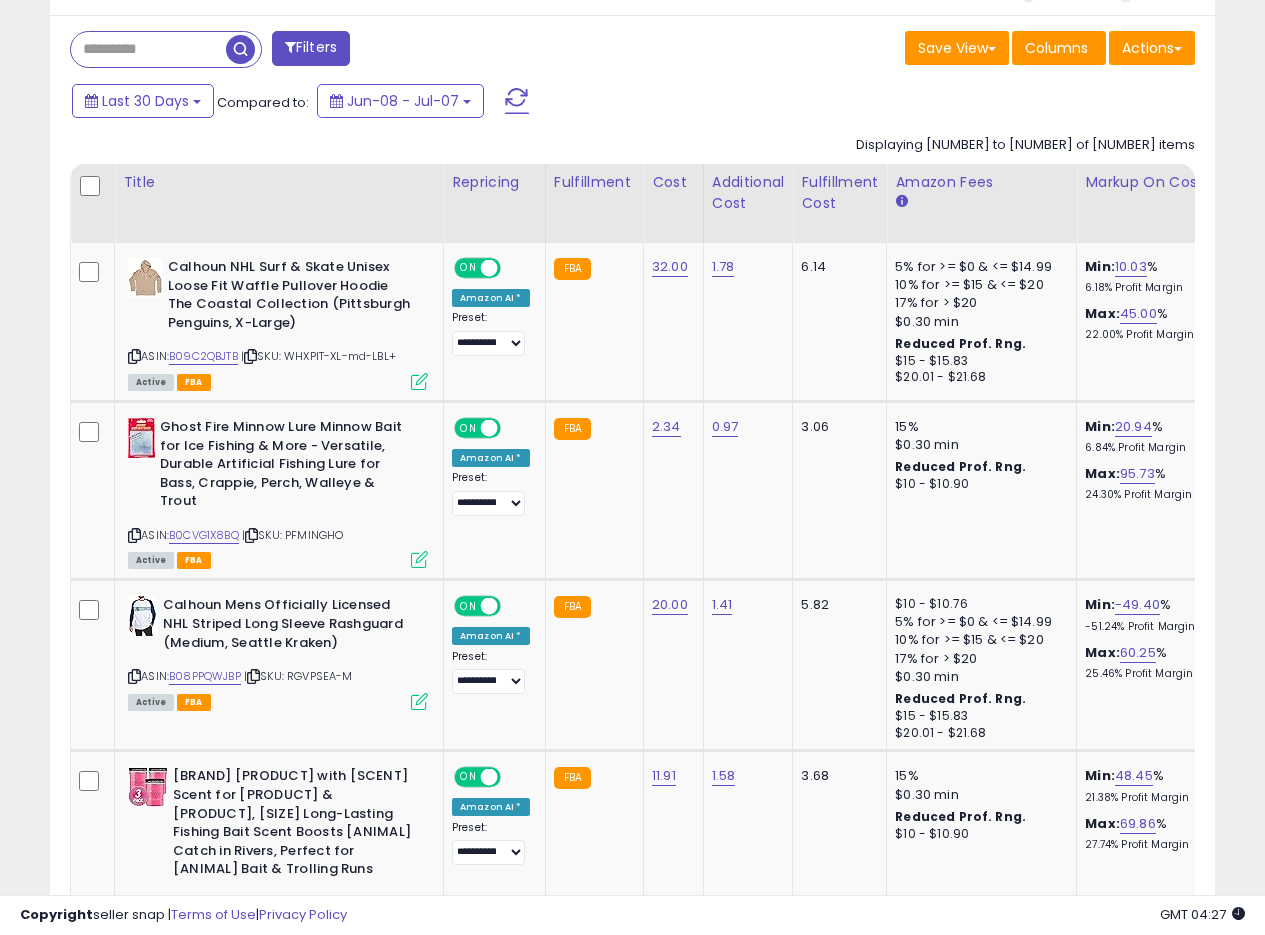 scroll, scrollTop: 286, scrollLeft: 0, axis: vertical 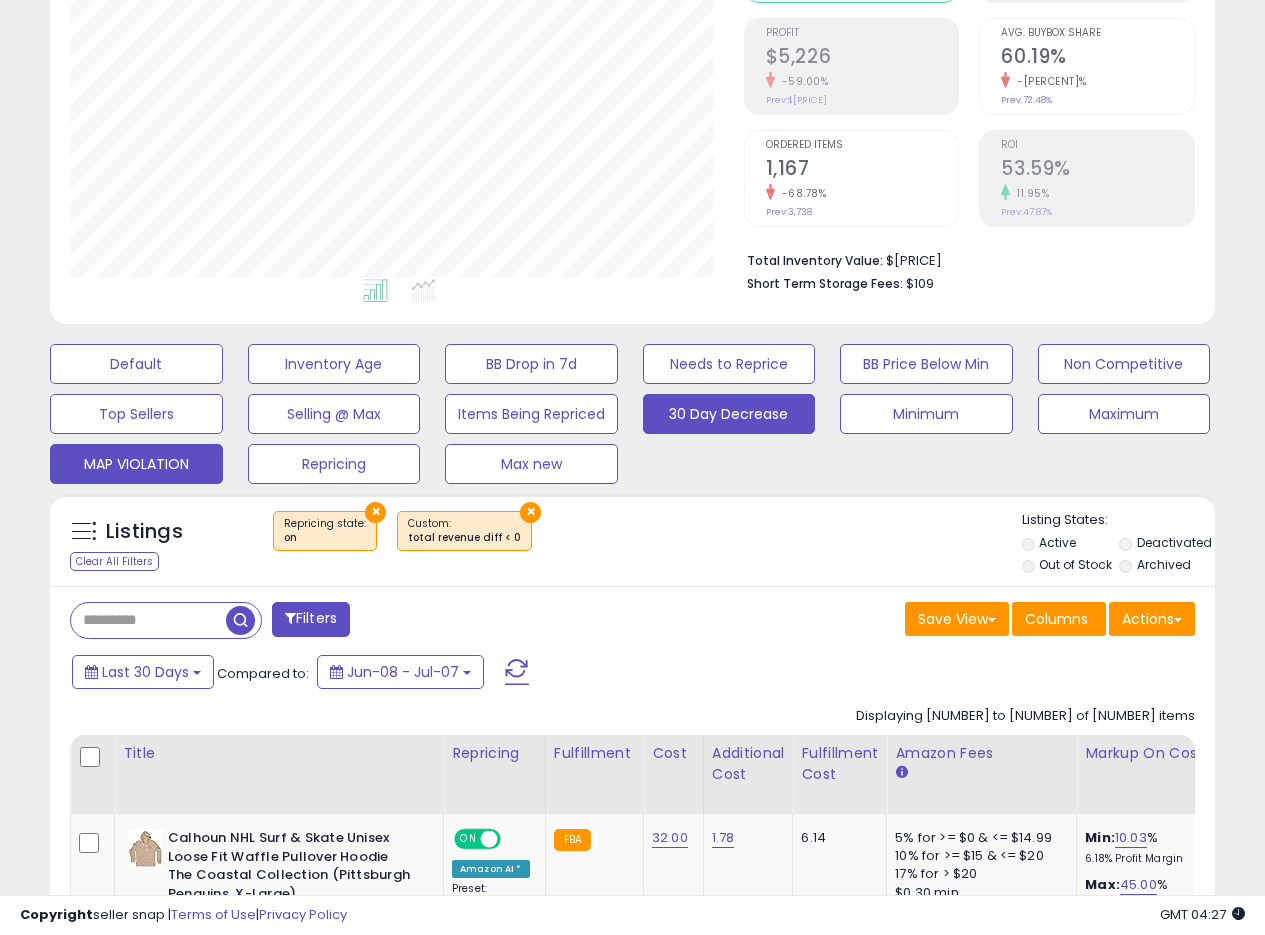 click on "MAP VIOLATION" at bounding box center (136, 364) 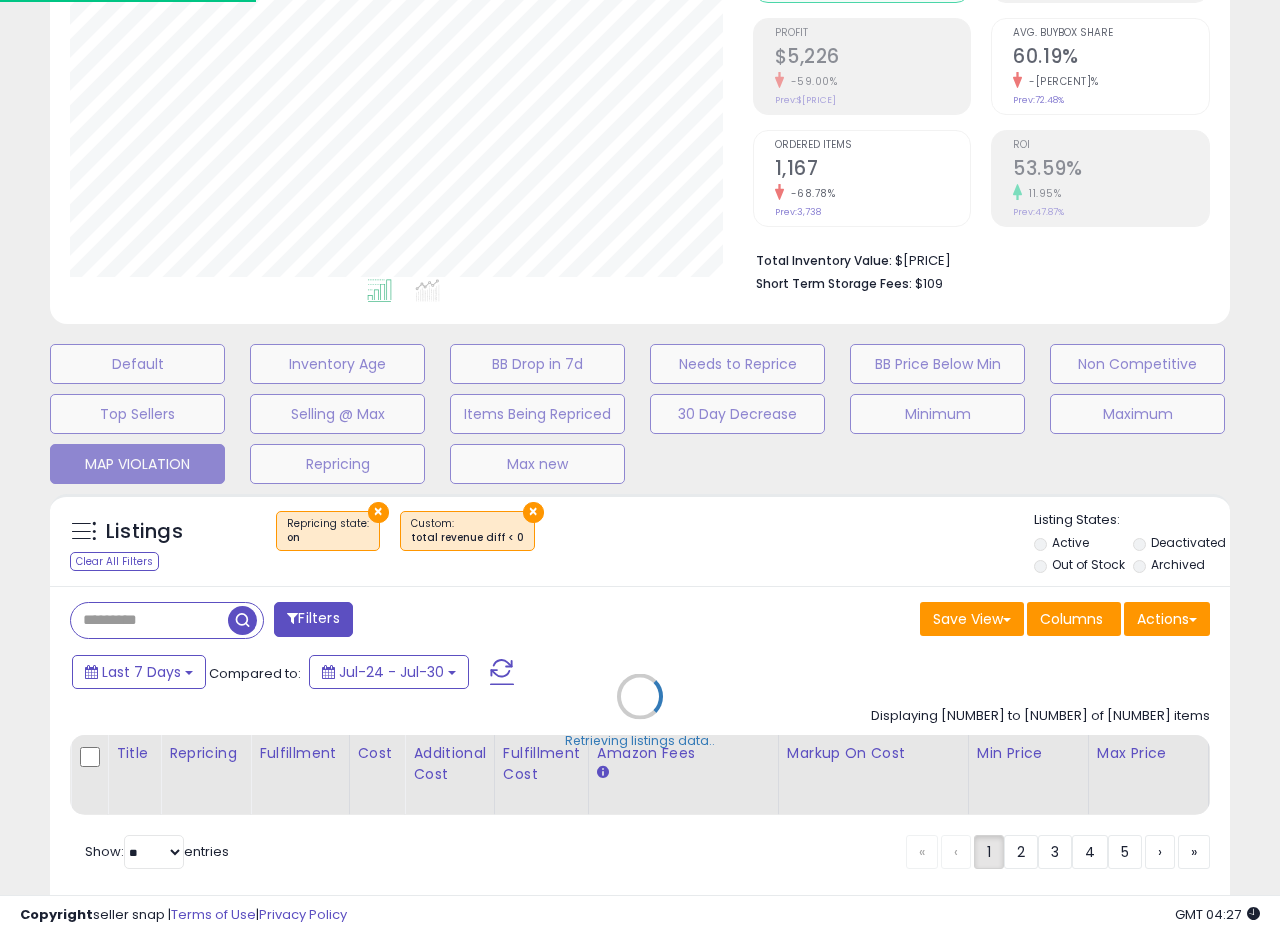scroll, scrollTop: 999590, scrollLeft: 999317, axis: both 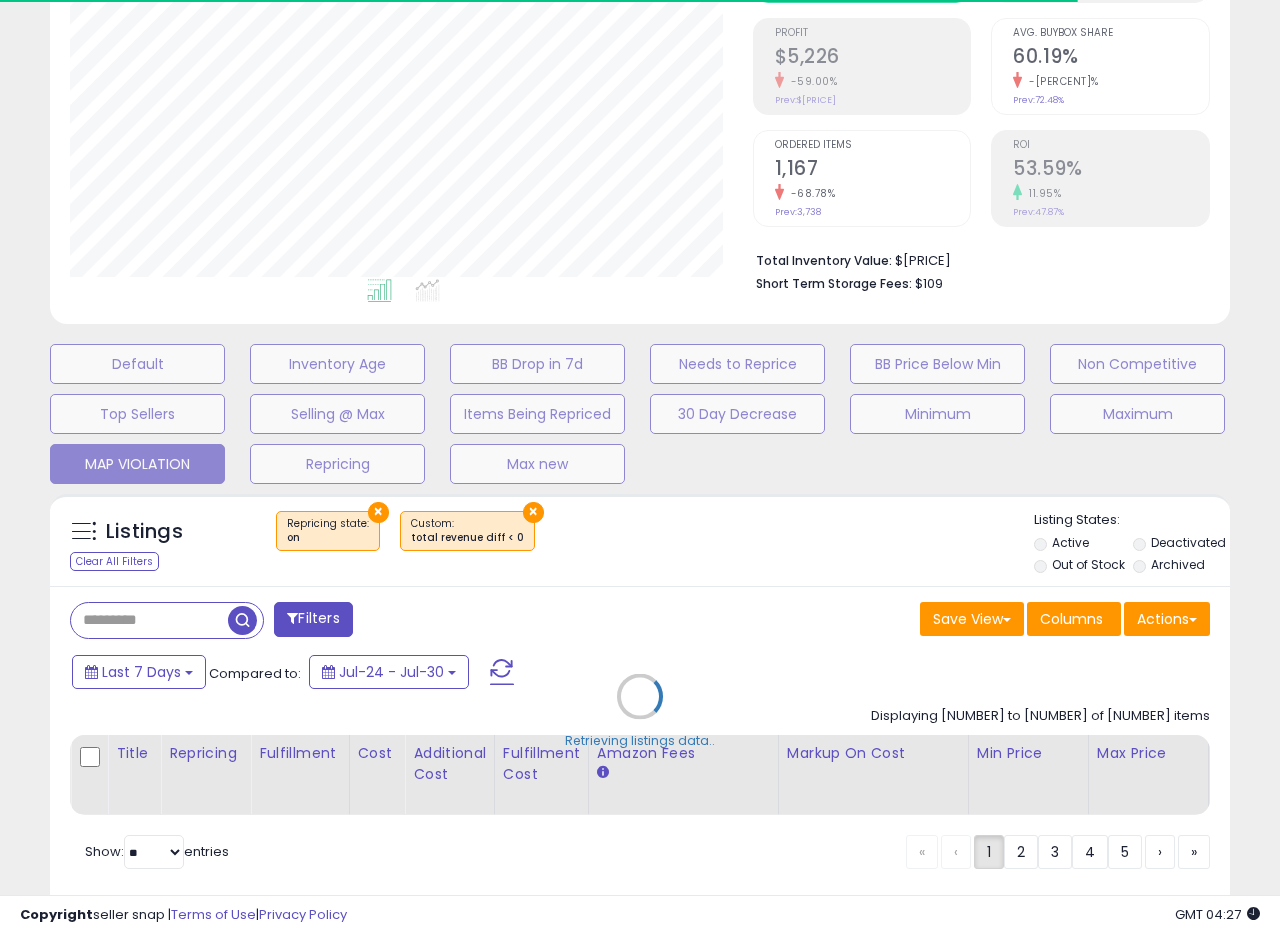 select on "**" 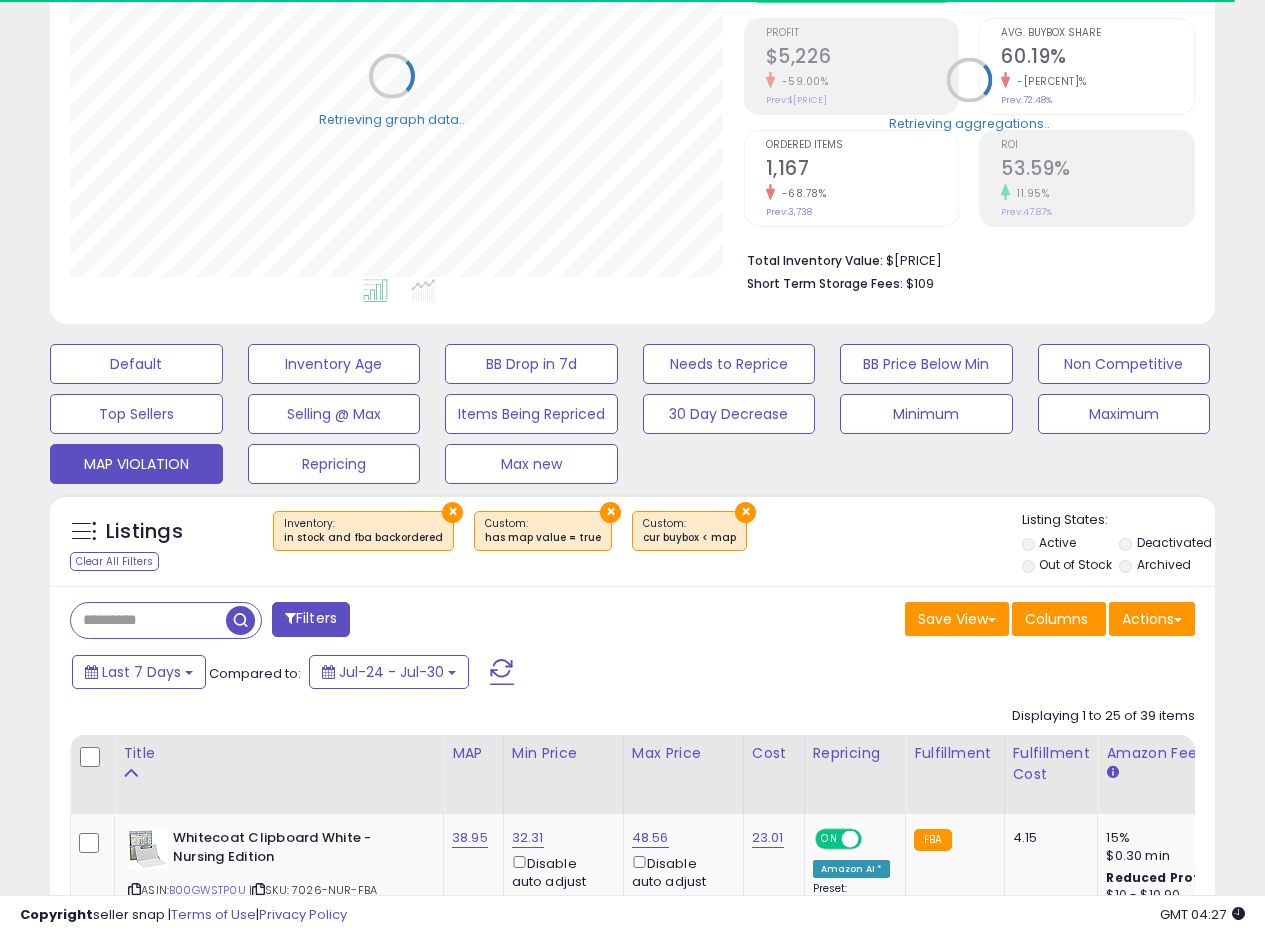 scroll, scrollTop: 410, scrollLeft: 674, axis: both 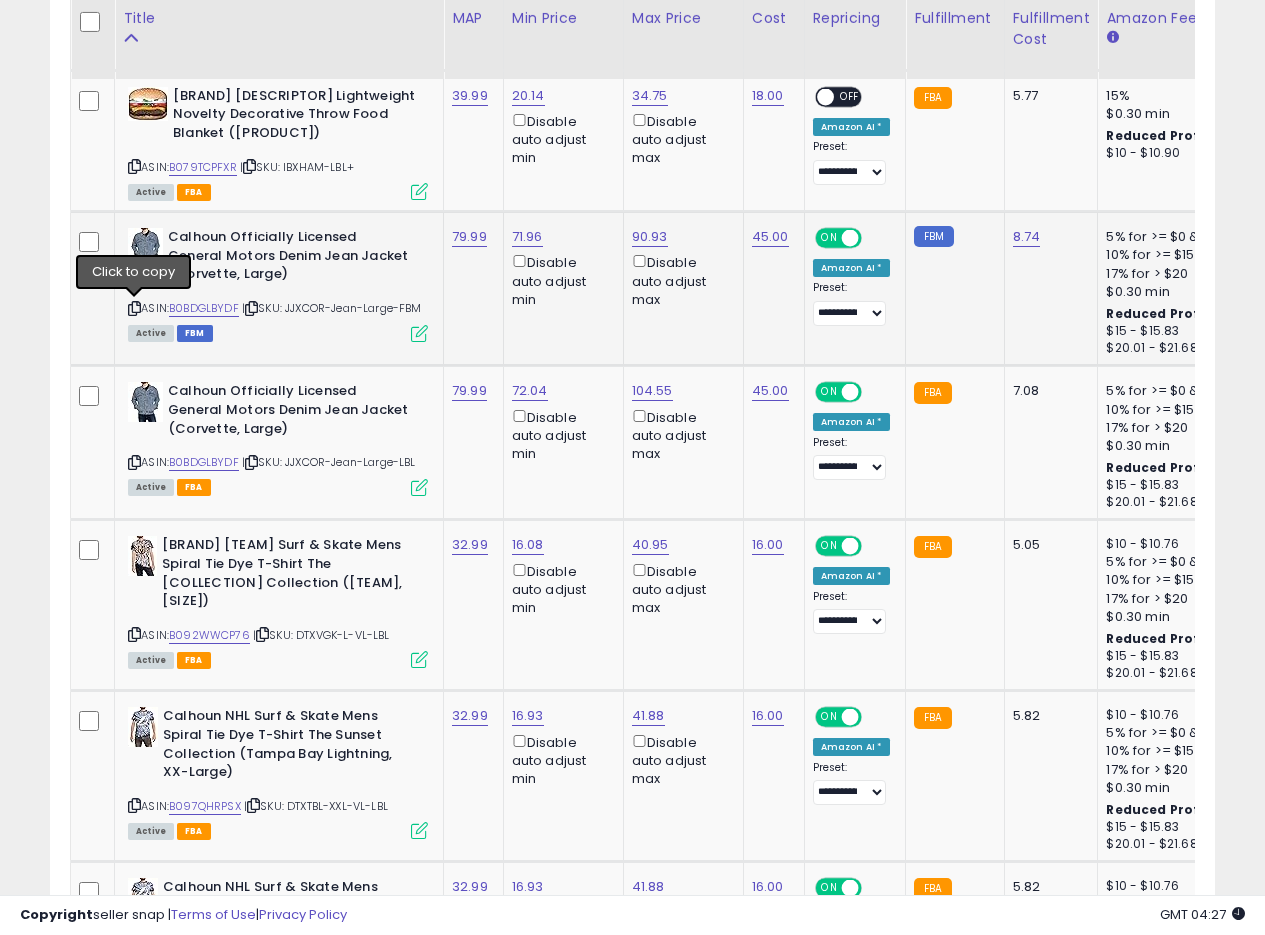click at bounding box center [134, 308] 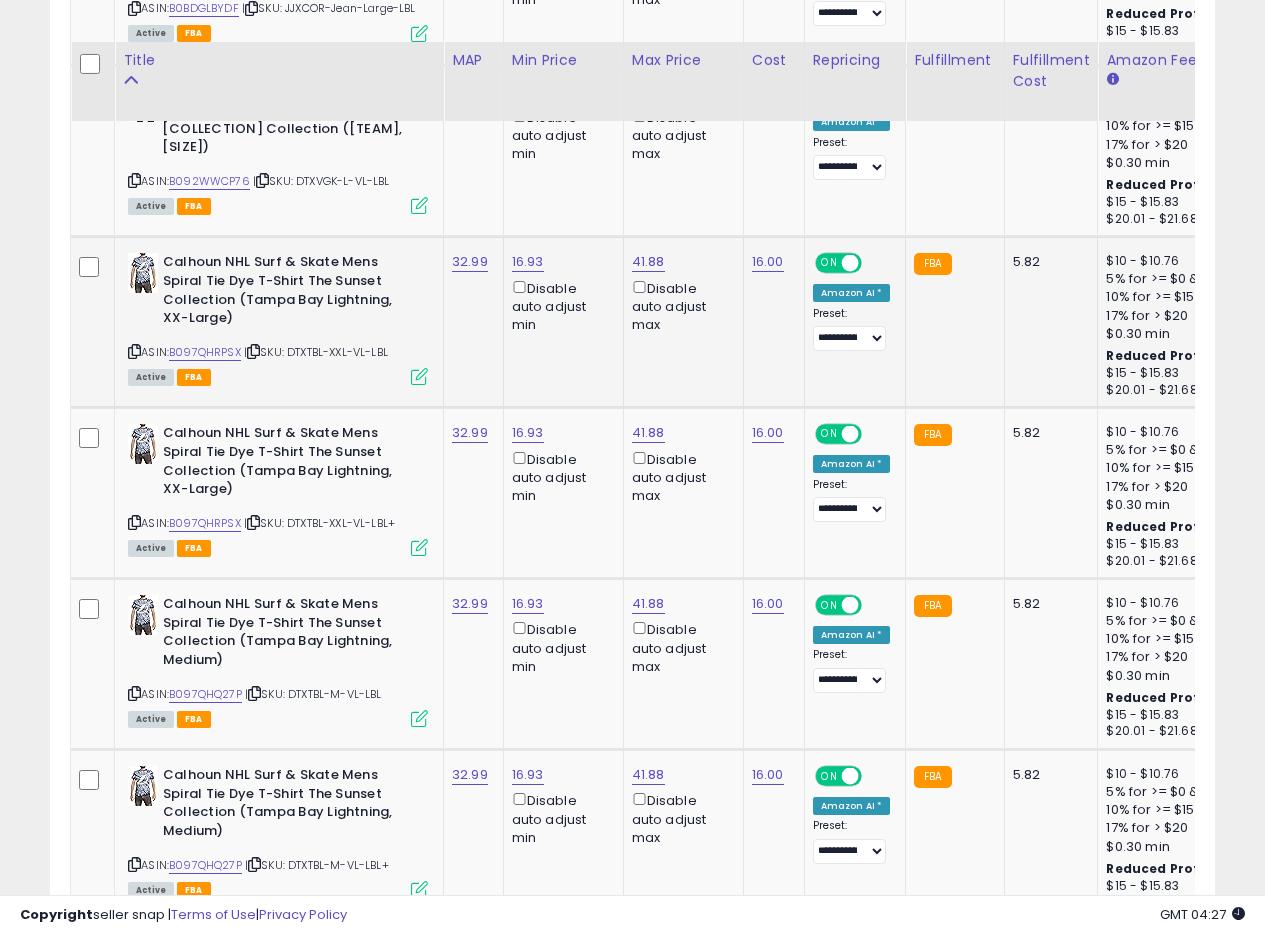 scroll, scrollTop: 2586, scrollLeft: 0, axis: vertical 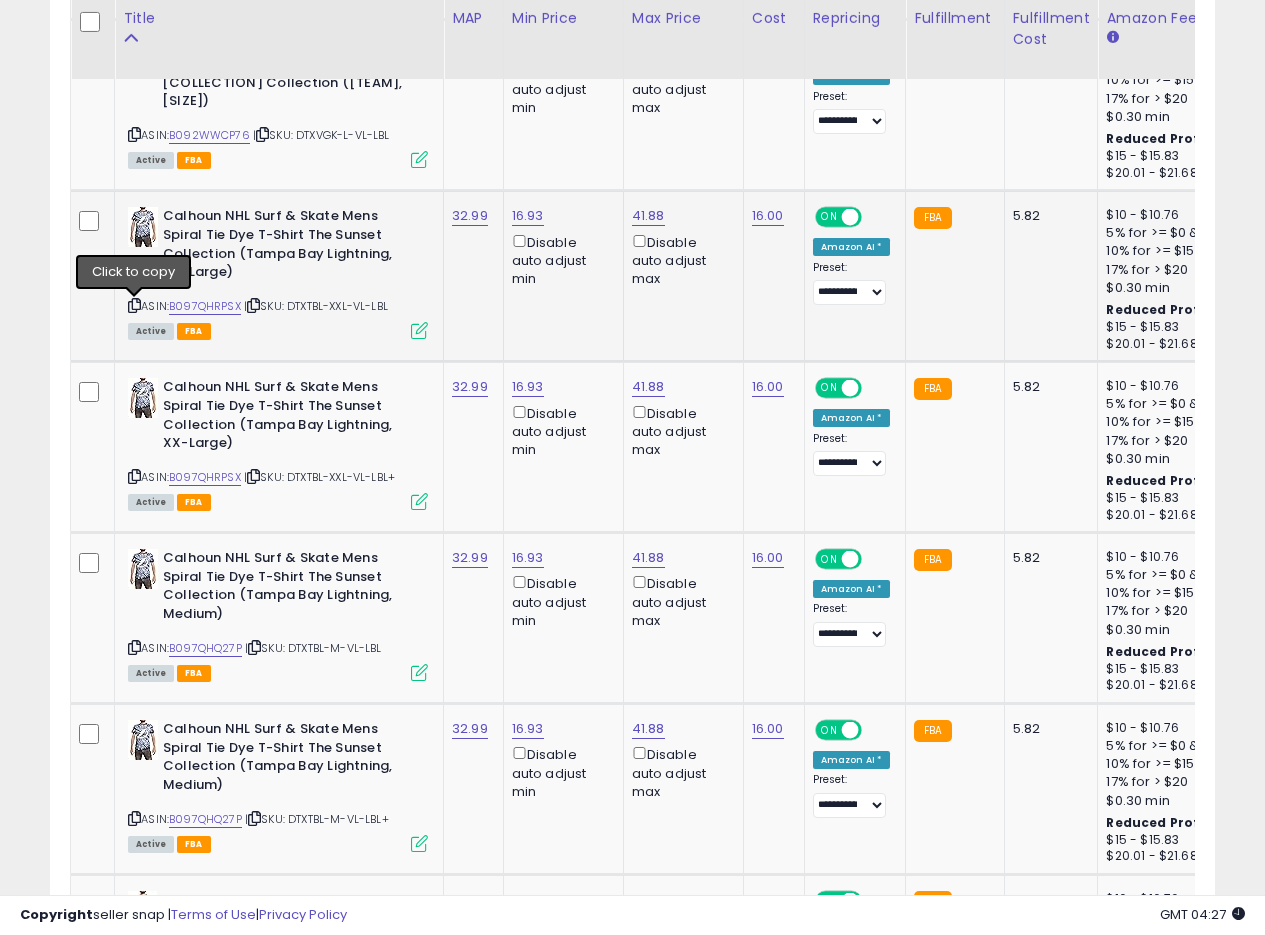 click at bounding box center (134, 305) 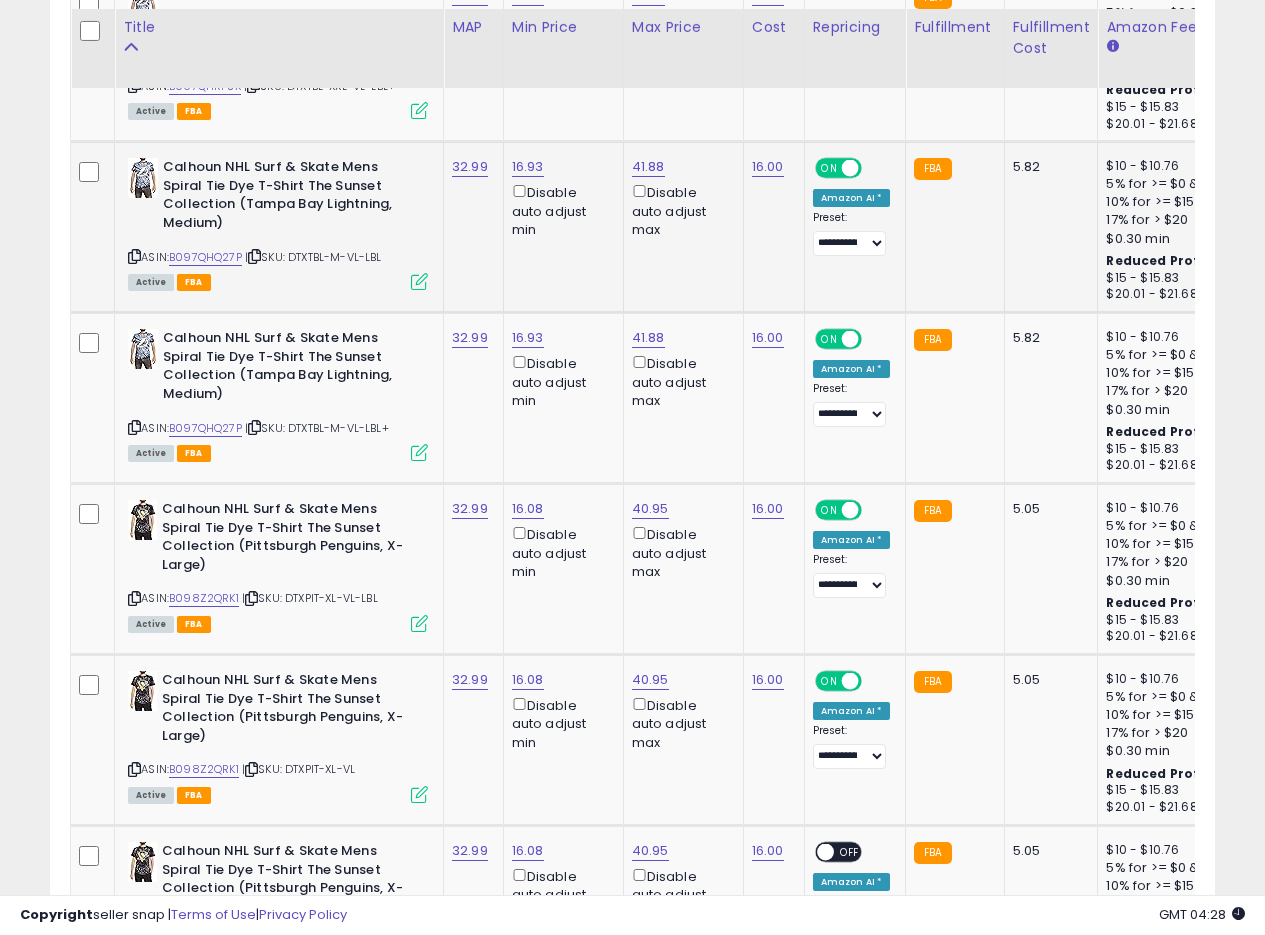 scroll, scrollTop: 2986, scrollLeft: 0, axis: vertical 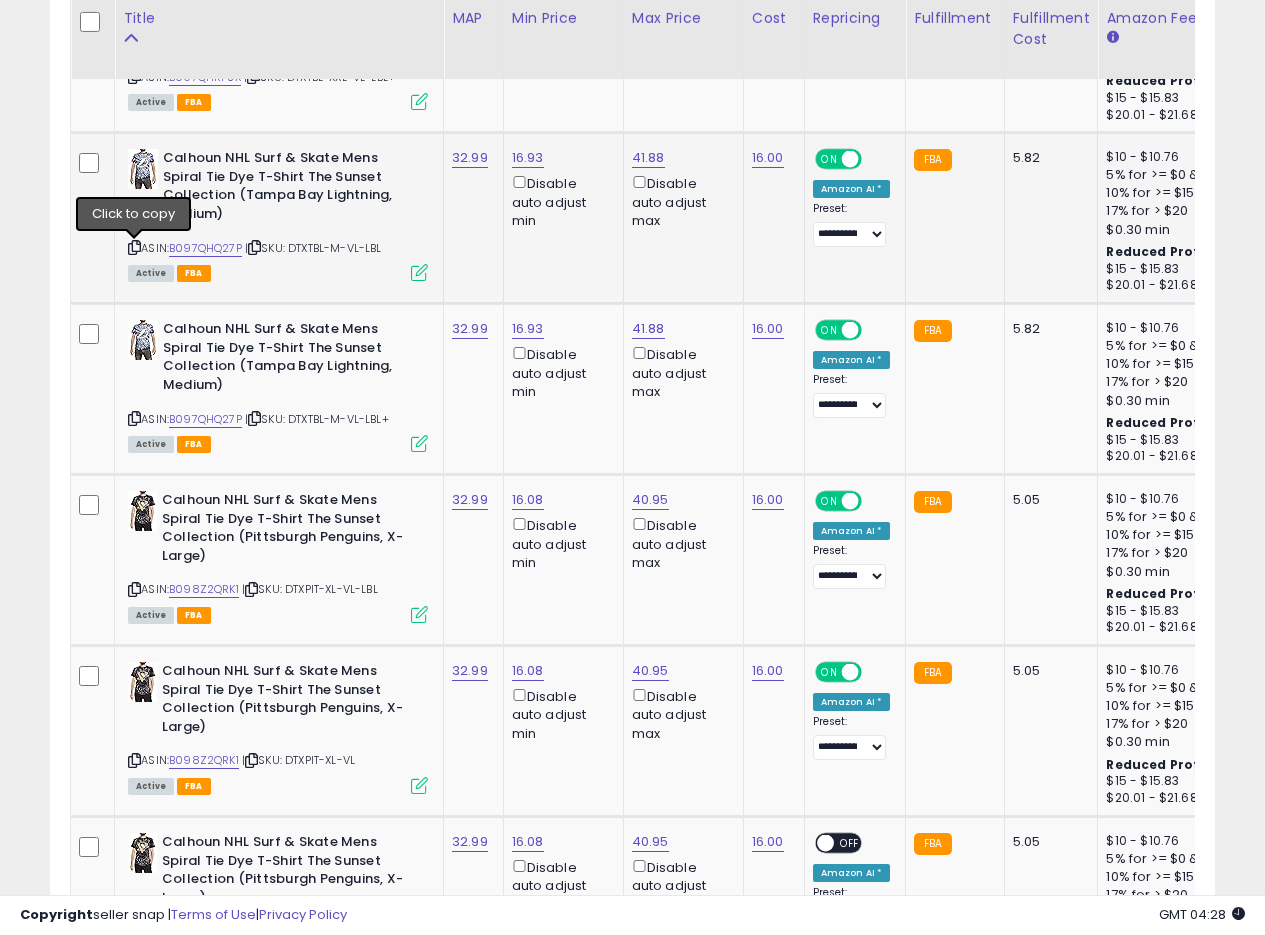 click at bounding box center [134, 247] 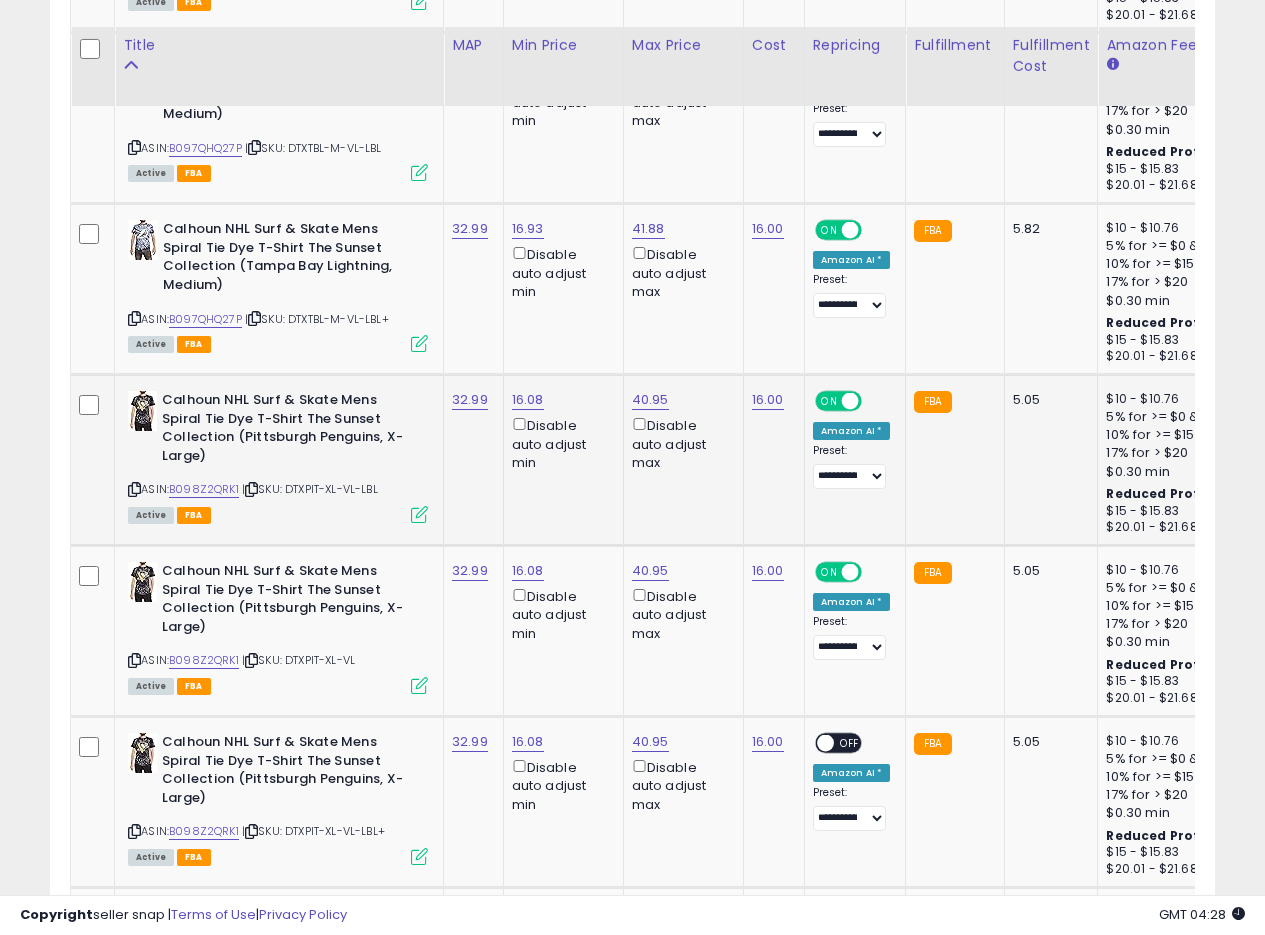 scroll, scrollTop: 3186, scrollLeft: 0, axis: vertical 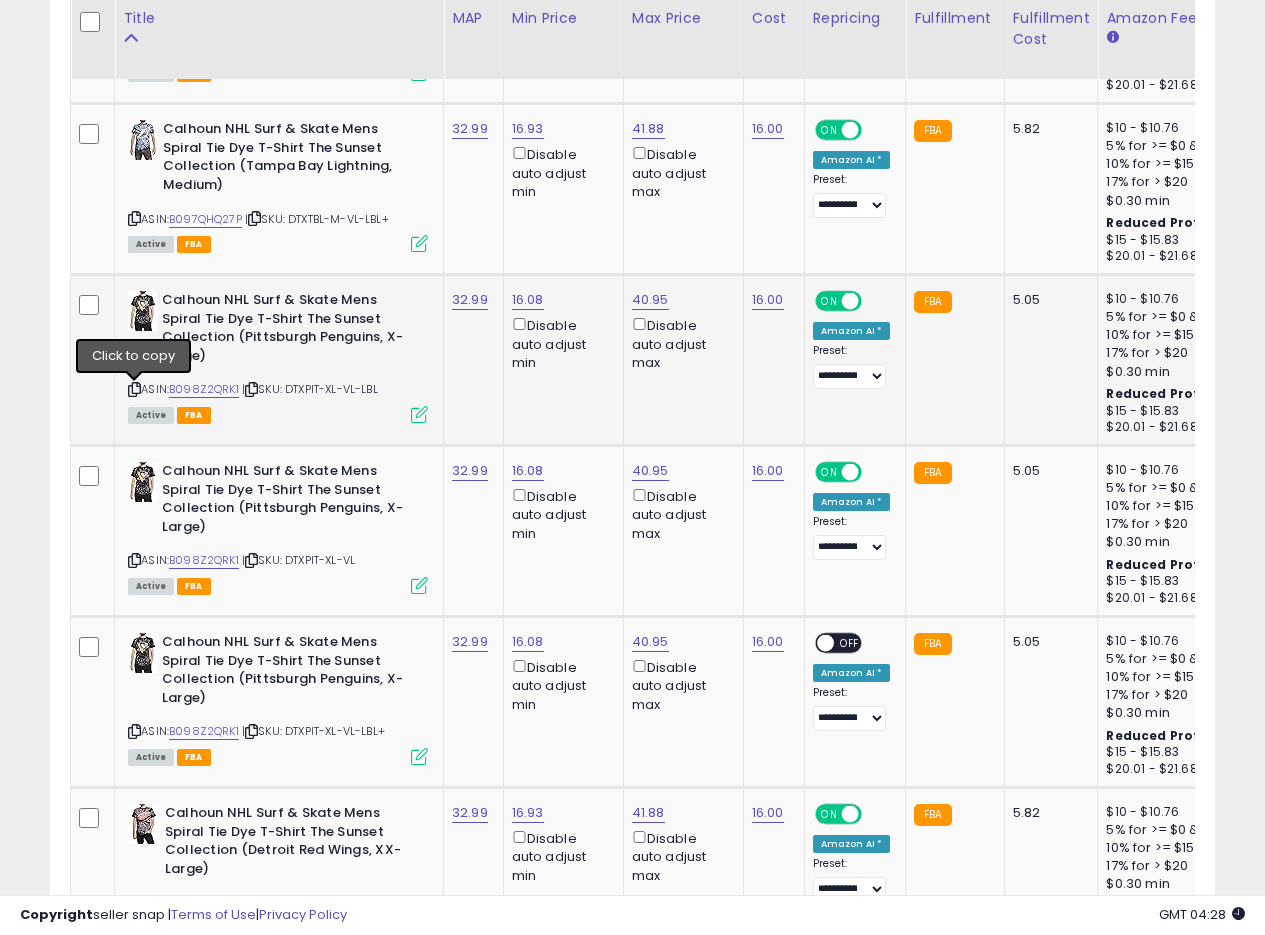 click at bounding box center (134, 389) 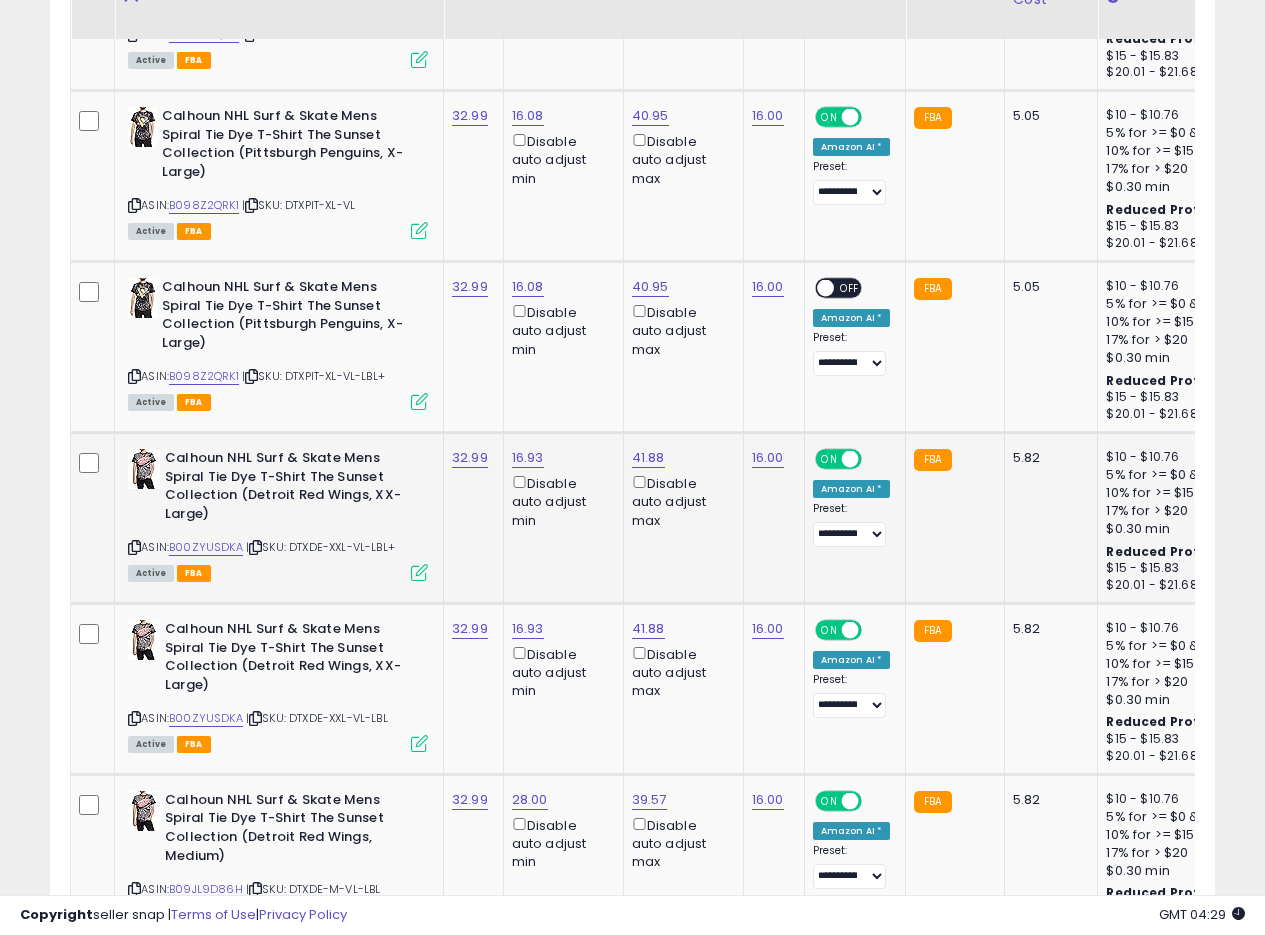 scroll, scrollTop: 3586, scrollLeft: 0, axis: vertical 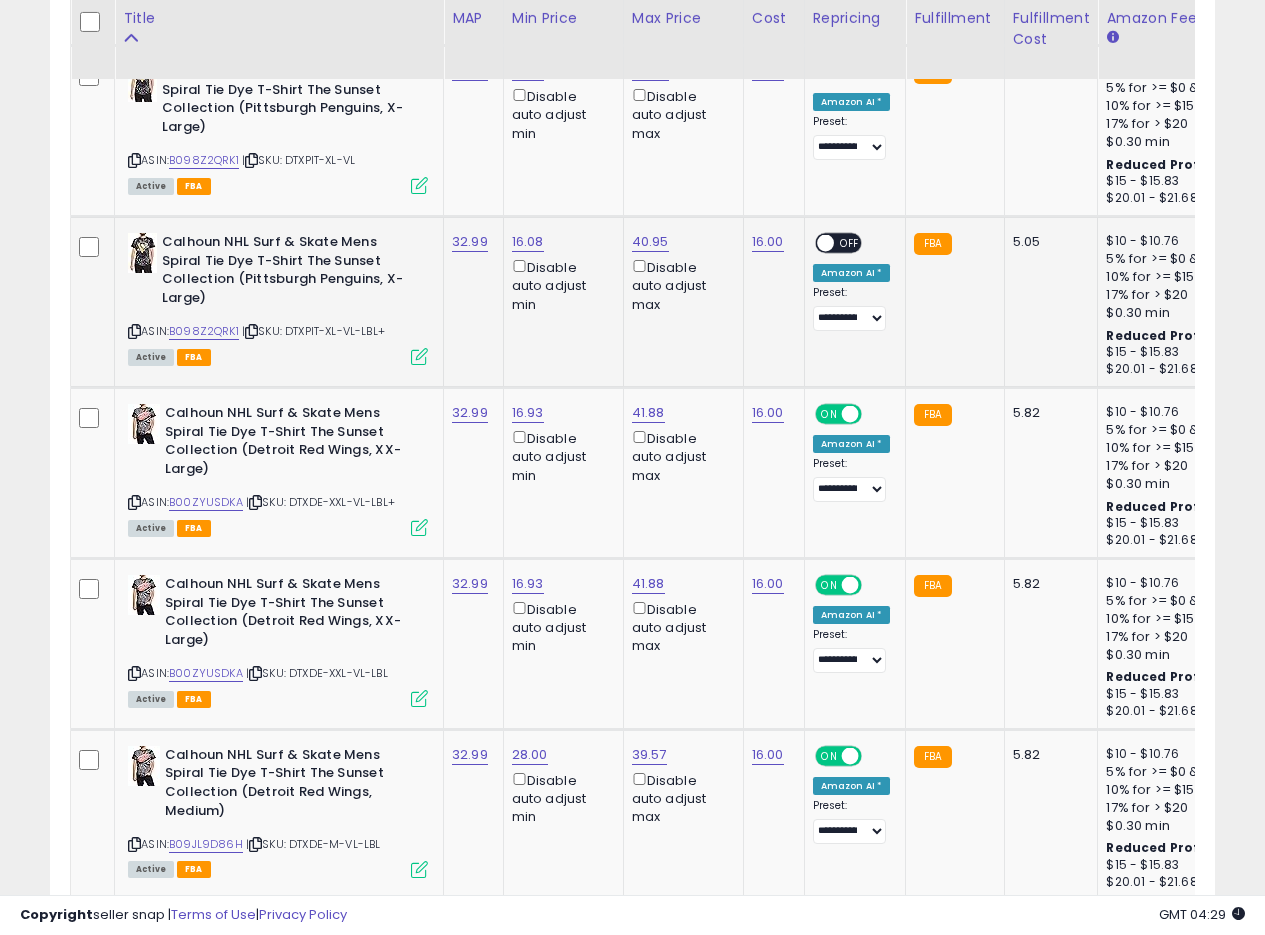 click on "32.99" 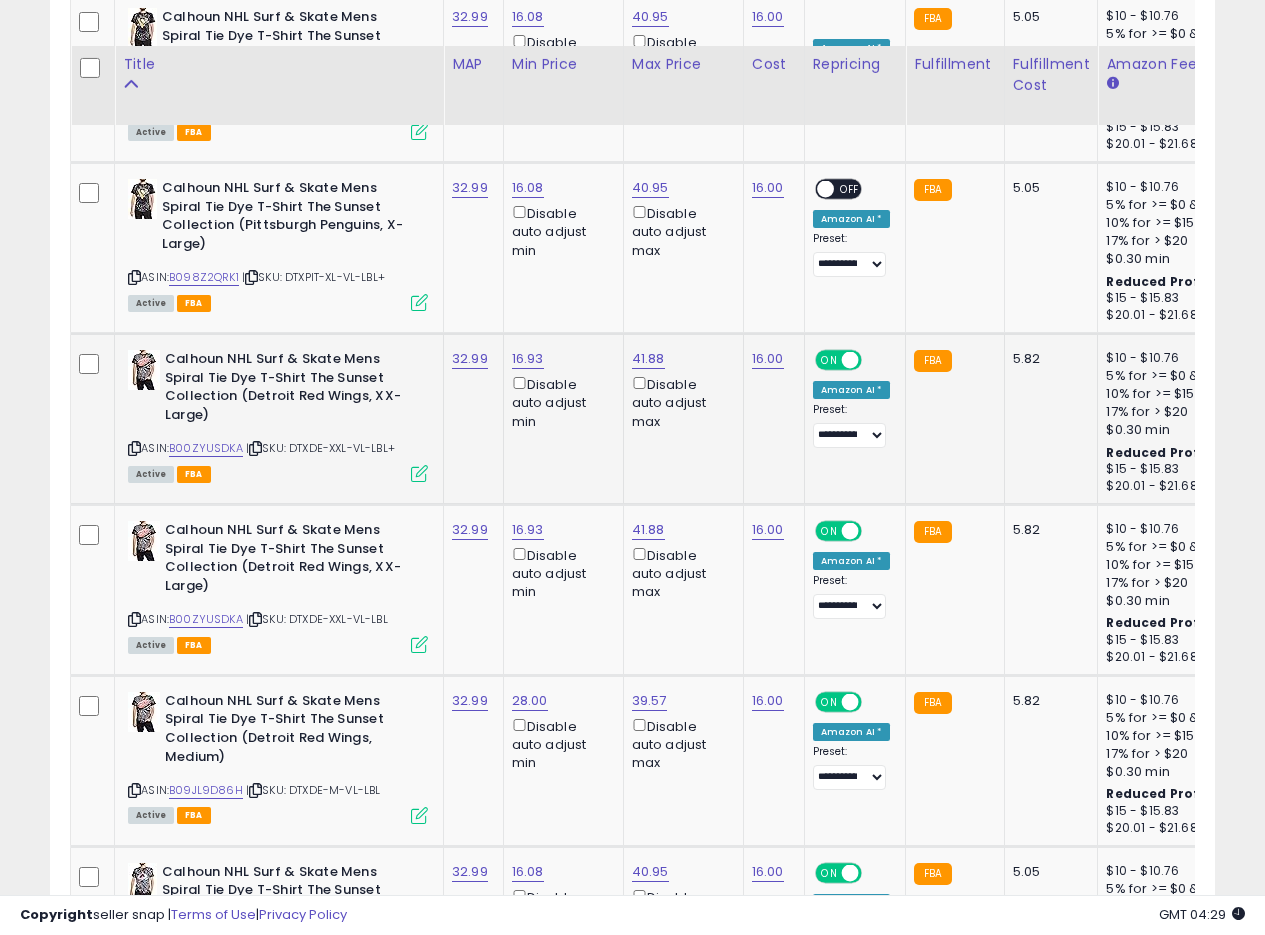 scroll, scrollTop: 3686, scrollLeft: 0, axis: vertical 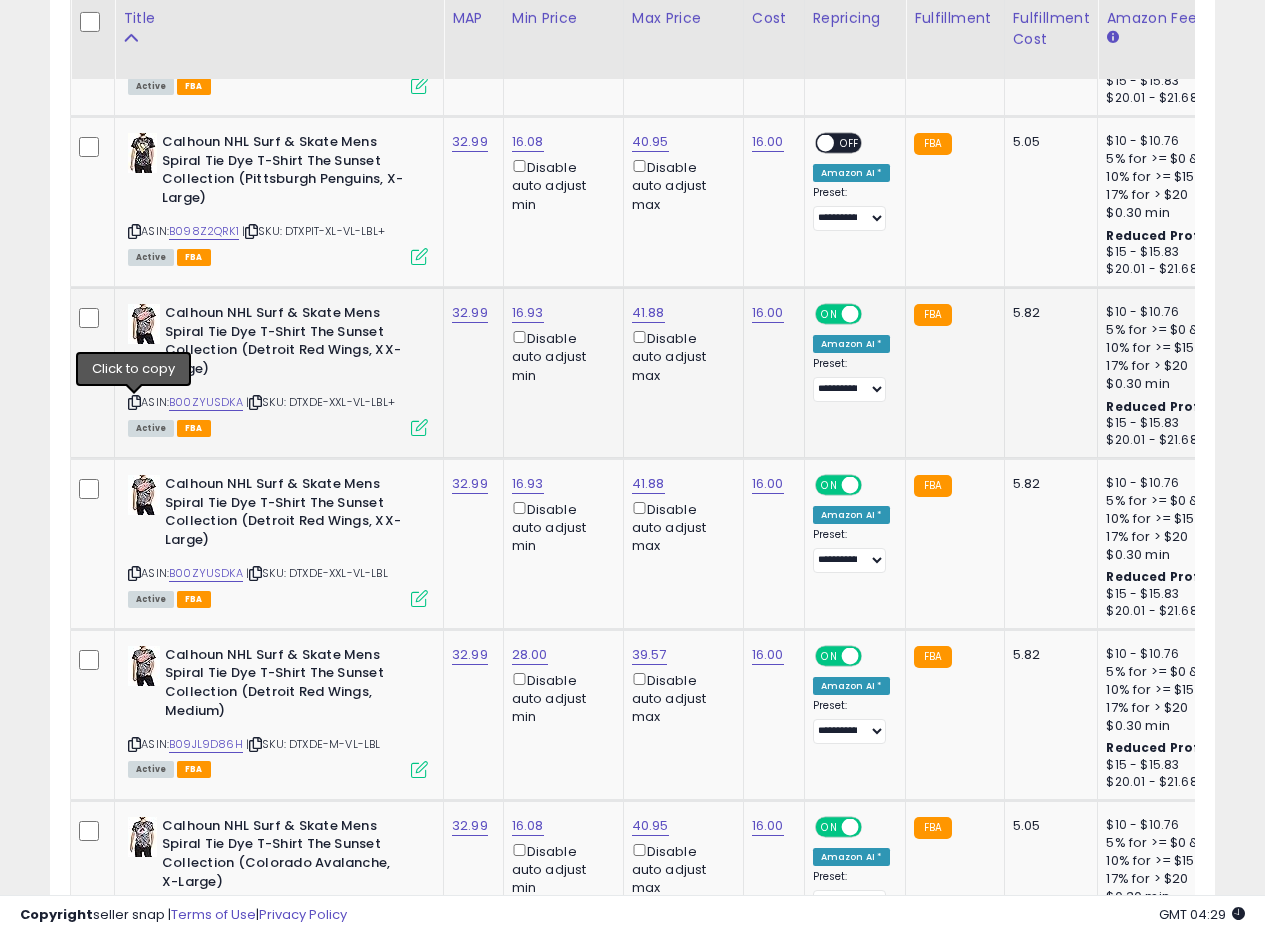 click at bounding box center (134, 402) 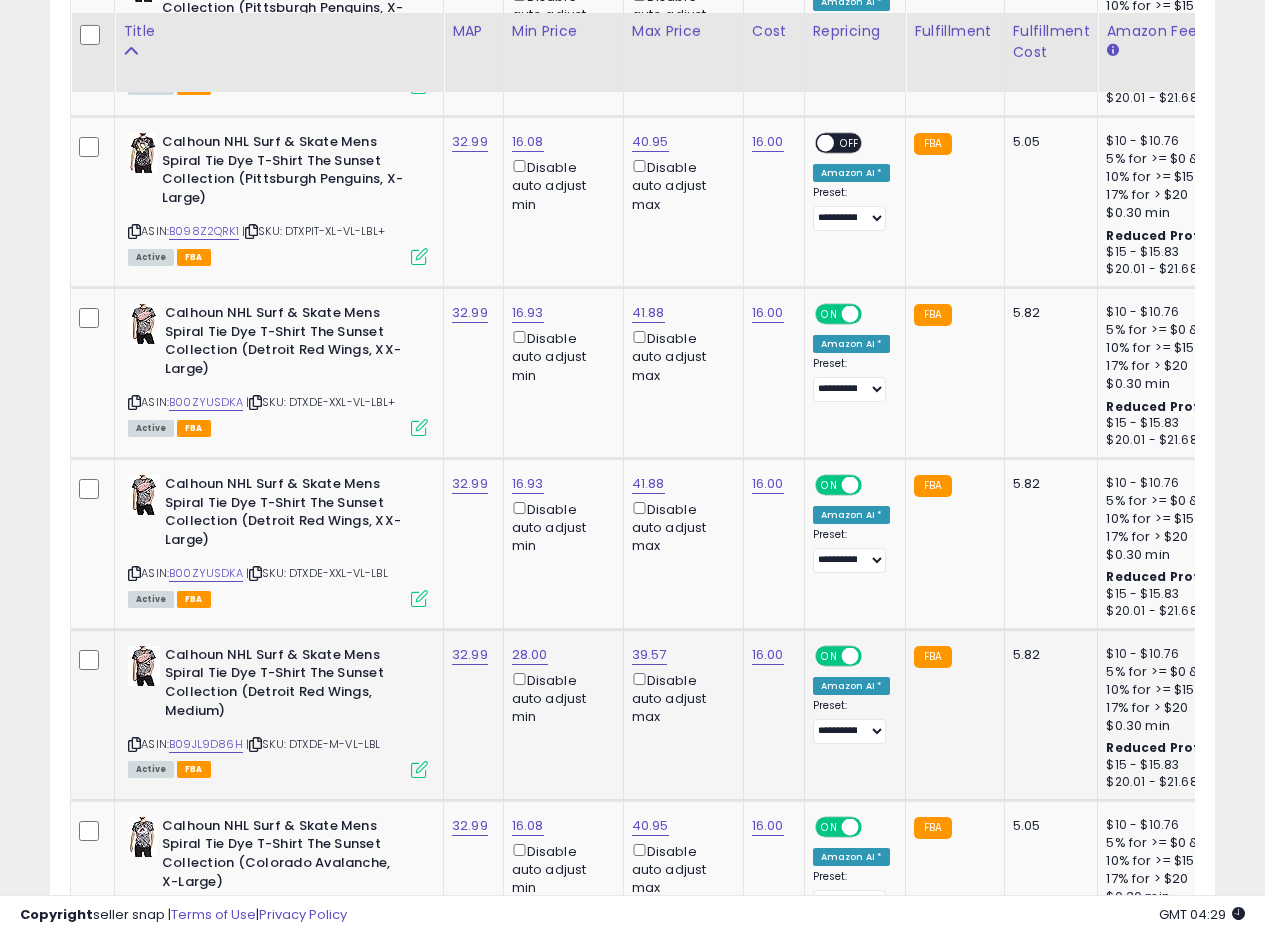 scroll, scrollTop: 3986, scrollLeft: 0, axis: vertical 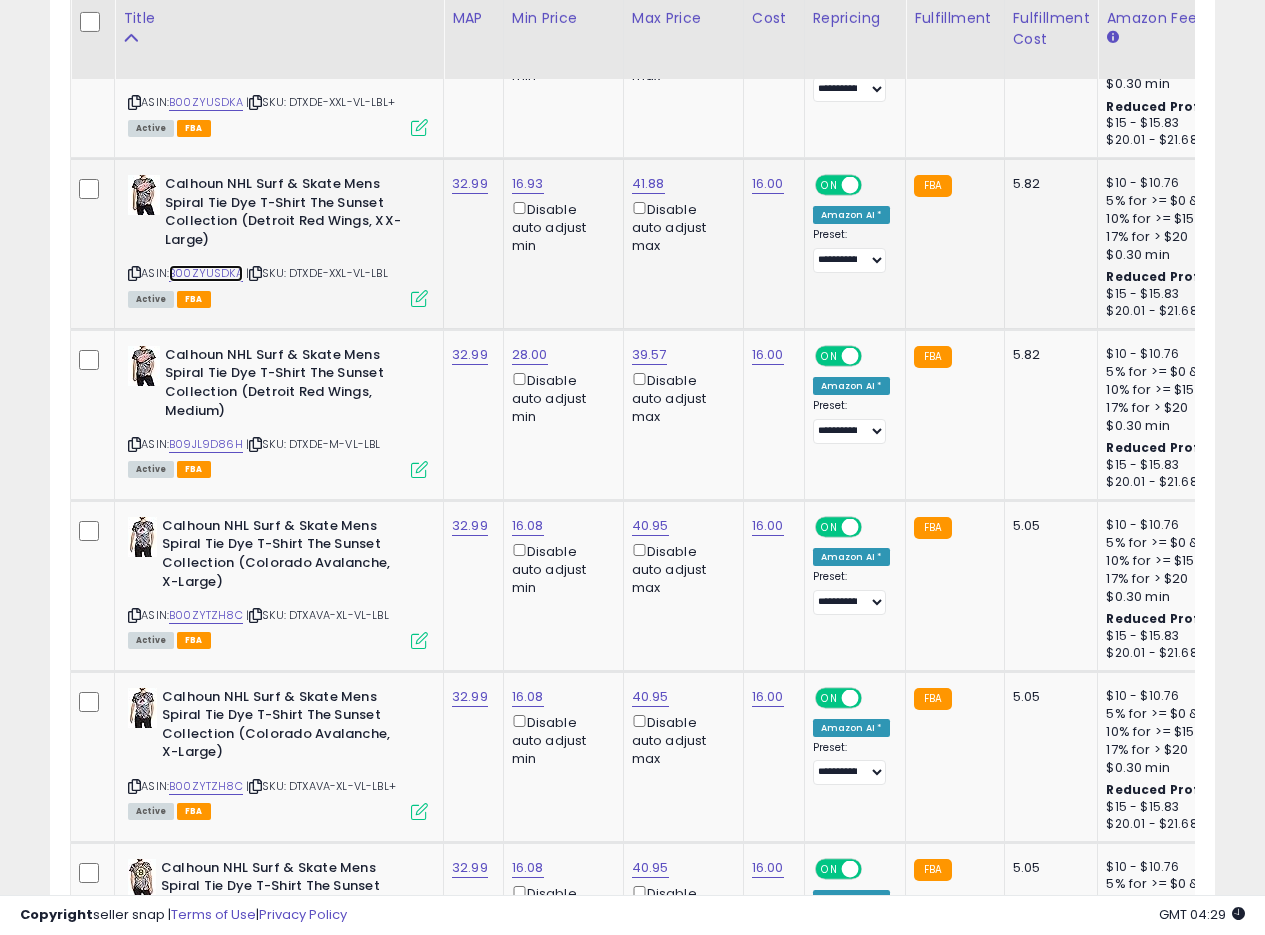 click on "B00ZYUSDKA" at bounding box center (206, 273) 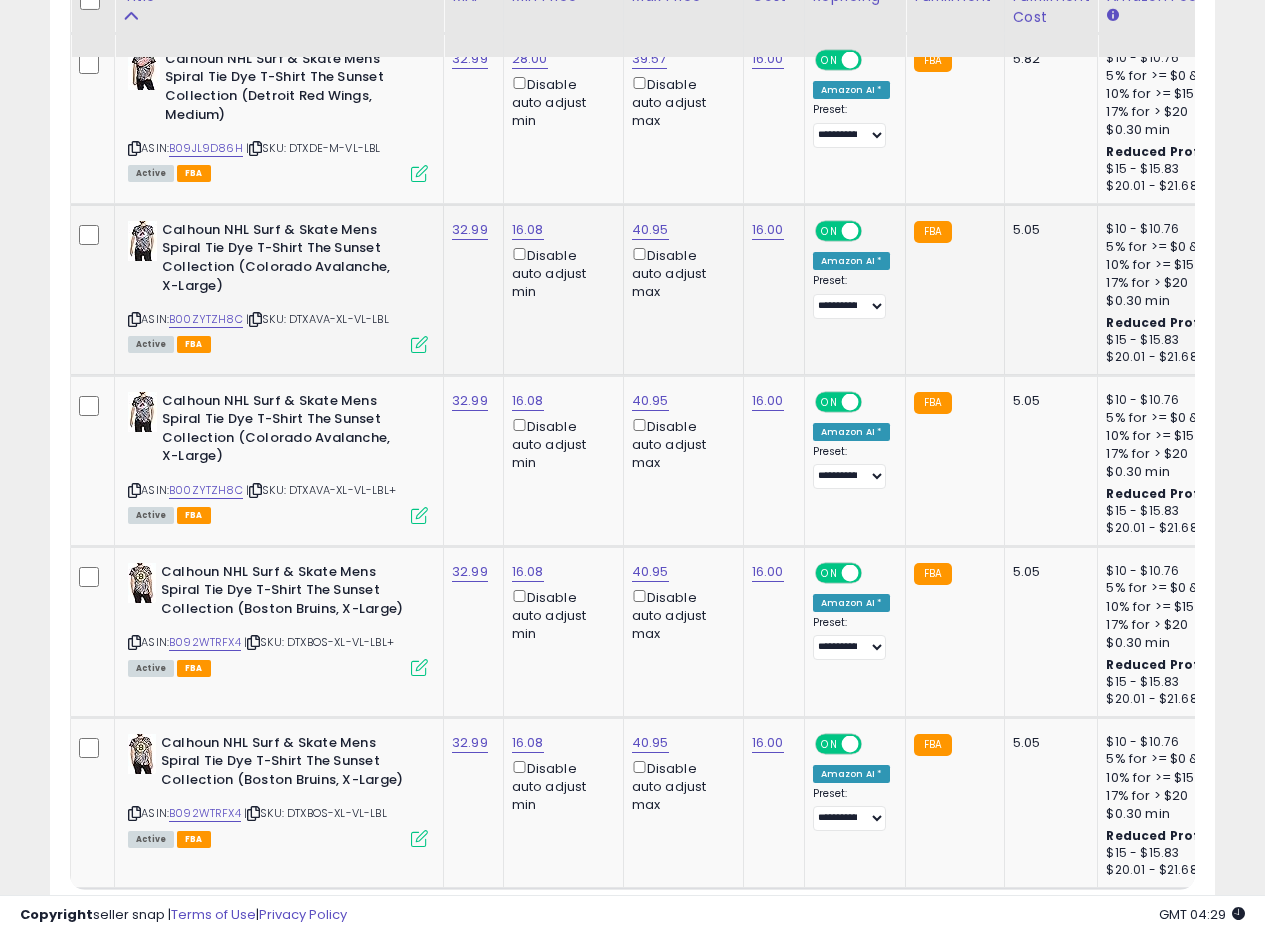 scroll, scrollTop: 4286, scrollLeft: 0, axis: vertical 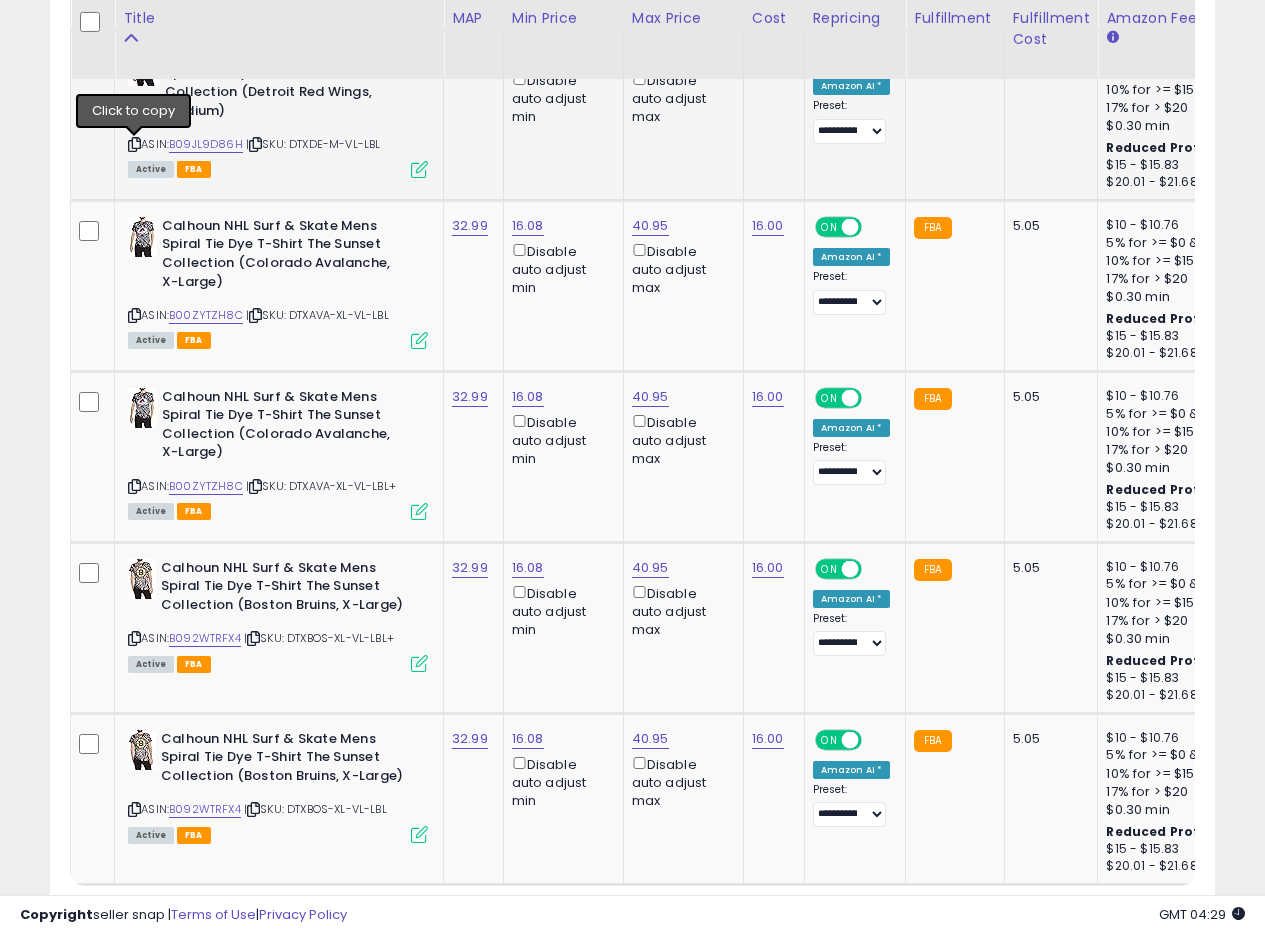 click at bounding box center [134, 144] 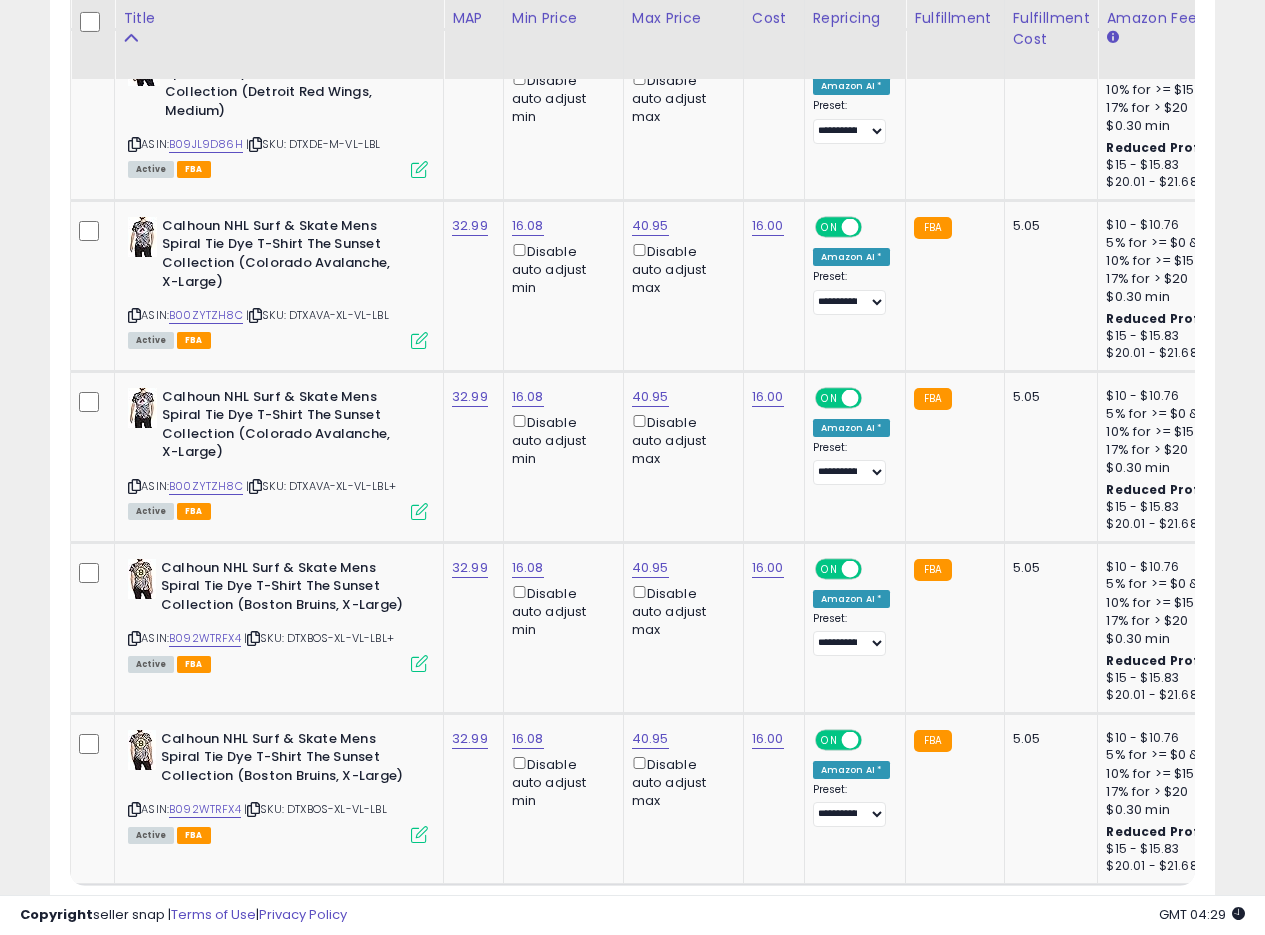 click on "Filters
Save View
Save As New View" at bounding box center (632, -1215) 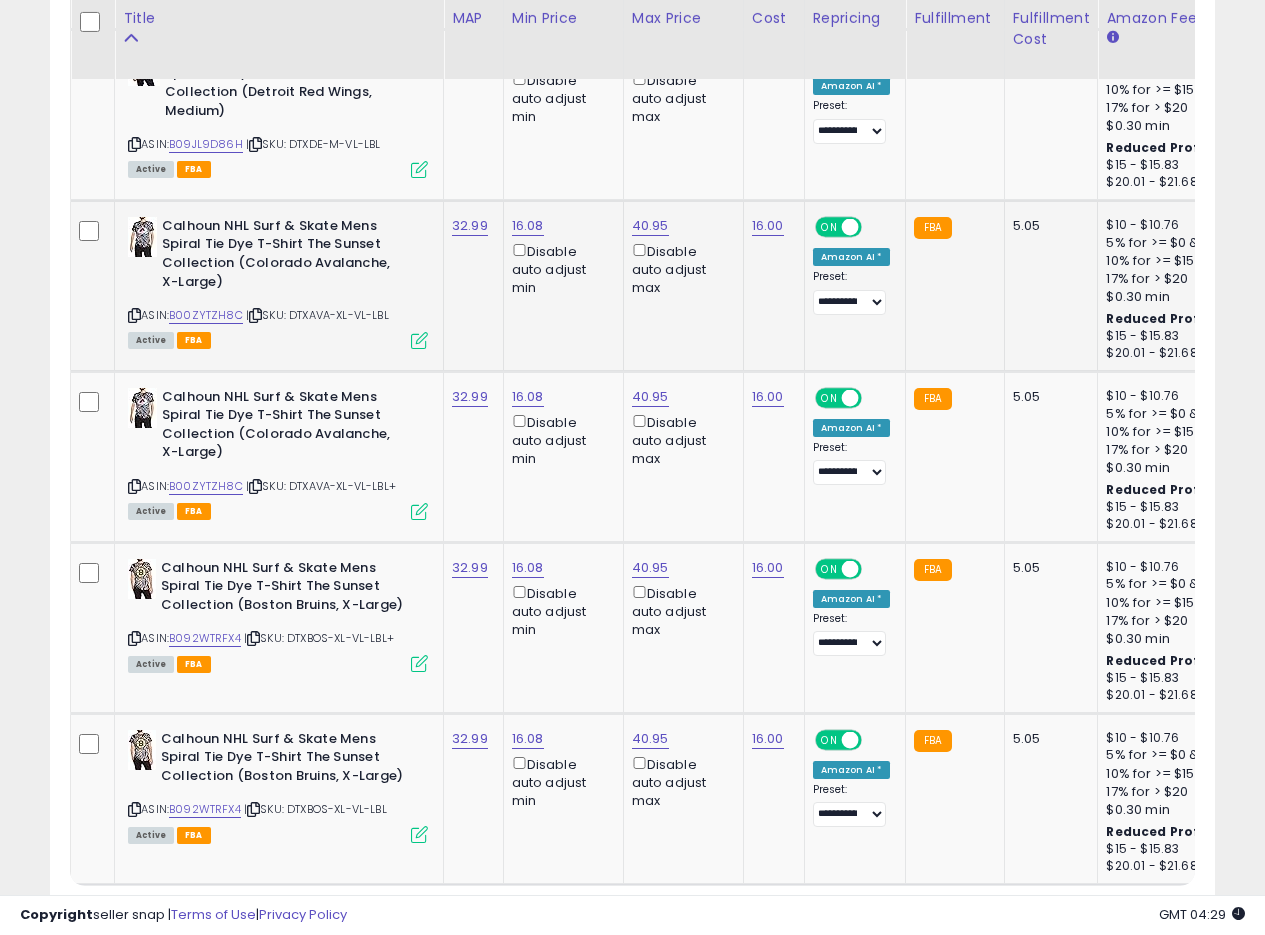 click at bounding box center (134, 315) 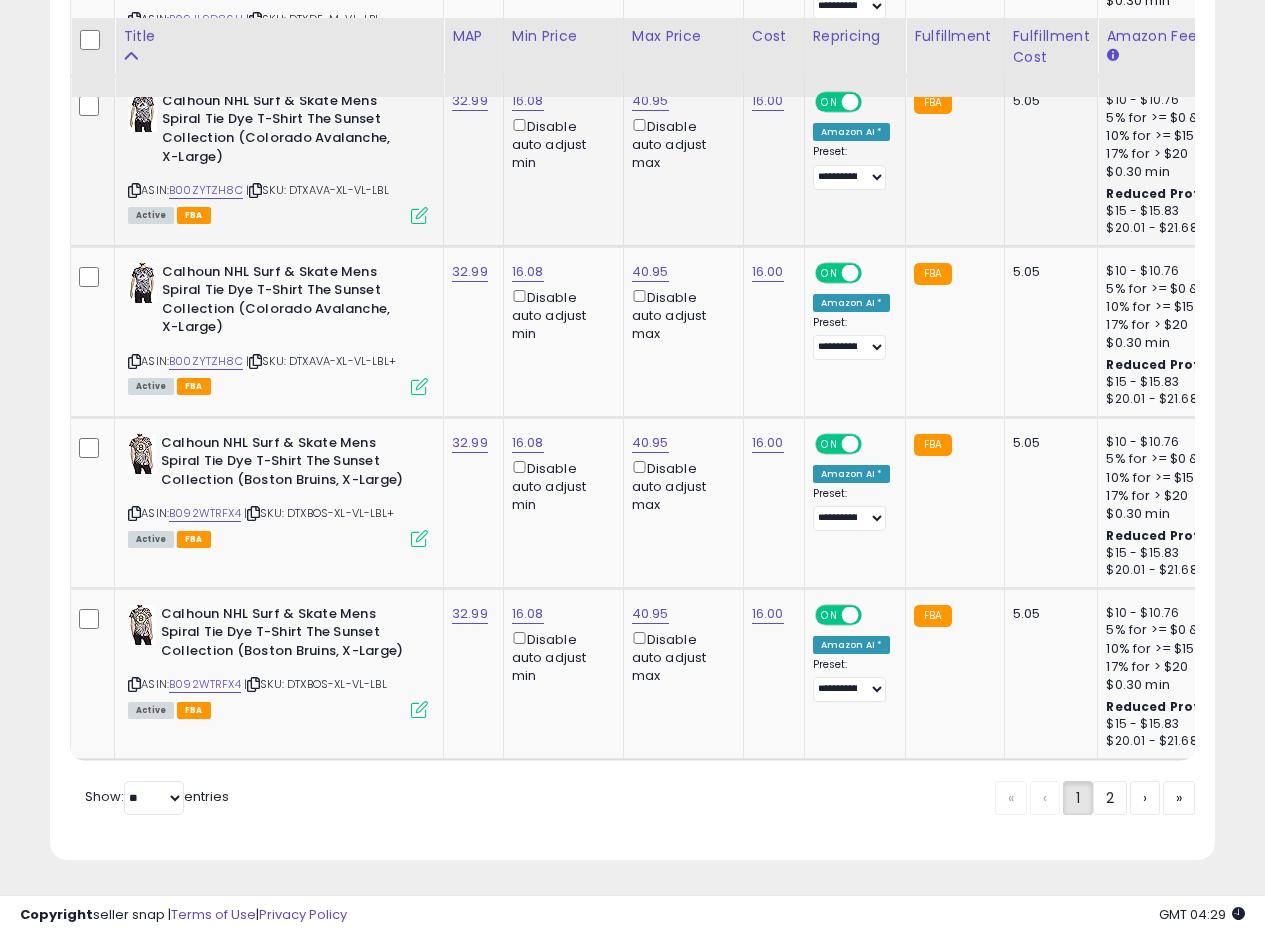scroll, scrollTop: 4429, scrollLeft: 0, axis: vertical 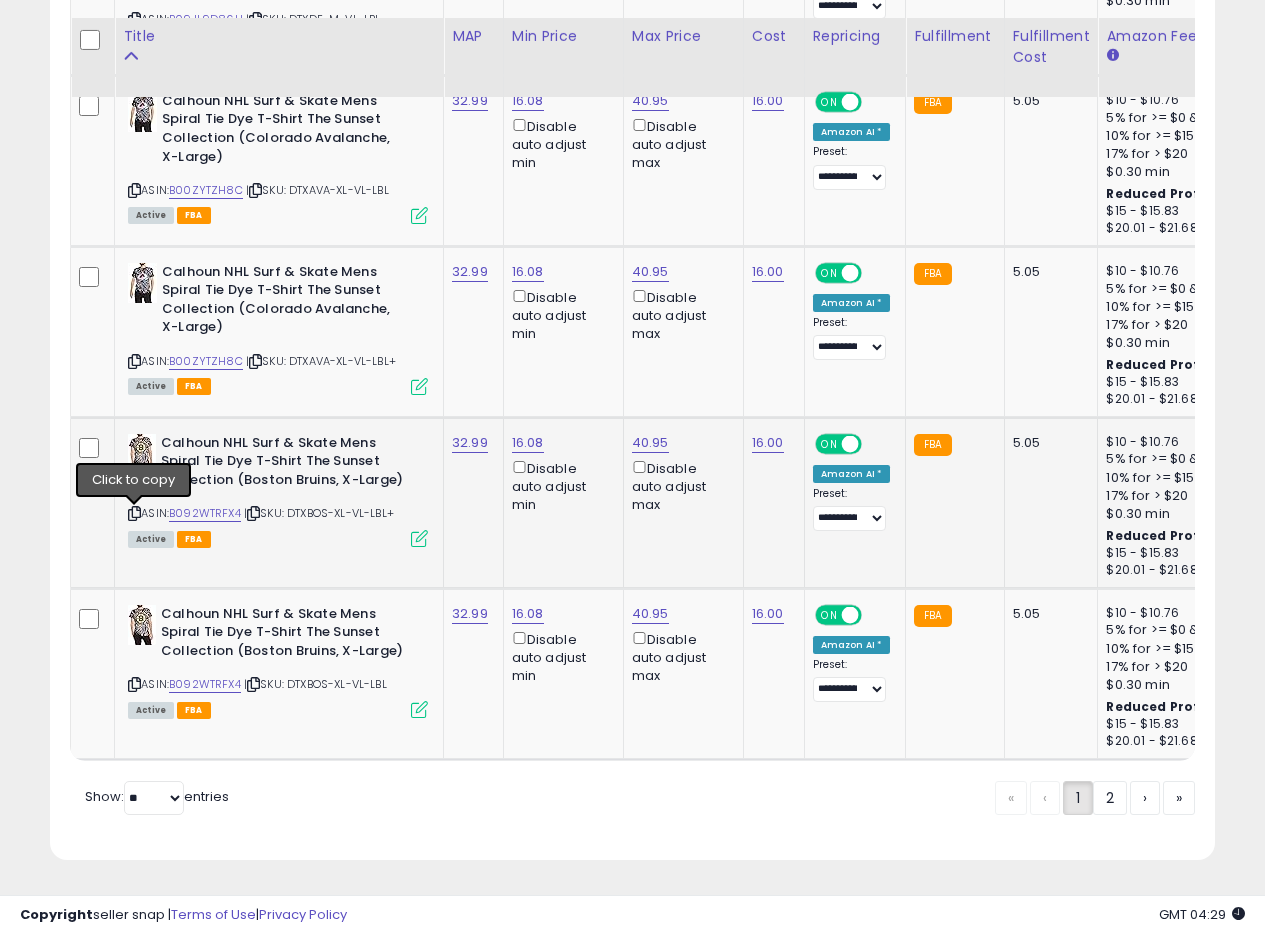 click at bounding box center [134, 513] 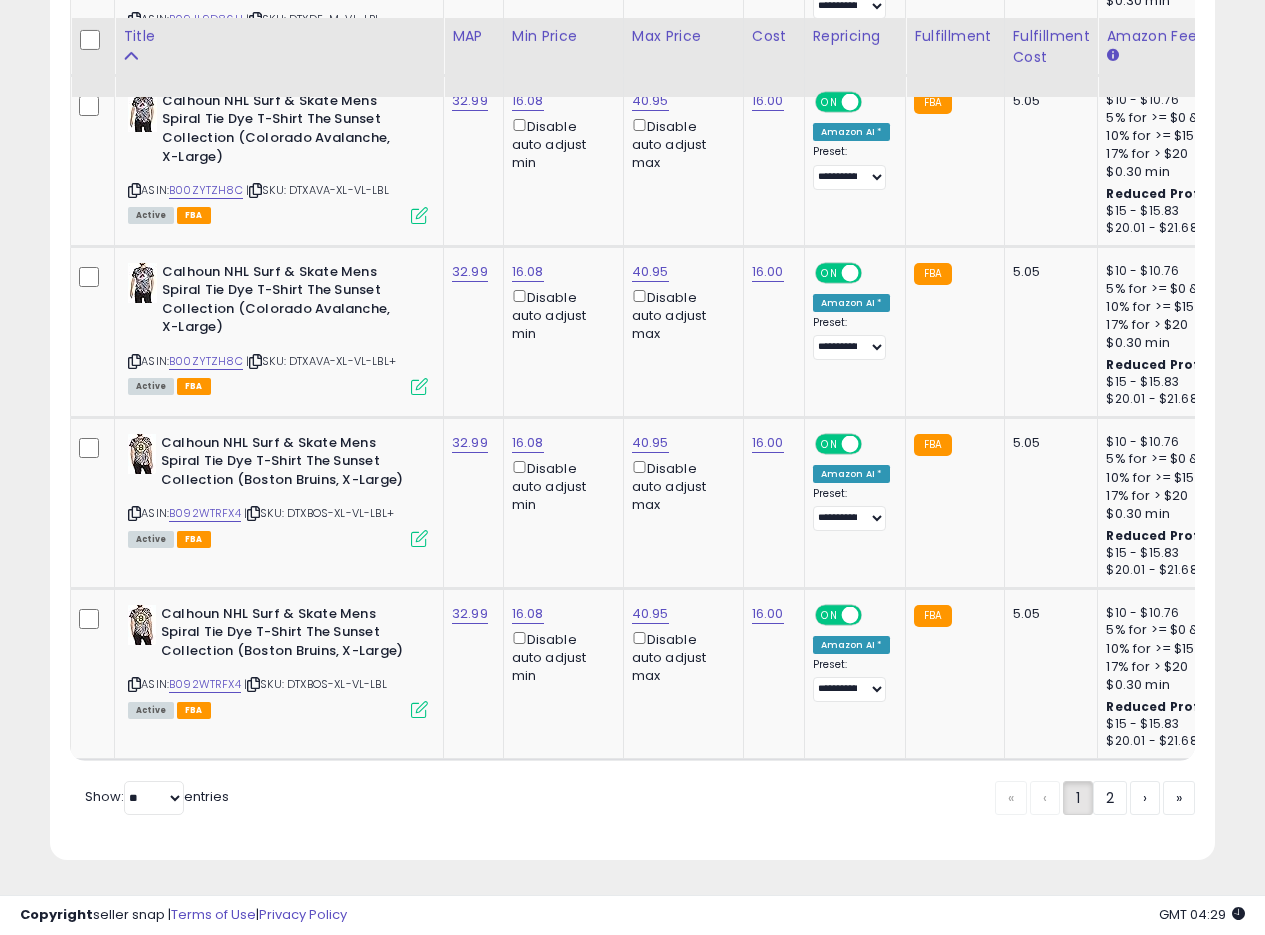 click on "2" 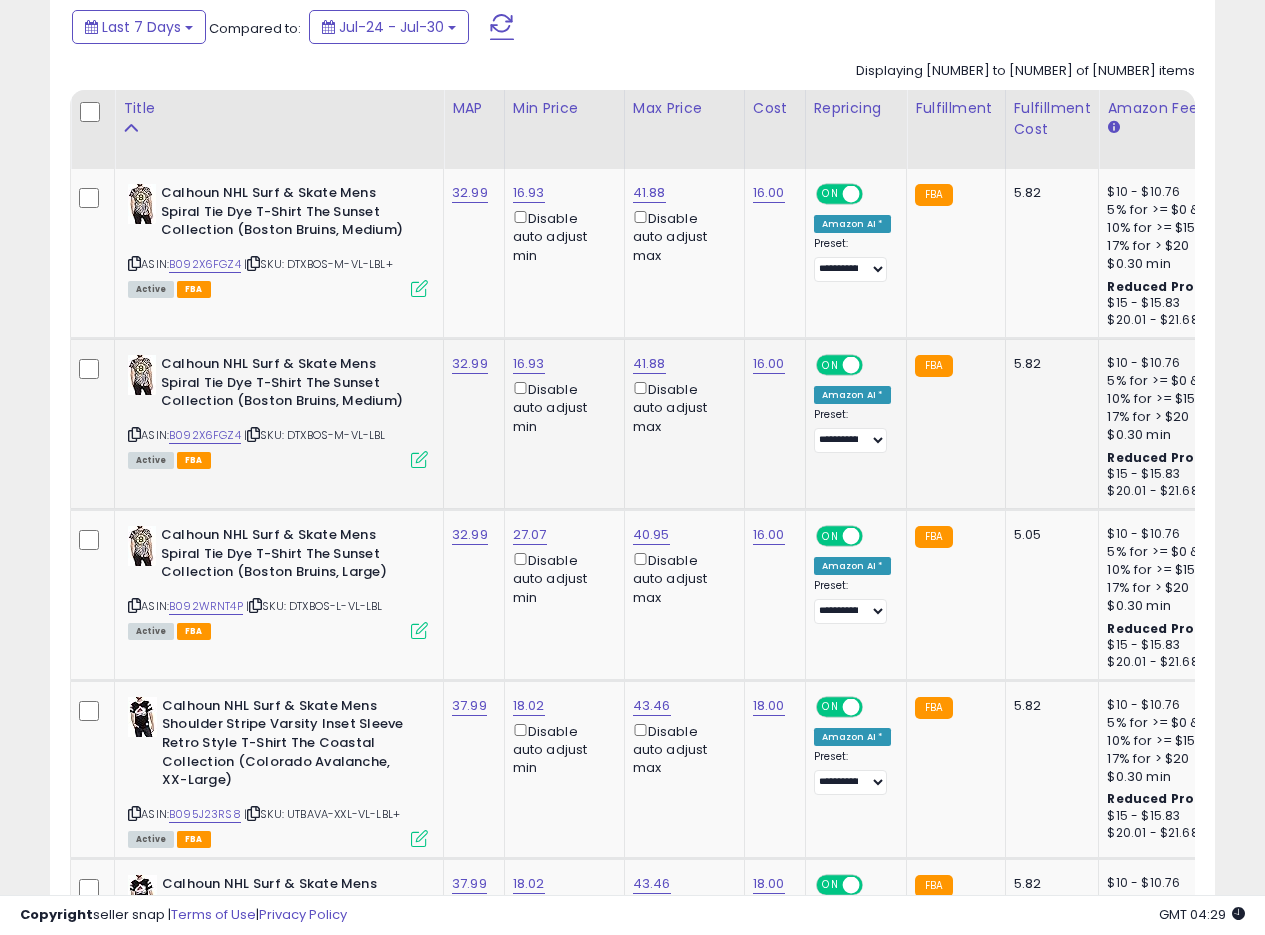 scroll, scrollTop: 955, scrollLeft: 0, axis: vertical 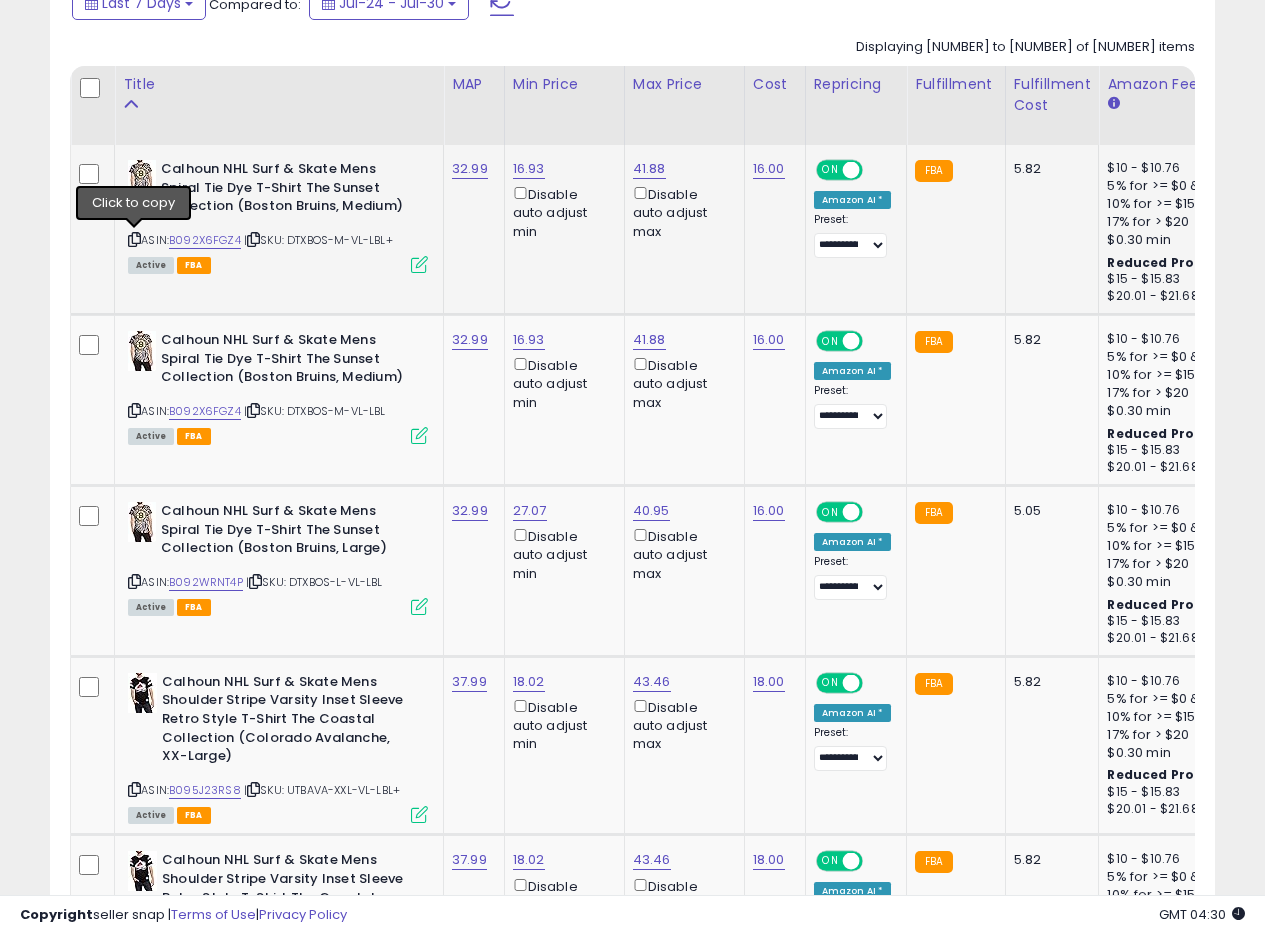 click at bounding box center [134, 239] 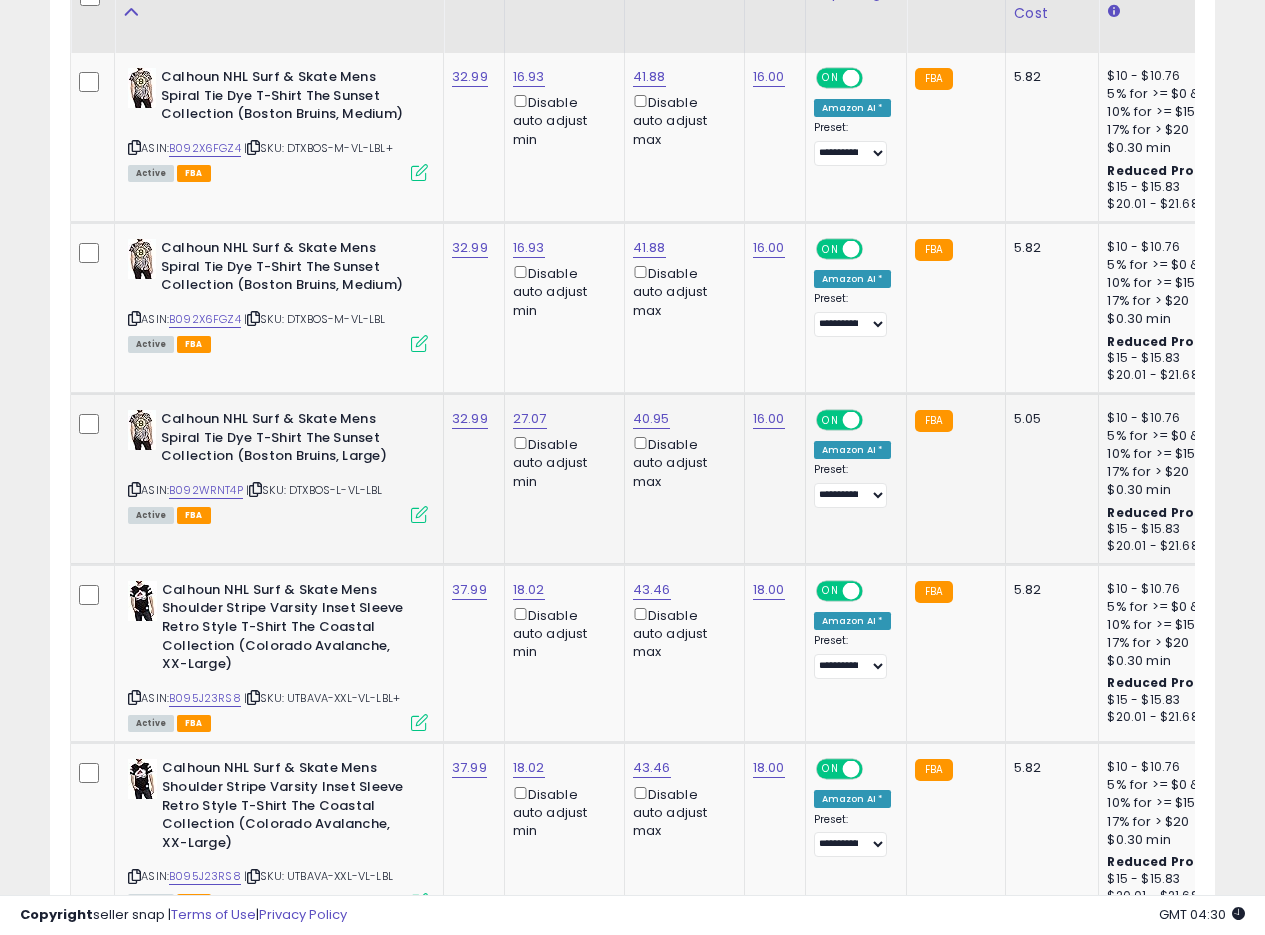 scroll, scrollTop: 1155, scrollLeft: 0, axis: vertical 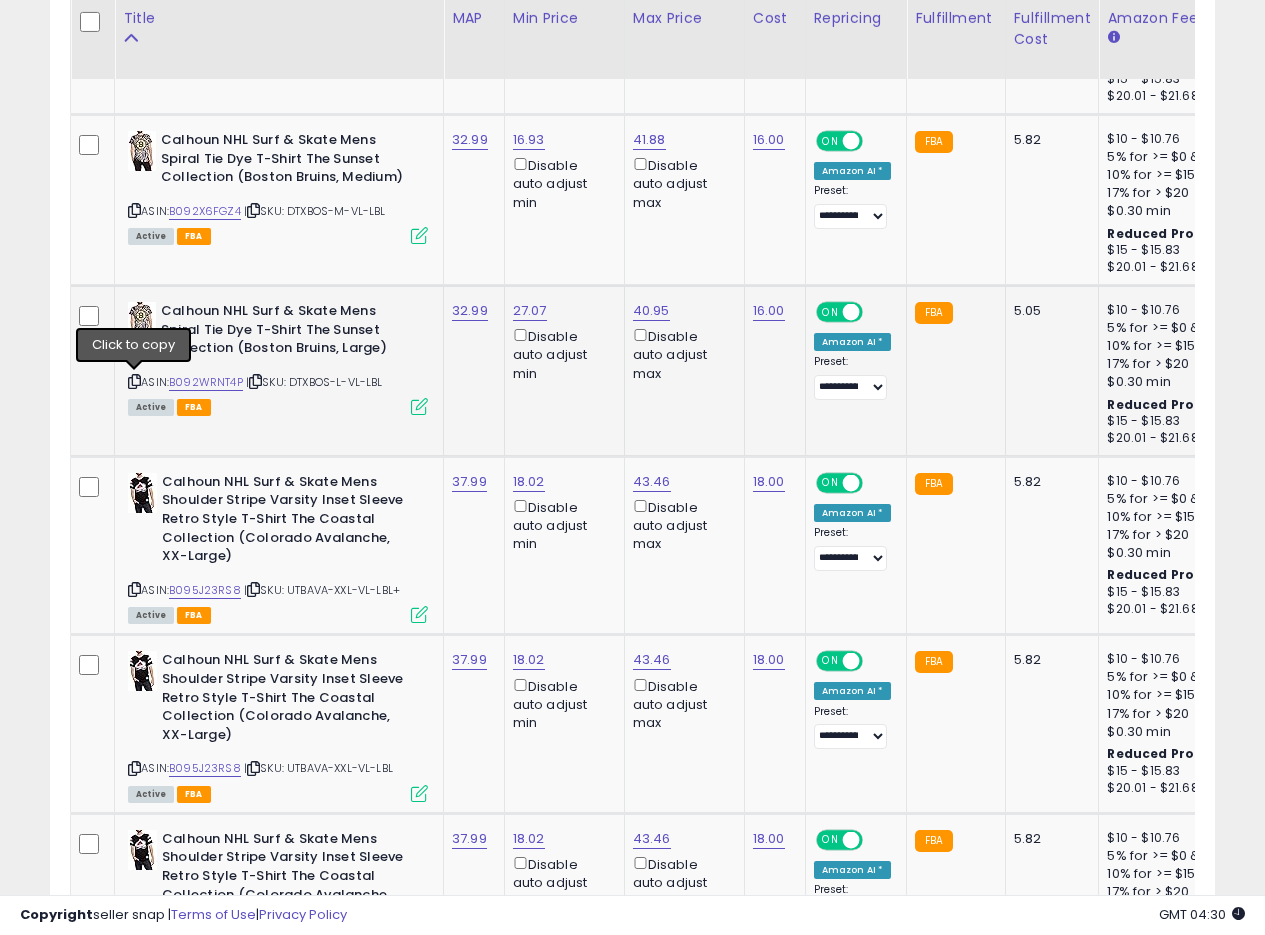 click at bounding box center (134, 381) 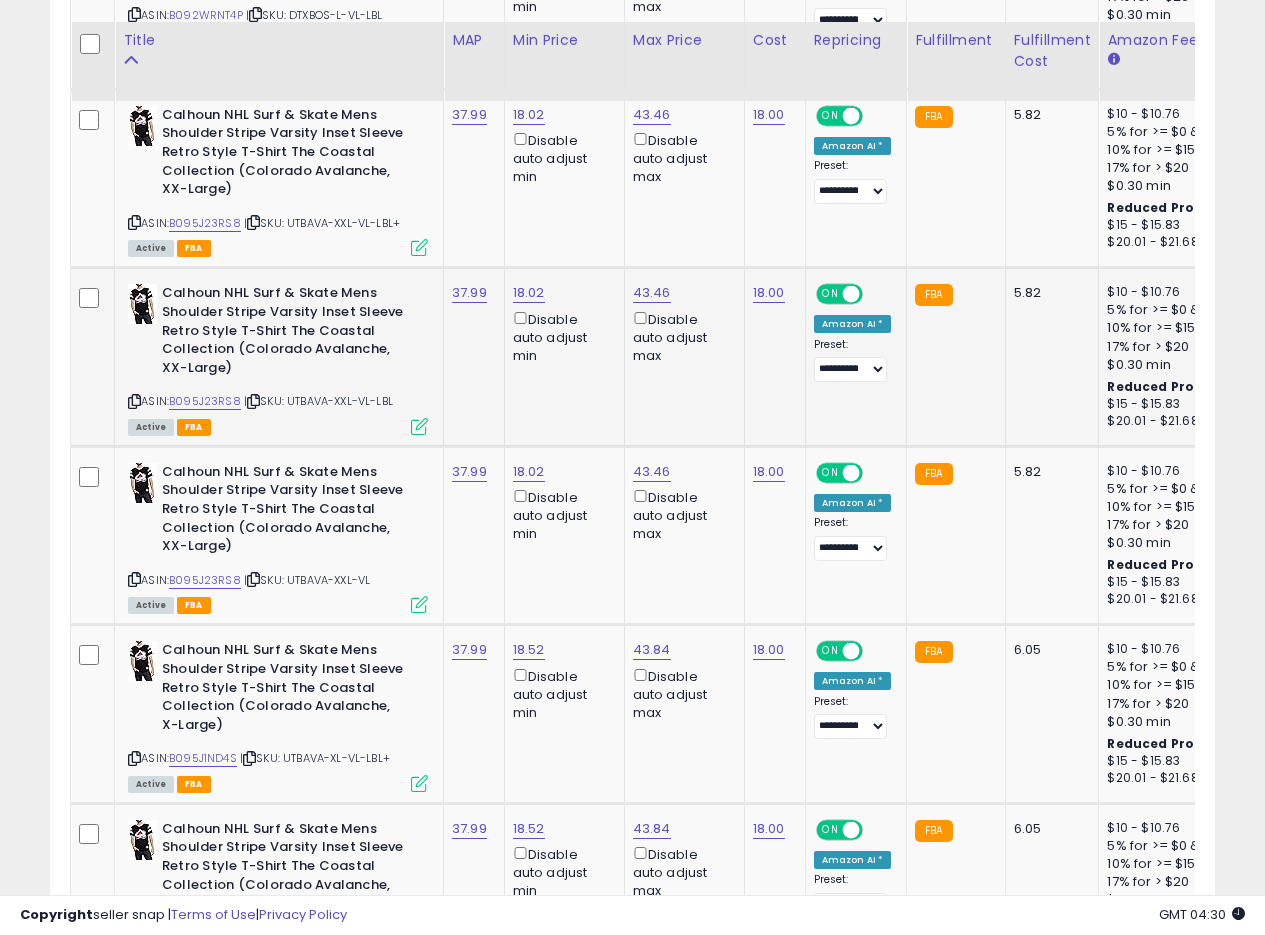 scroll, scrollTop: 1555, scrollLeft: 0, axis: vertical 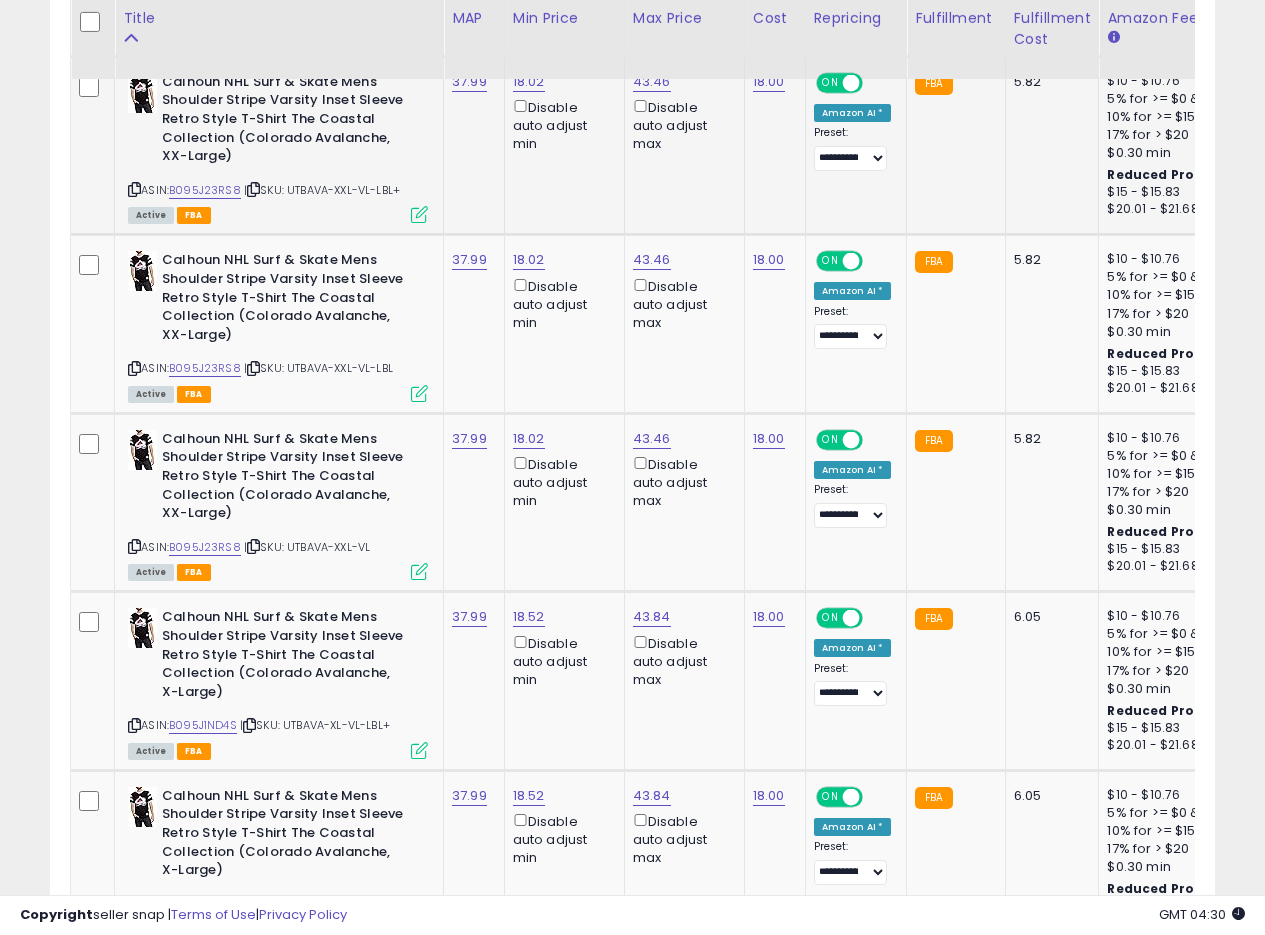 click at bounding box center (134, 189) 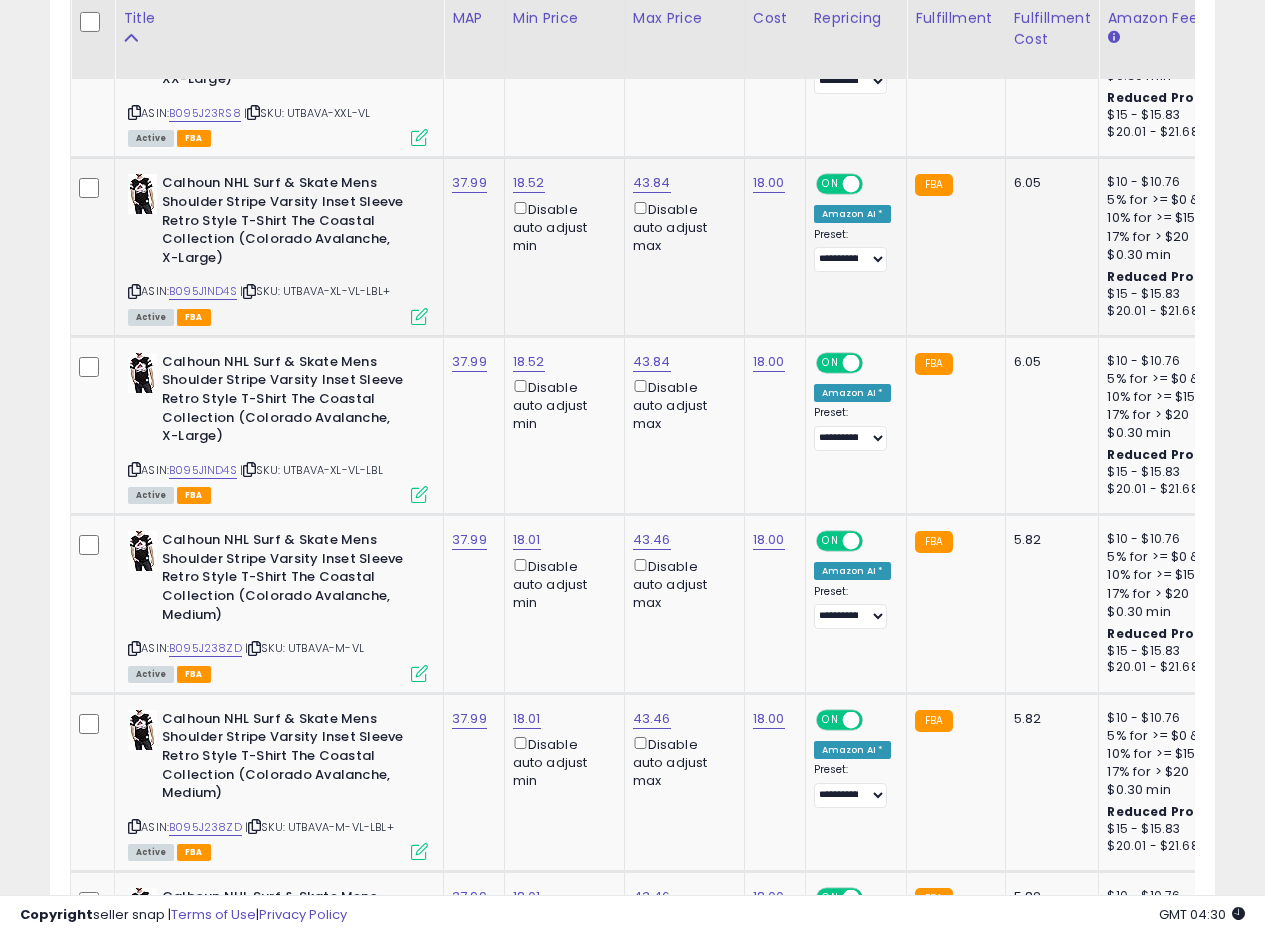 scroll, scrollTop: 1955, scrollLeft: 0, axis: vertical 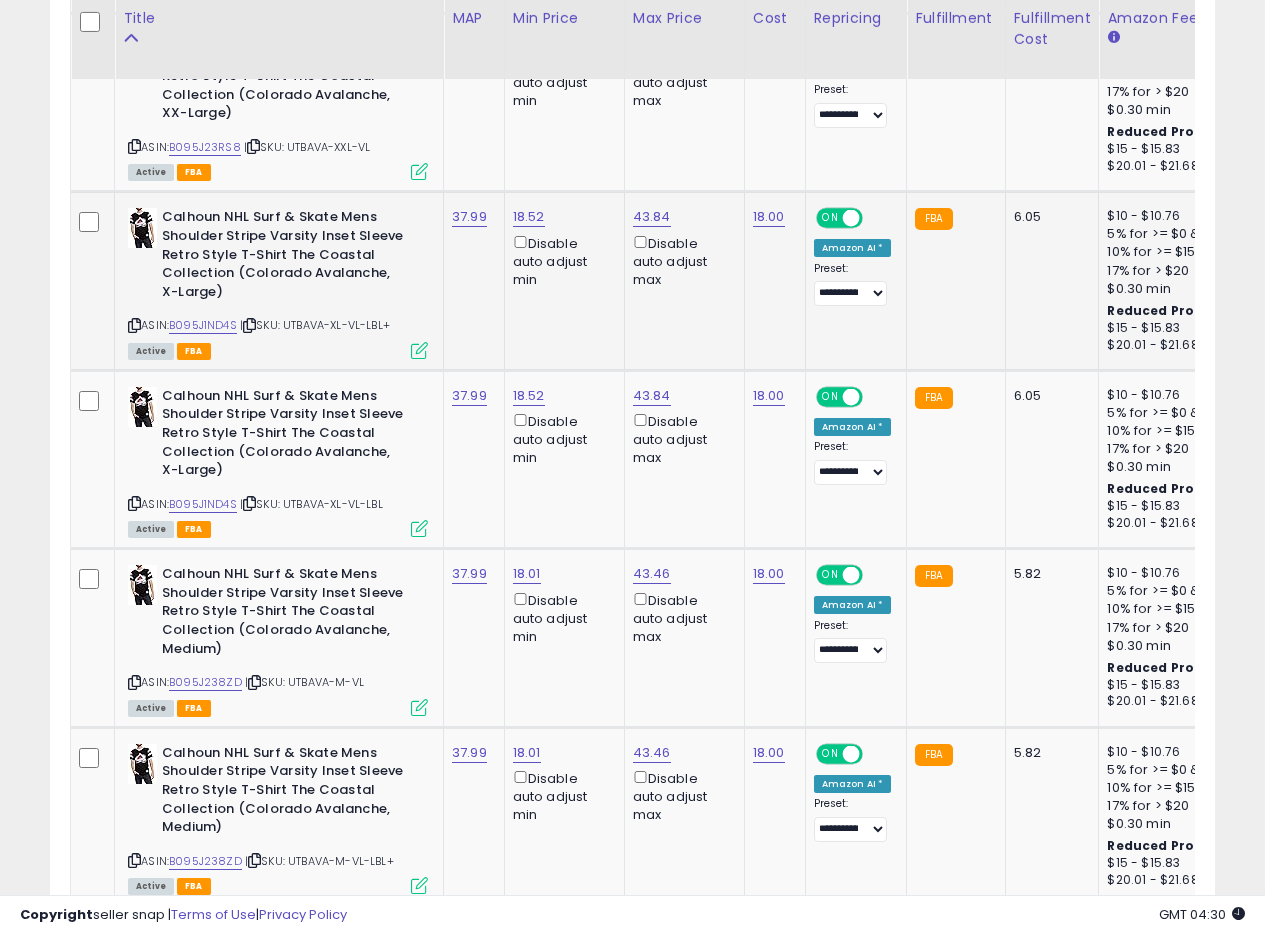 click at bounding box center [134, 325] 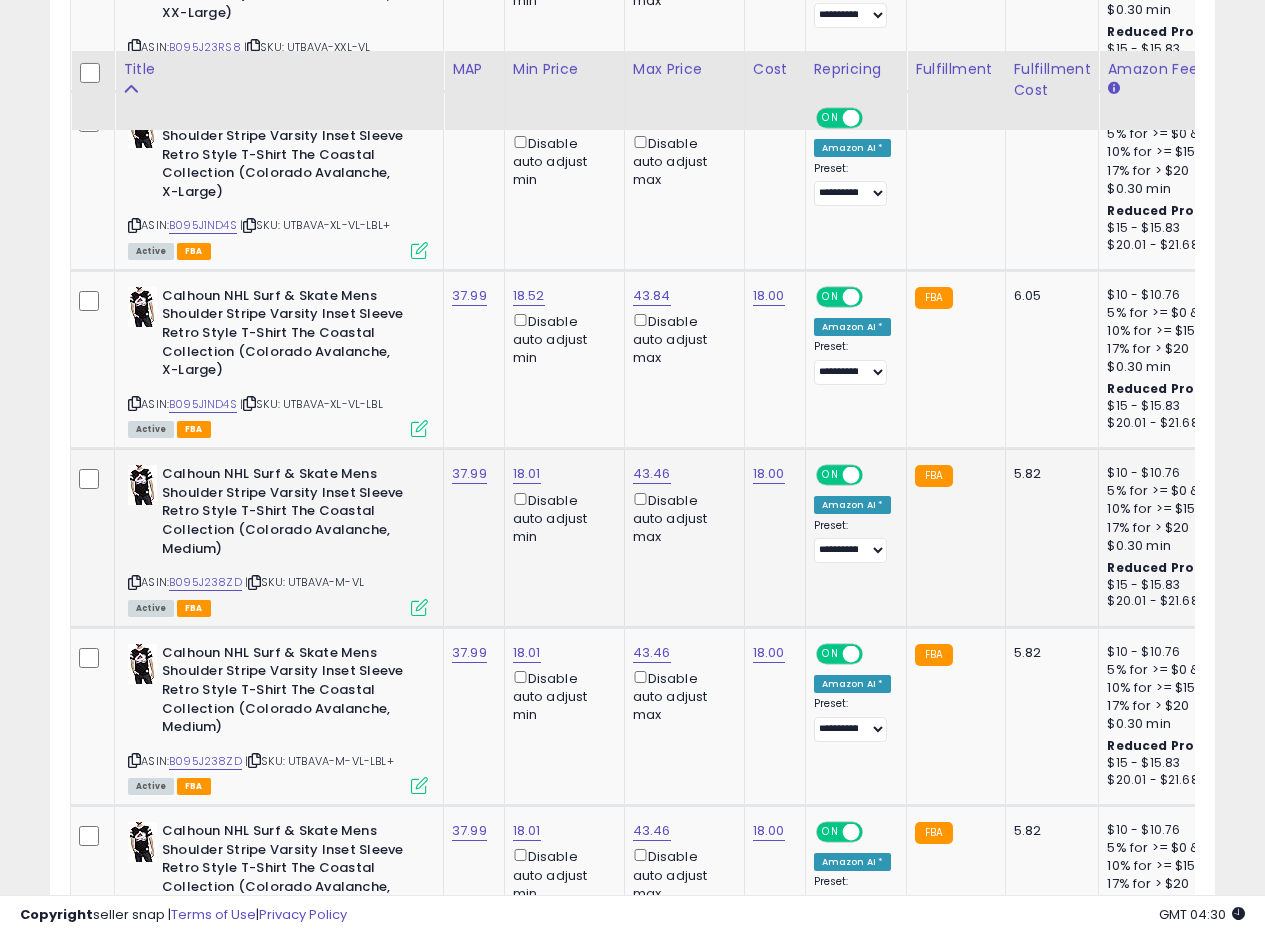 scroll, scrollTop: 2255, scrollLeft: 0, axis: vertical 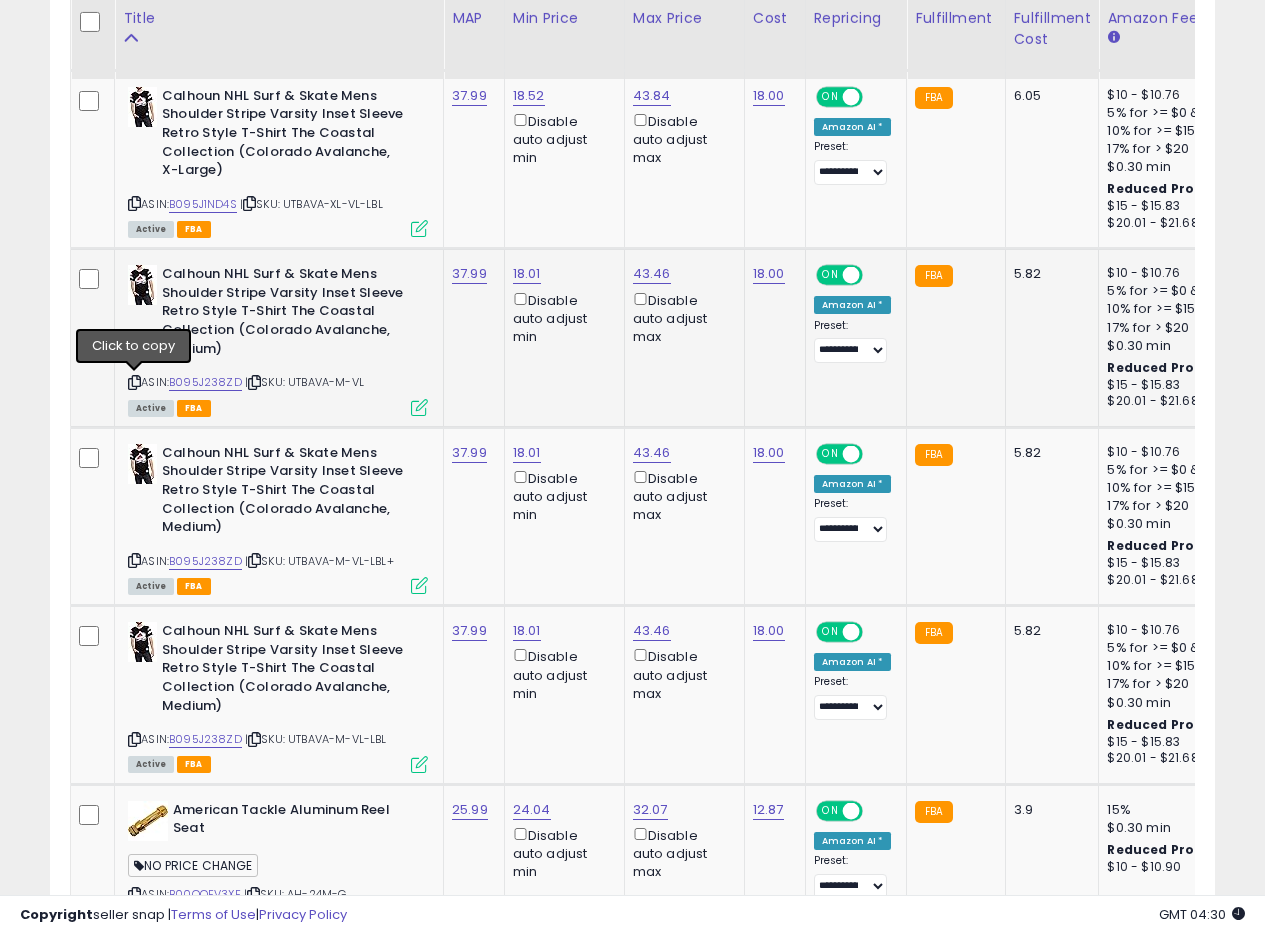 click at bounding box center (134, 382) 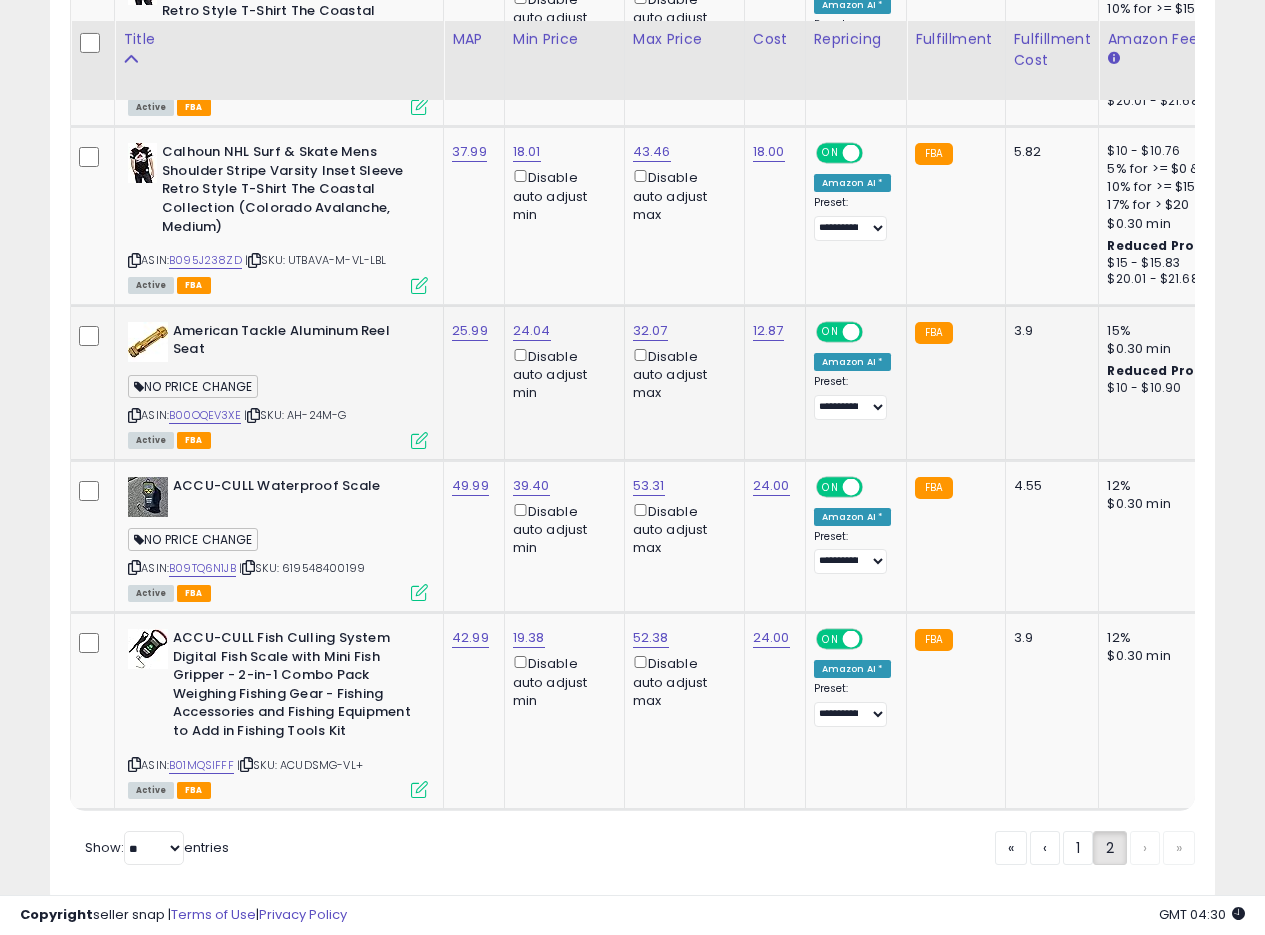 scroll, scrollTop: 2755, scrollLeft: 0, axis: vertical 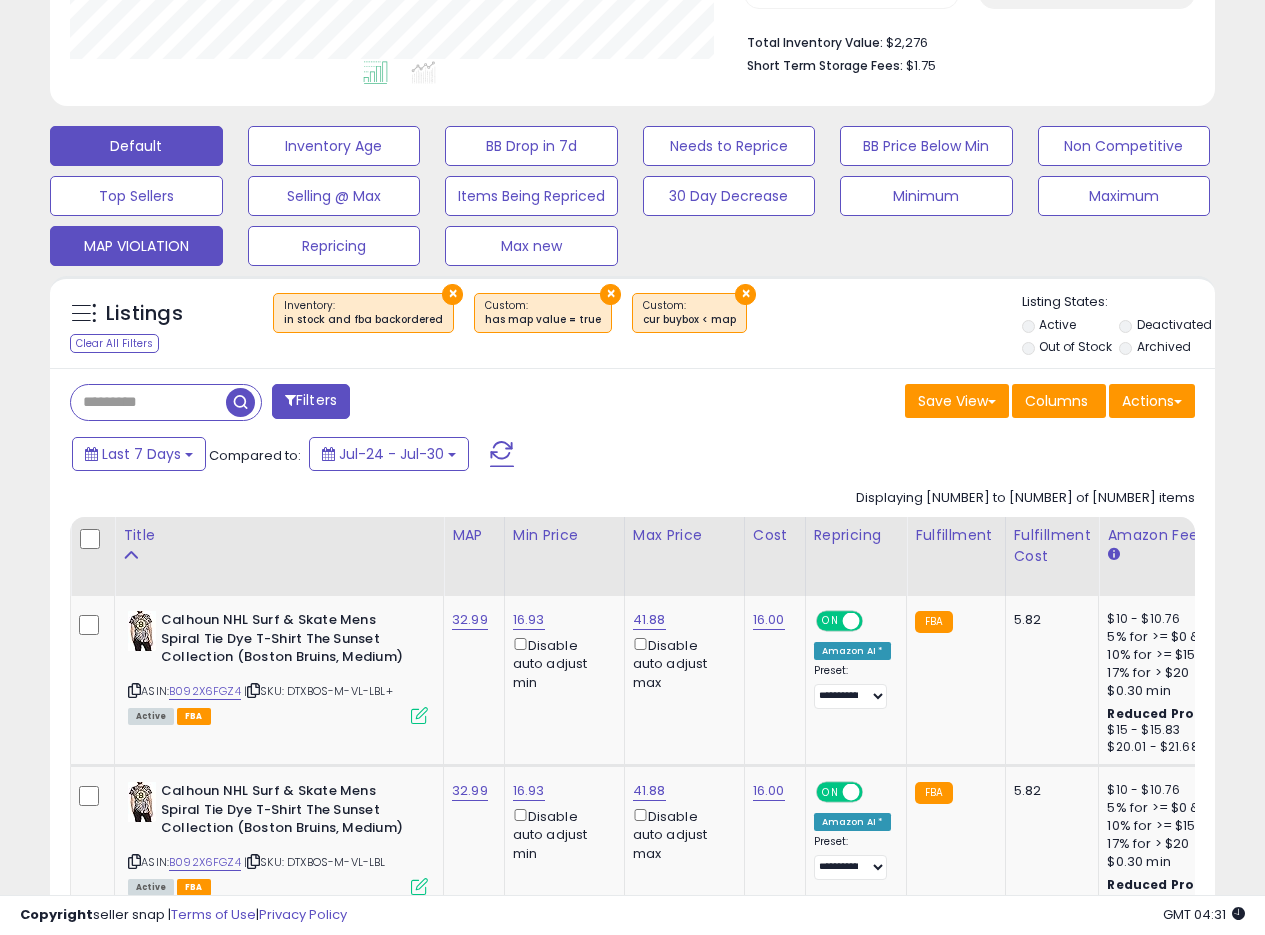 click on "Default" at bounding box center [136, 146] 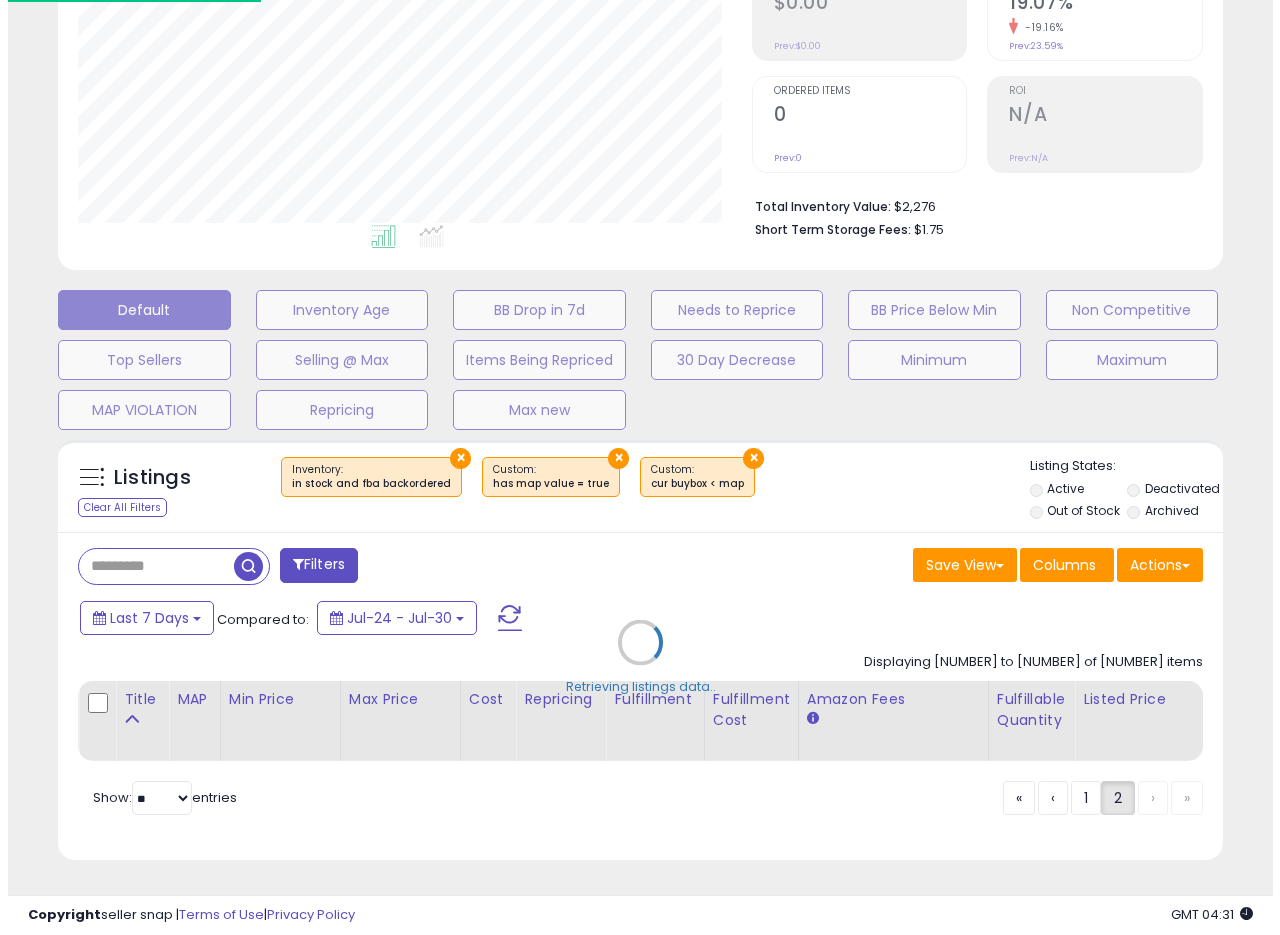 scroll, scrollTop: 355, scrollLeft: 0, axis: vertical 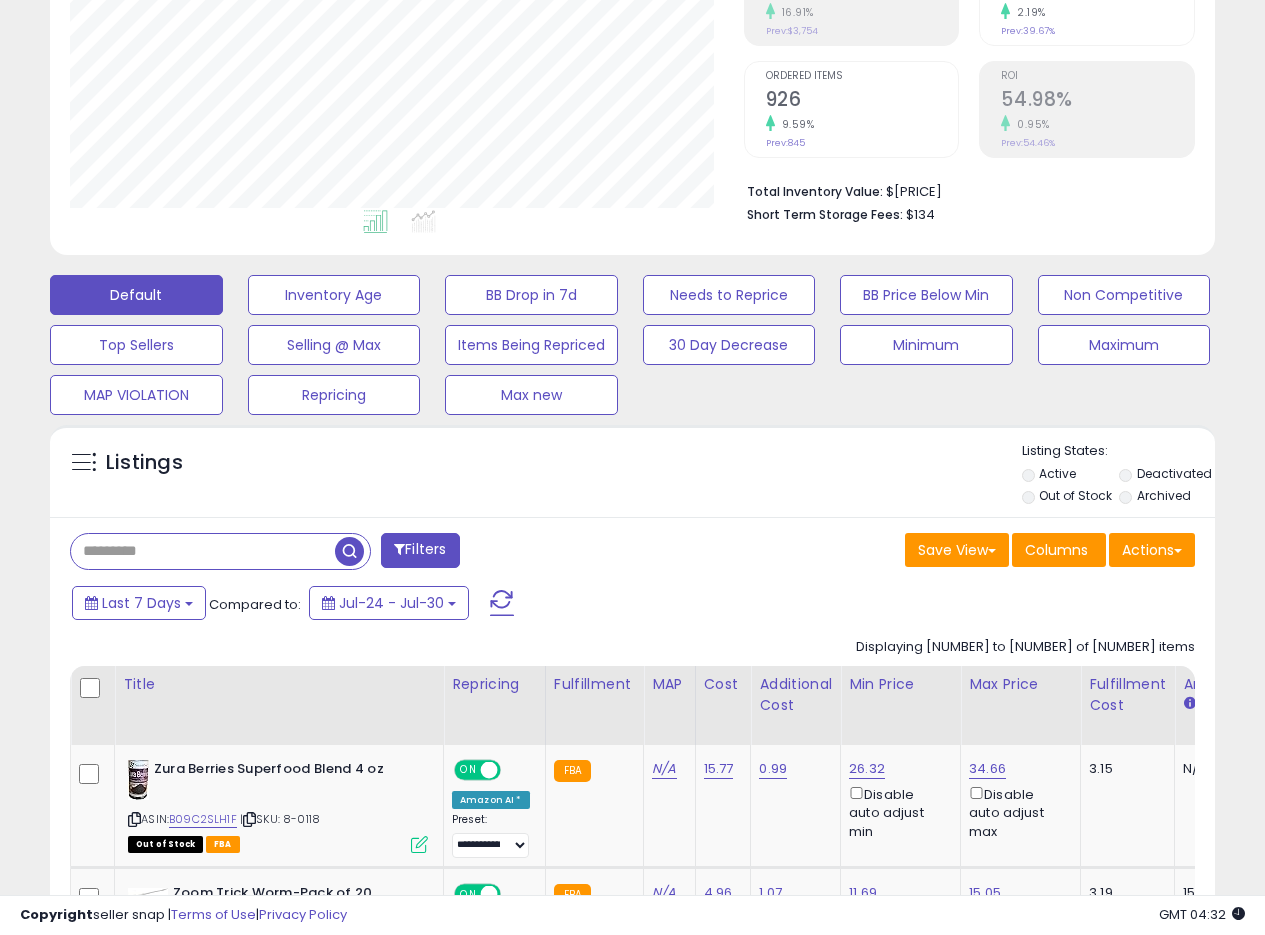 drag, startPoint x: 183, startPoint y: 554, endPoint x: 102, endPoint y: 545, distance: 81.49847 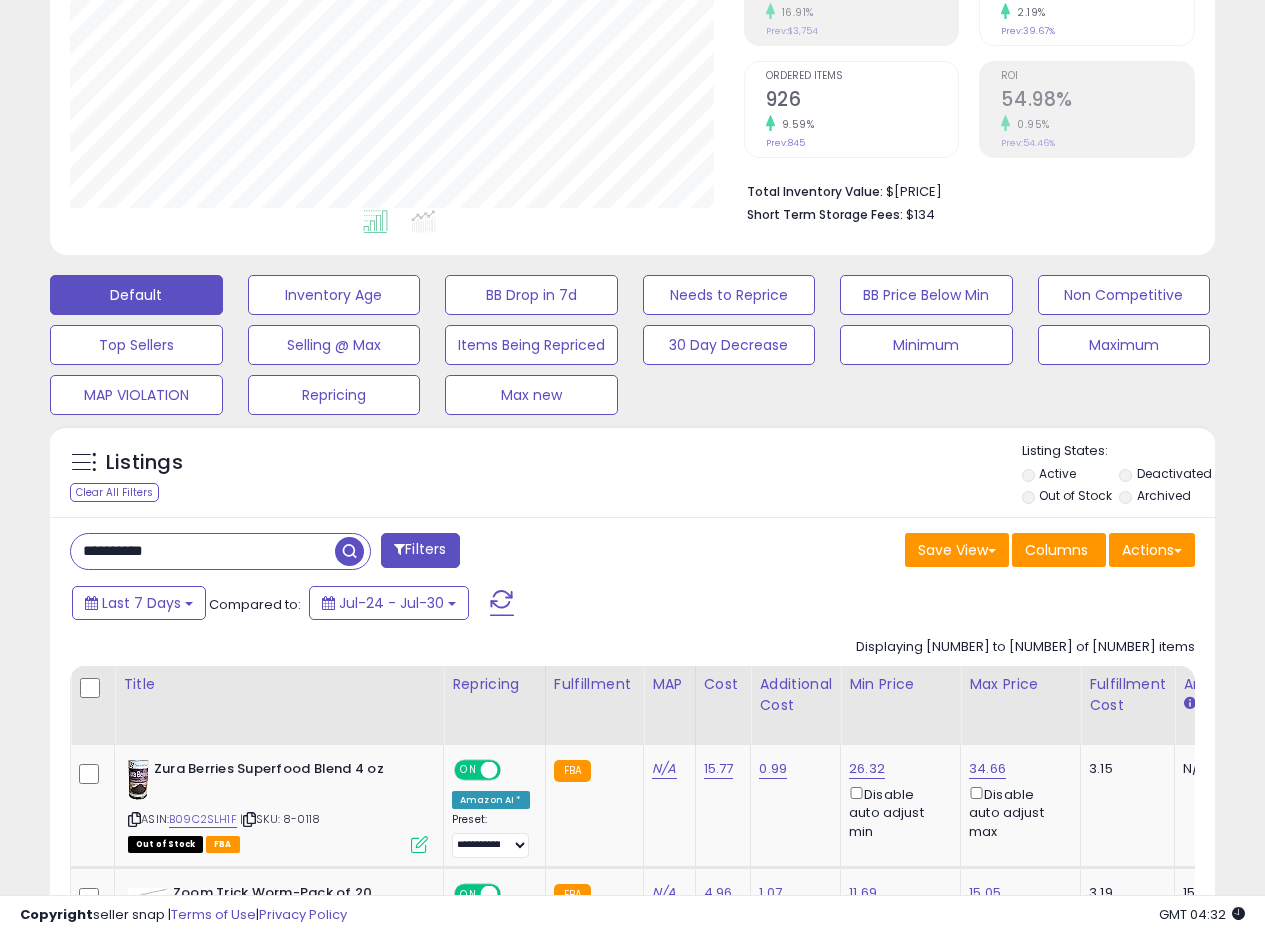 click on "Deactivated" at bounding box center [1174, 473] 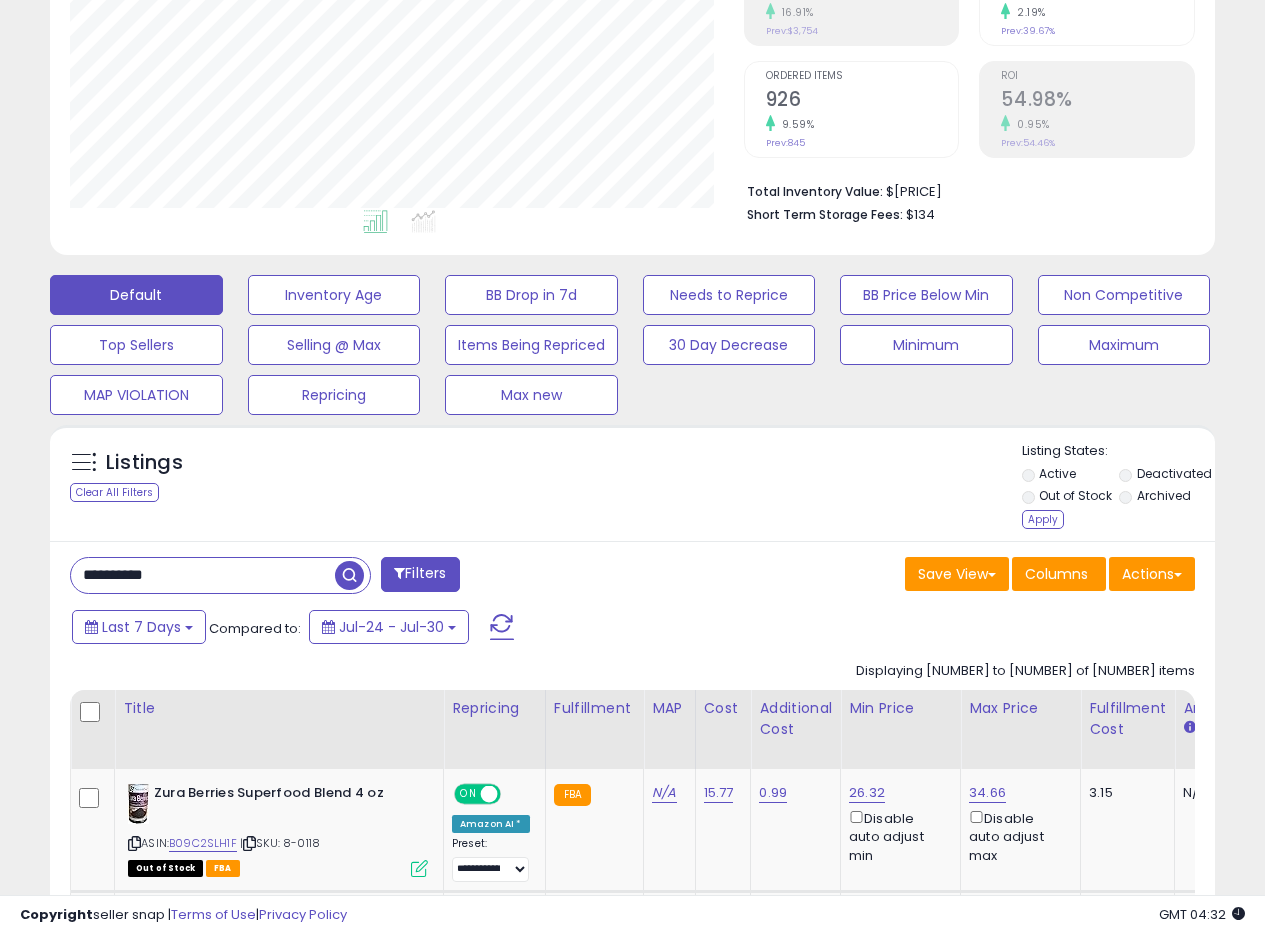 drag, startPoint x: 1035, startPoint y: 520, endPoint x: 684, endPoint y: 554, distance: 352.64288 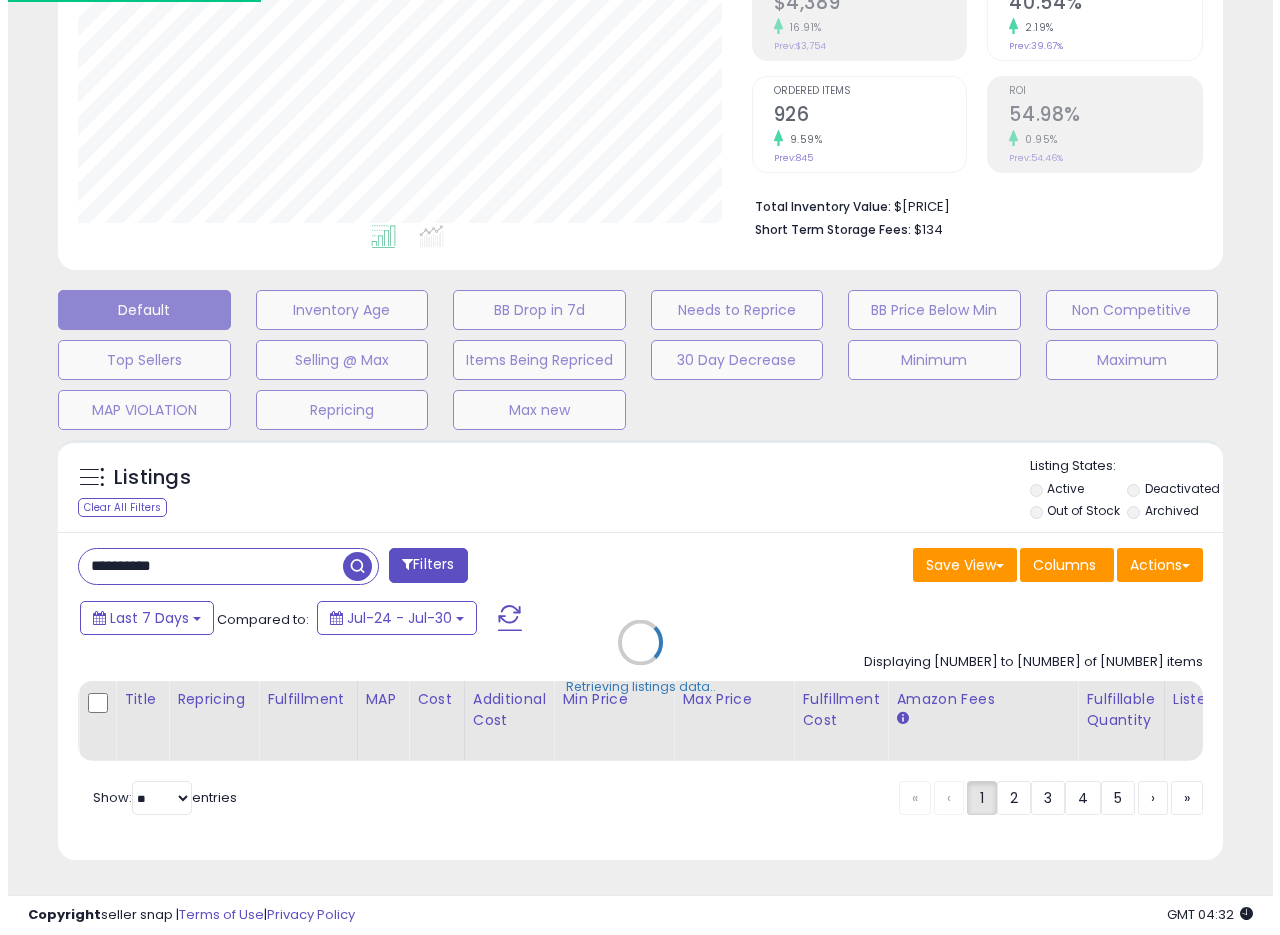 scroll, scrollTop: 999590, scrollLeft: 999317, axis: both 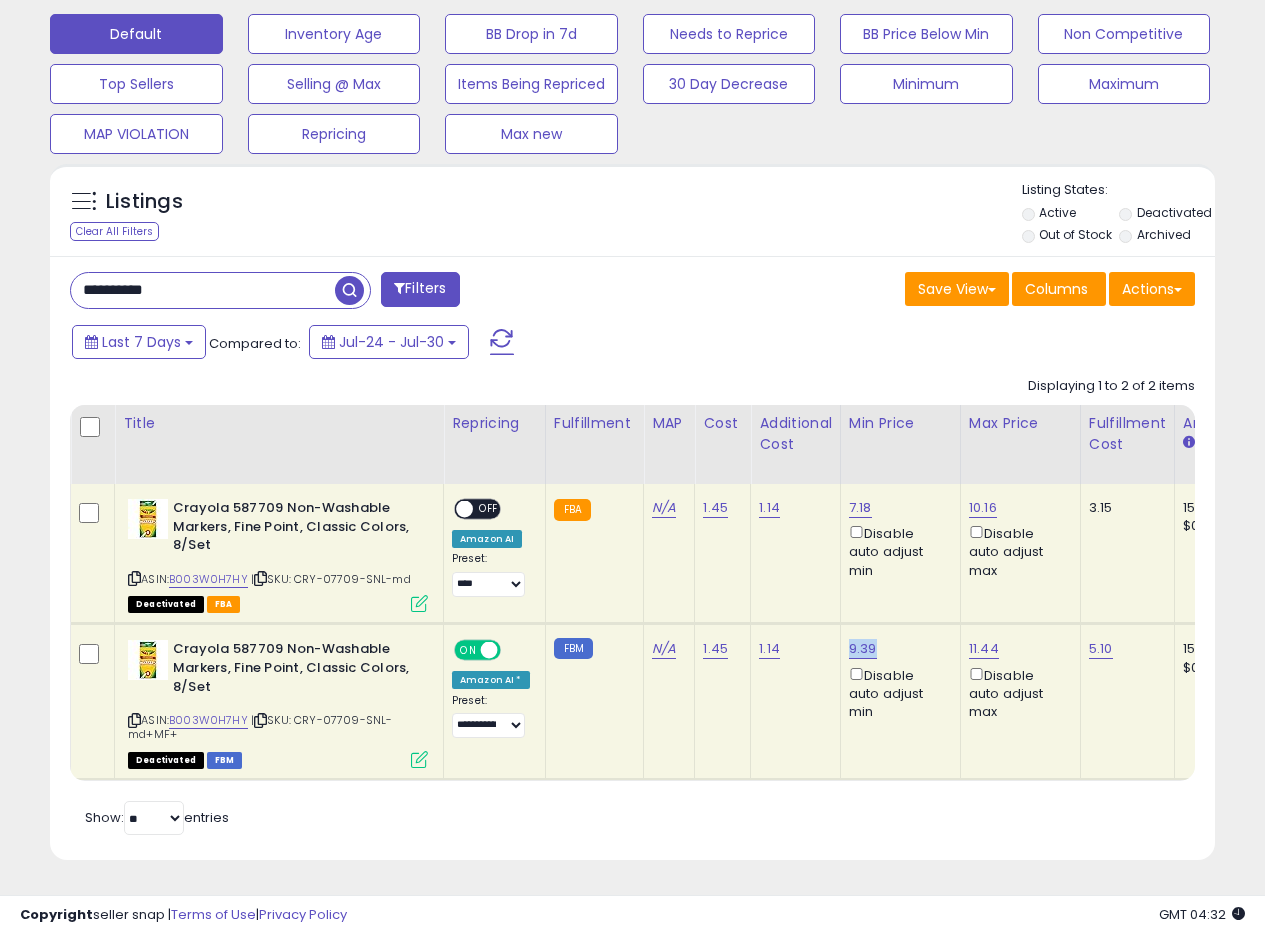 drag, startPoint x: 859, startPoint y: 634, endPoint x: 846, endPoint y: 634, distance: 13 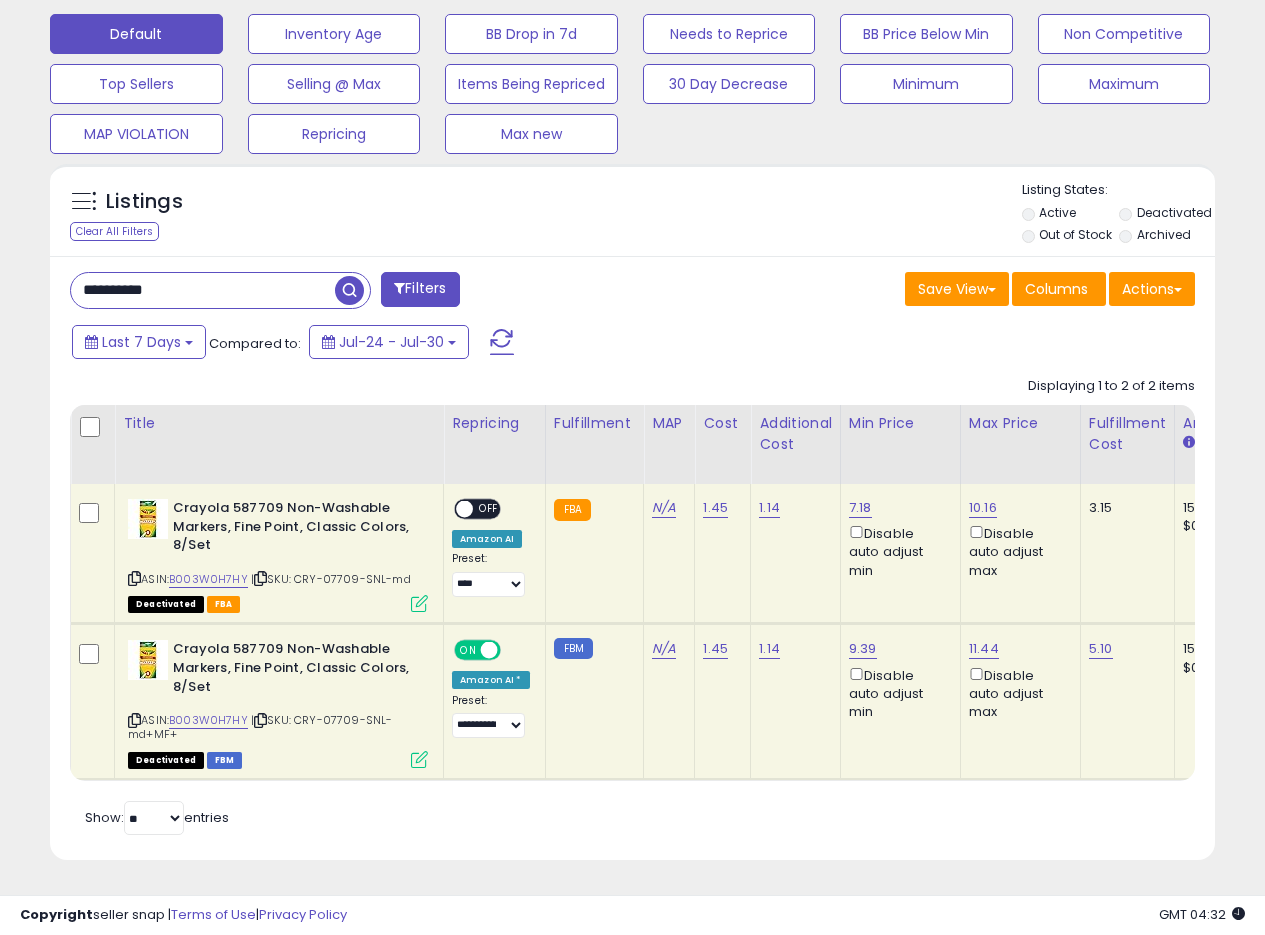 drag, startPoint x: 208, startPoint y: 287, endPoint x: 31, endPoint y: 276, distance: 177.34148 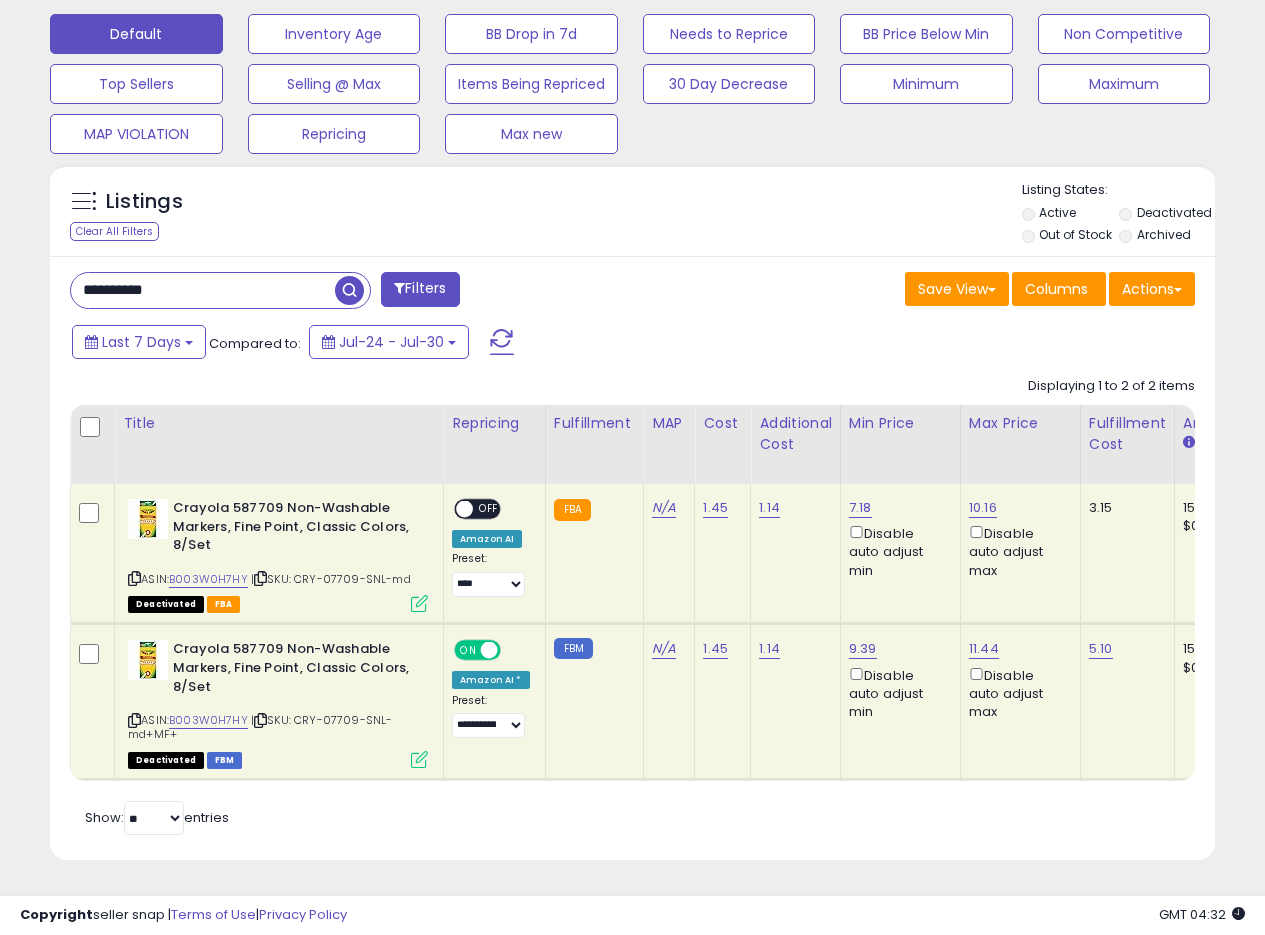 paste 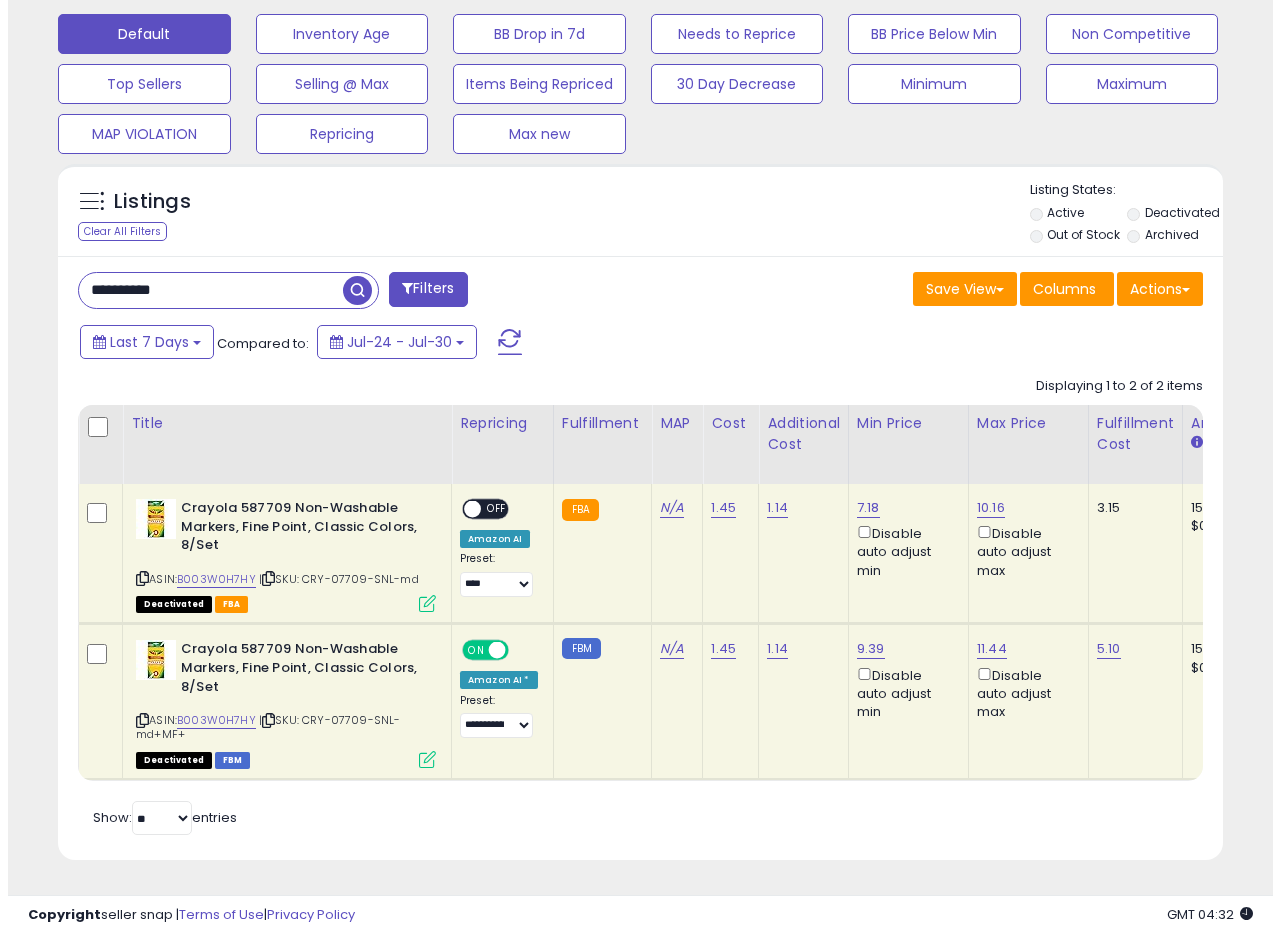 scroll, scrollTop: 335, scrollLeft: 0, axis: vertical 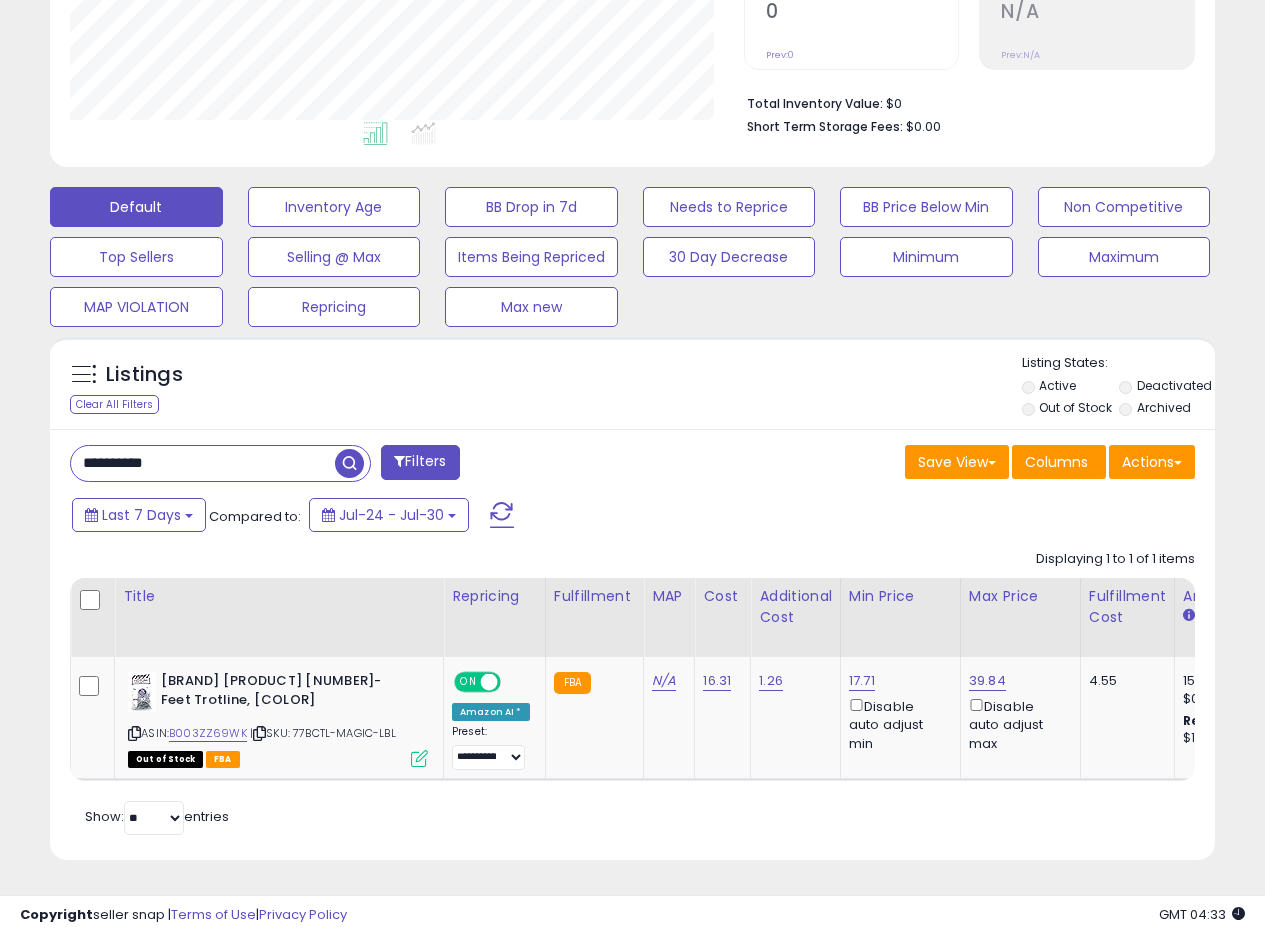 type 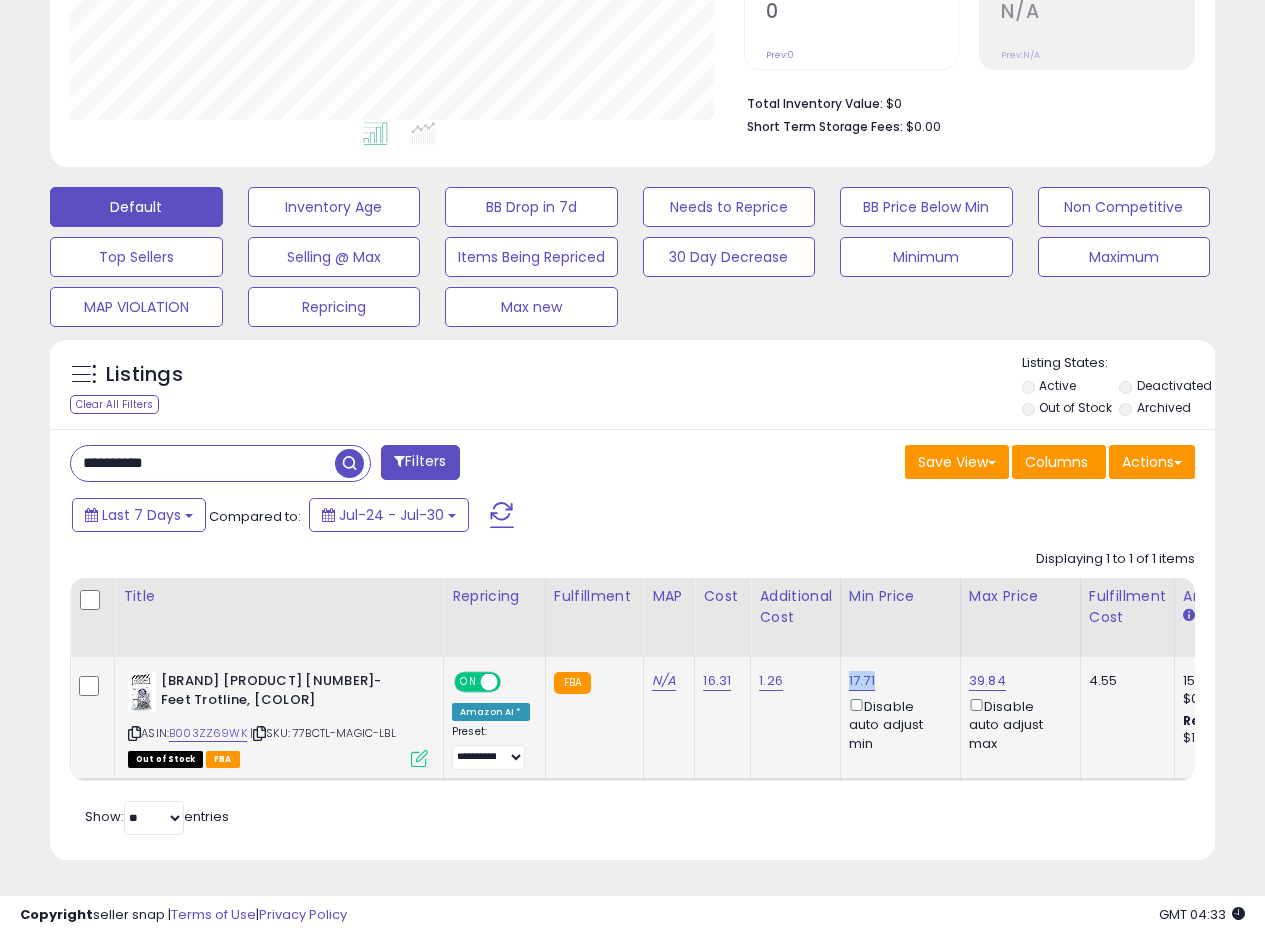 drag, startPoint x: 877, startPoint y: 662, endPoint x: 845, endPoint y: 667, distance: 32.38827 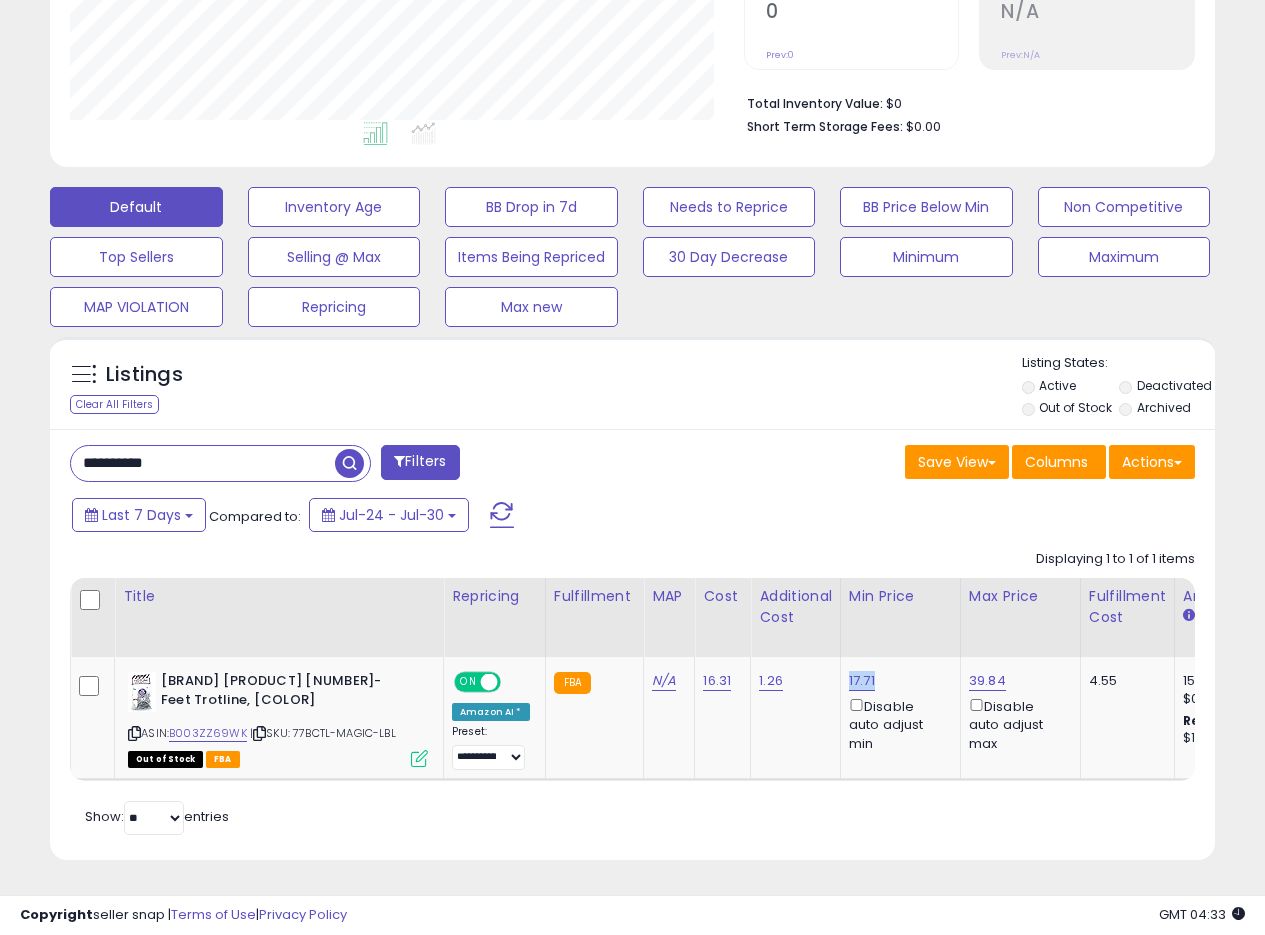 copy on "17.71" 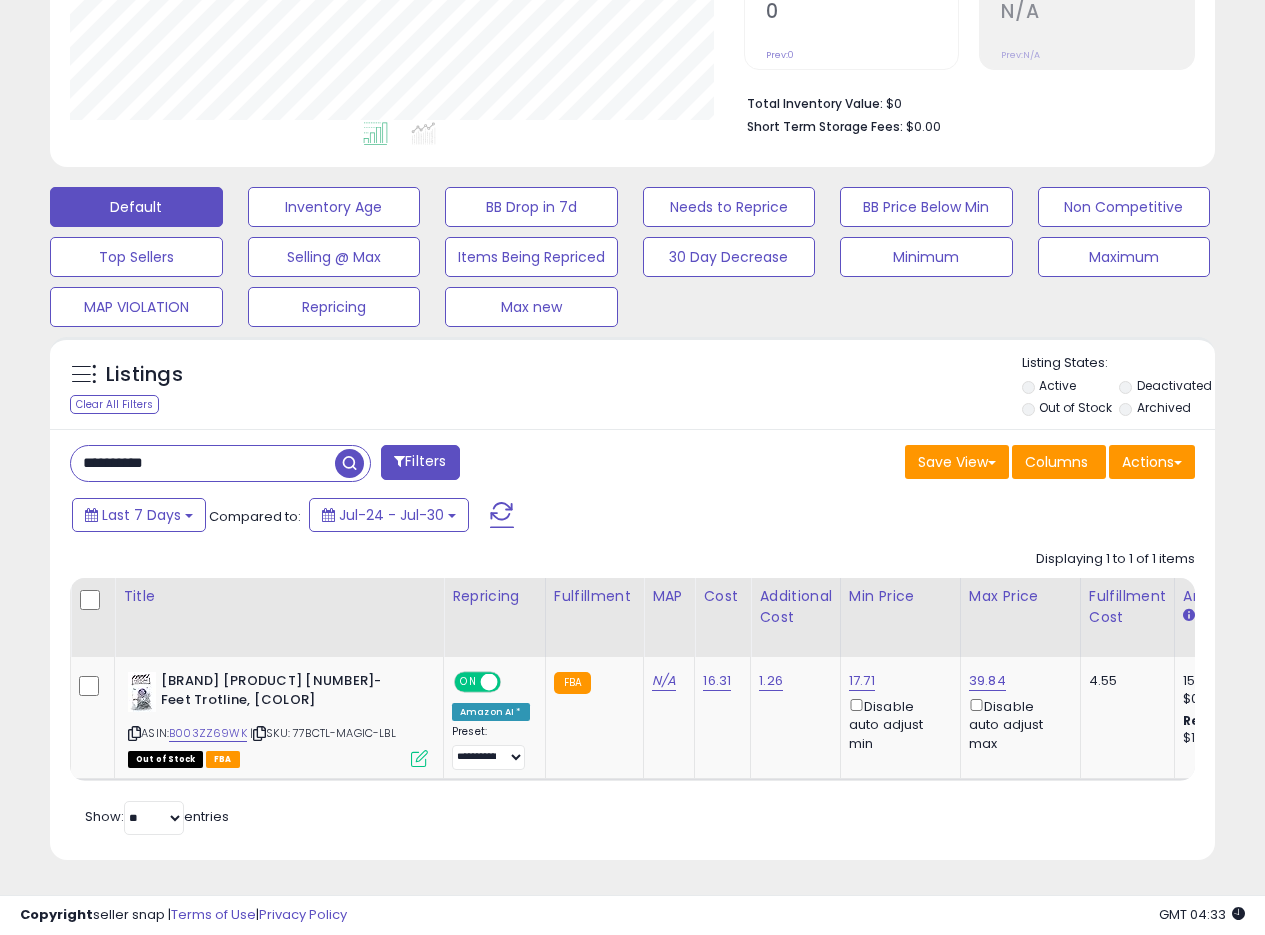 drag, startPoint x: 215, startPoint y: 452, endPoint x: 0, endPoint y: 432, distance: 215.92822 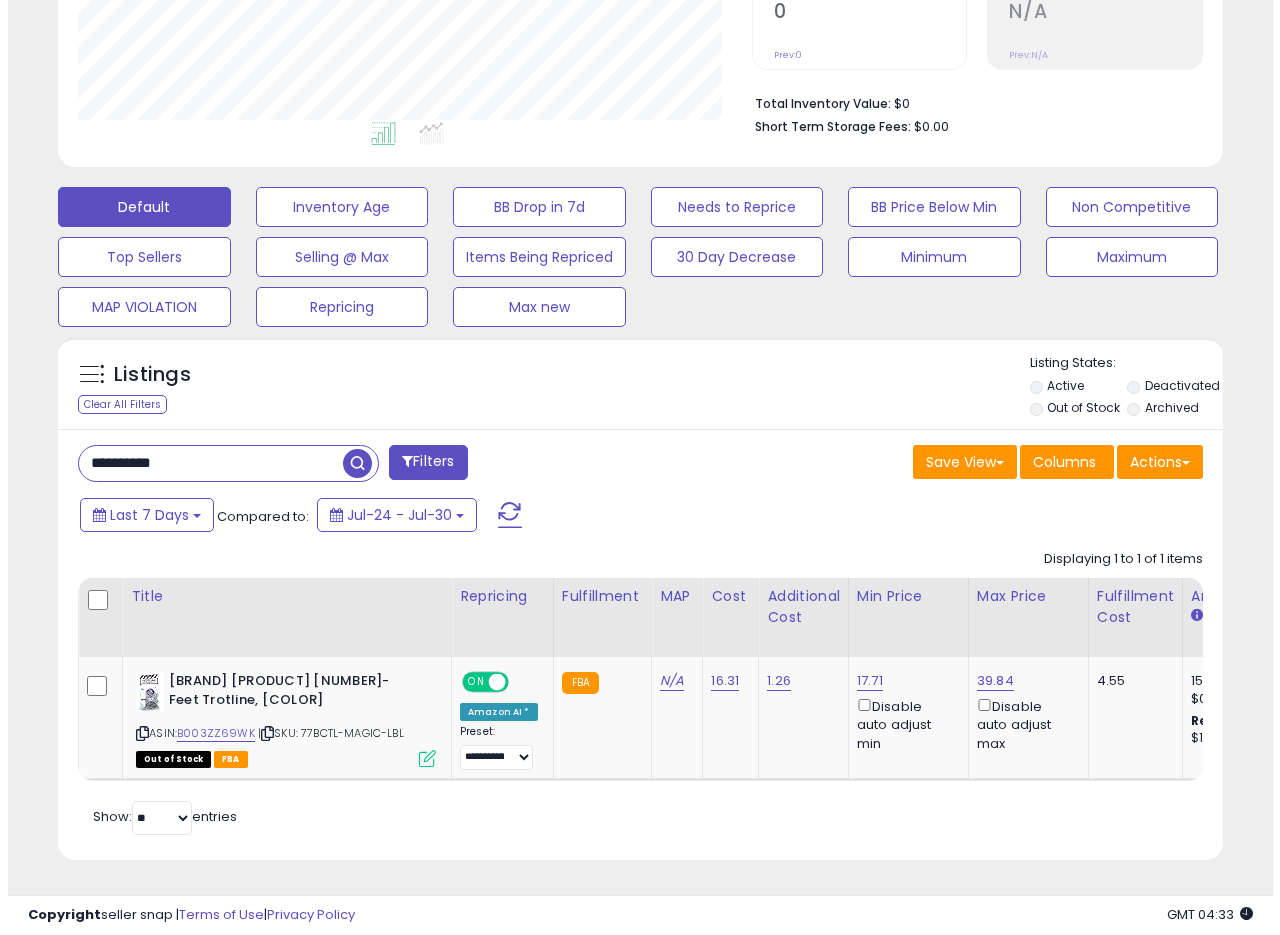 scroll, scrollTop: 335, scrollLeft: 0, axis: vertical 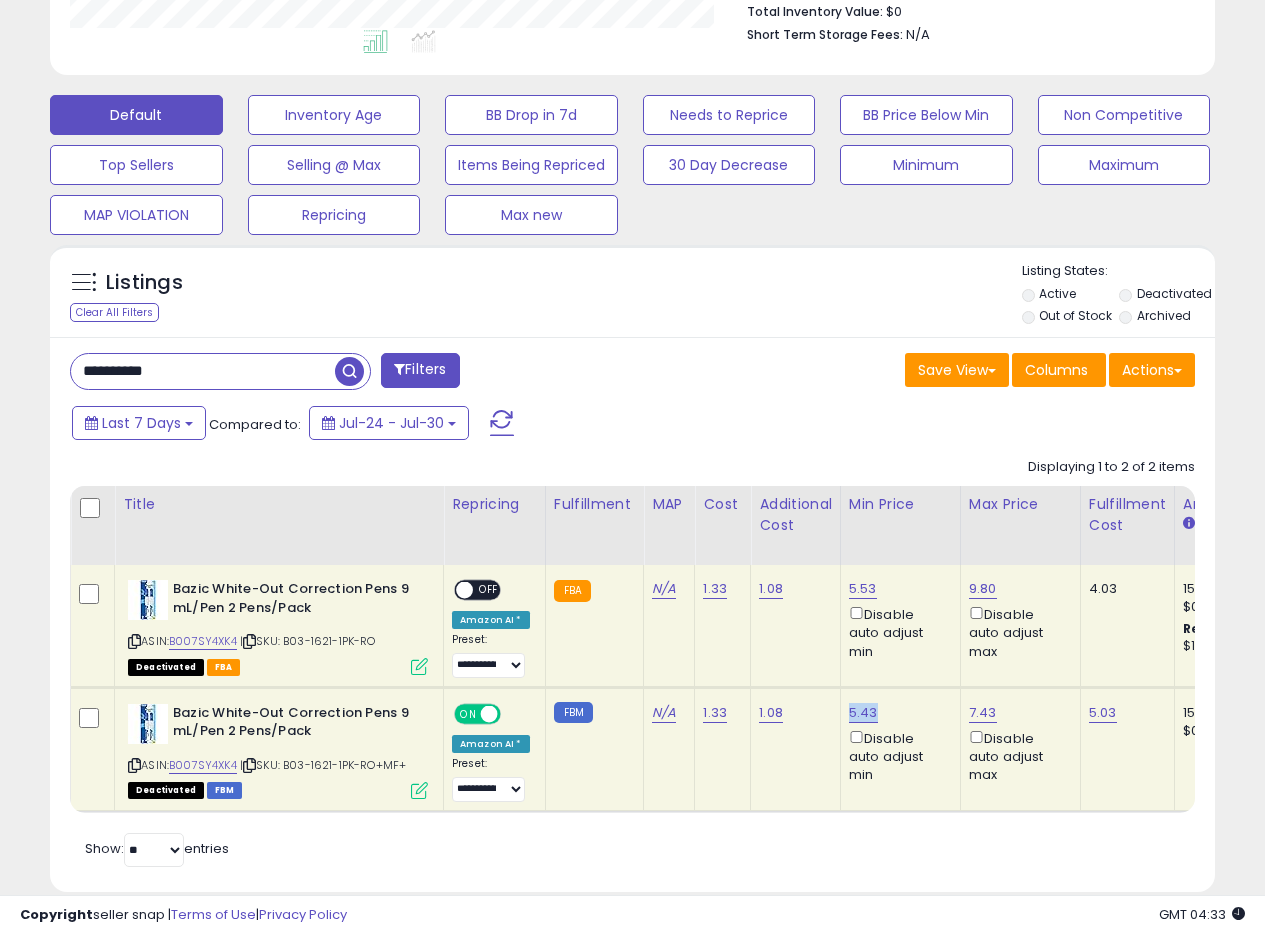 drag, startPoint x: 879, startPoint y: 708, endPoint x: 842, endPoint y: 713, distance: 37.336308 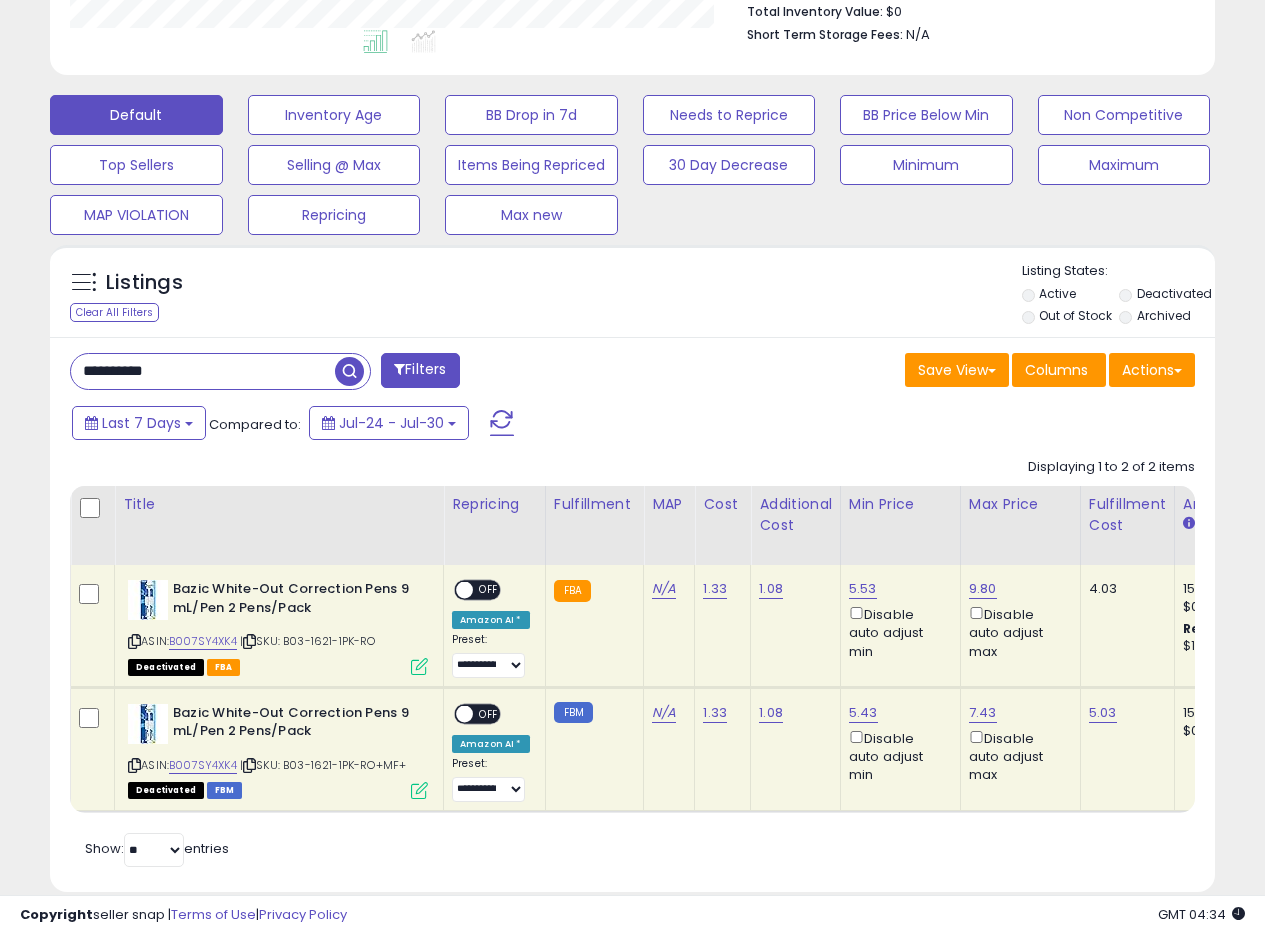 drag, startPoint x: 201, startPoint y: 376, endPoint x: 0, endPoint y: 372, distance: 201.0398 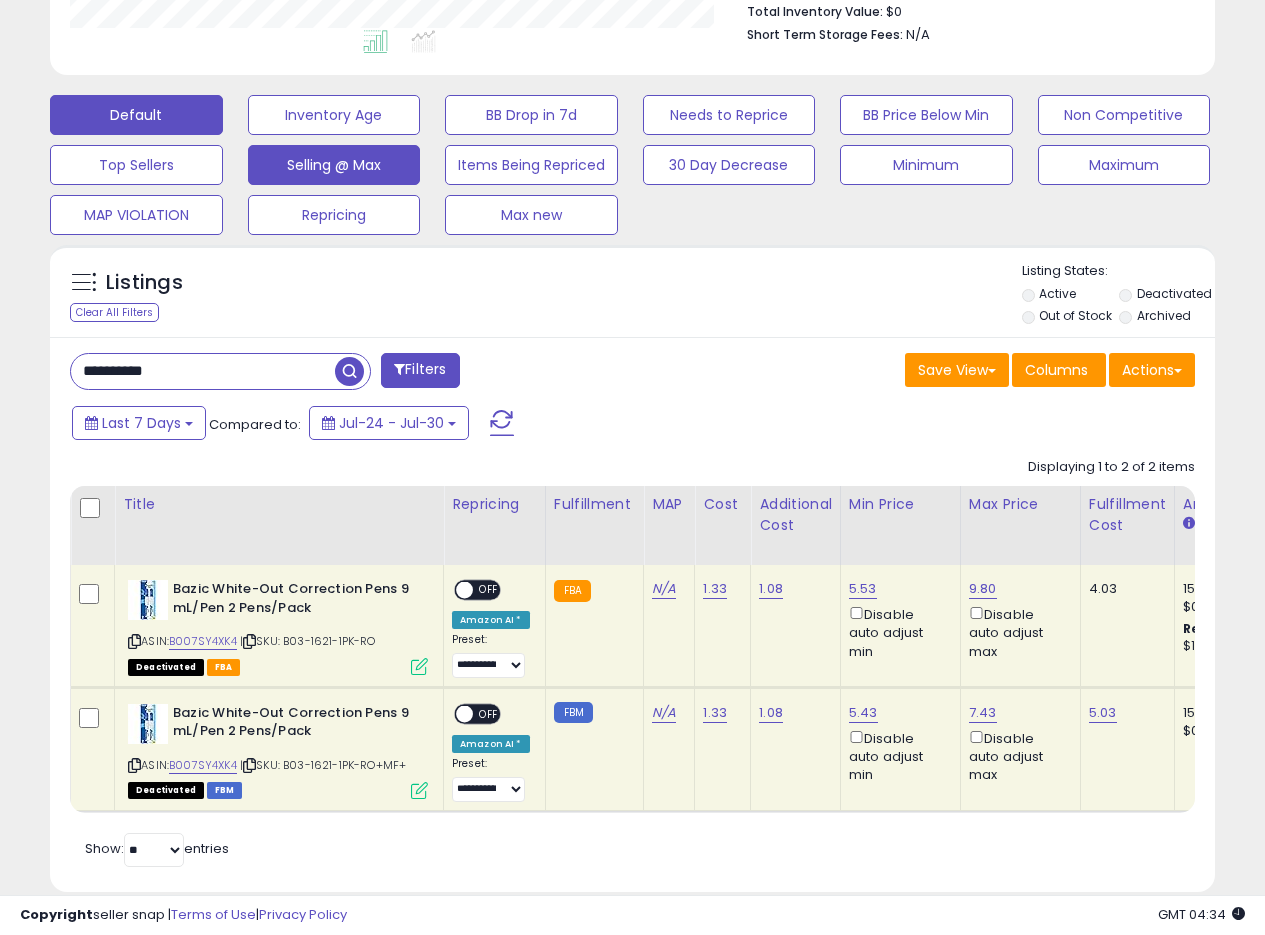 click at bounding box center (349, 371) 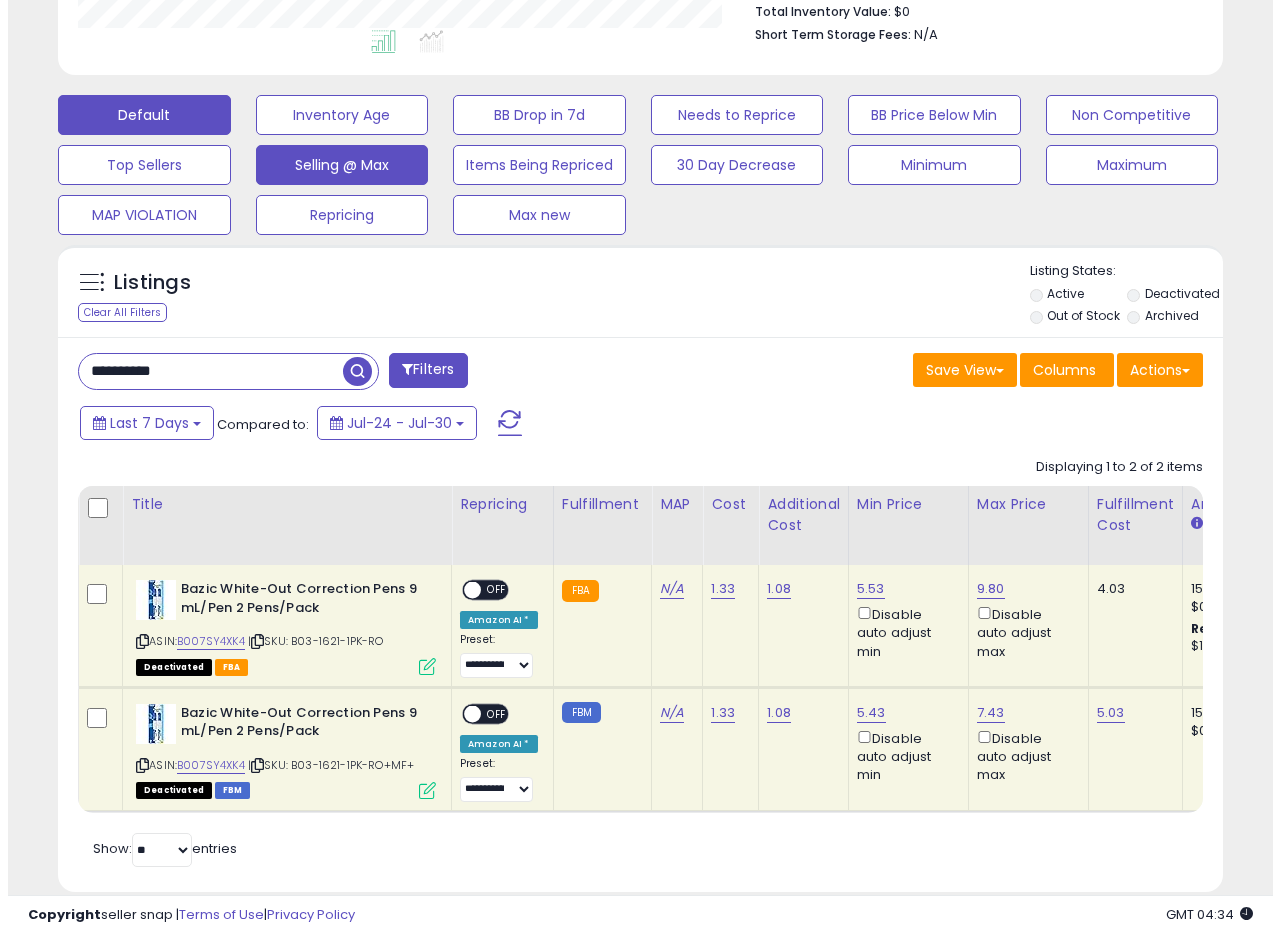 scroll, scrollTop: 335, scrollLeft: 0, axis: vertical 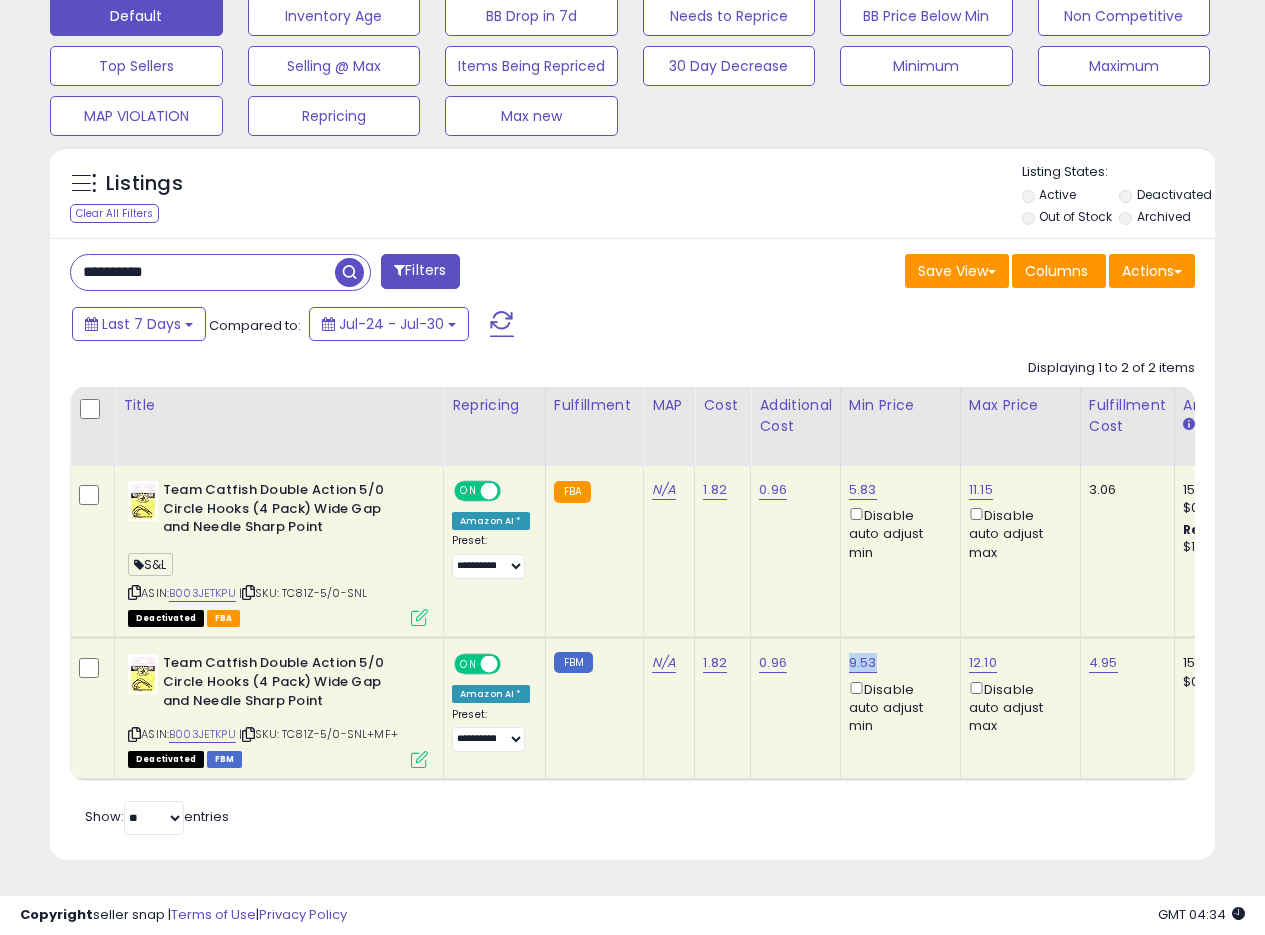 drag, startPoint x: 875, startPoint y: 647, endPoint x: 845, endPoint y: 650, distance: 30.149628 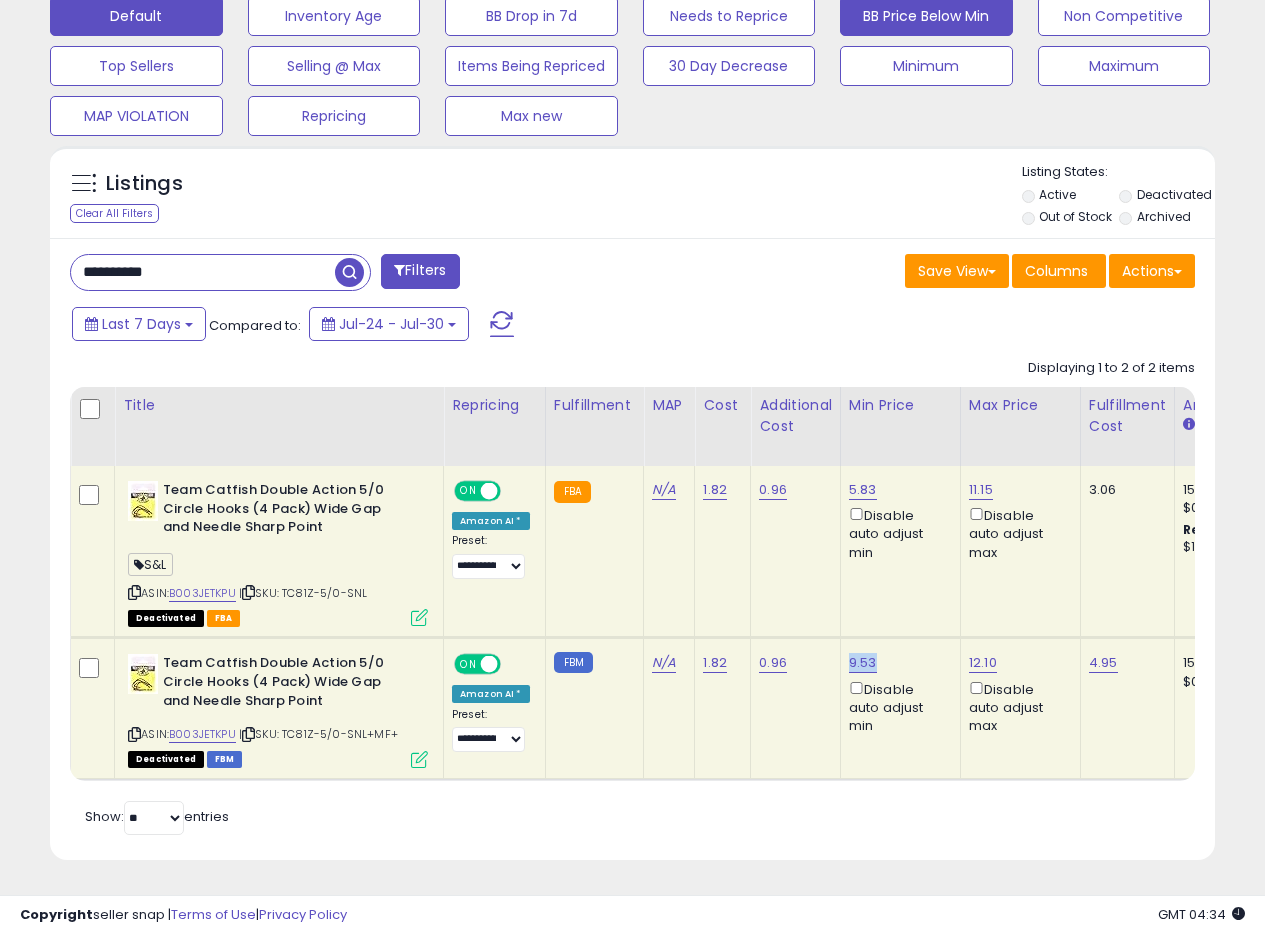copy on "9.53" 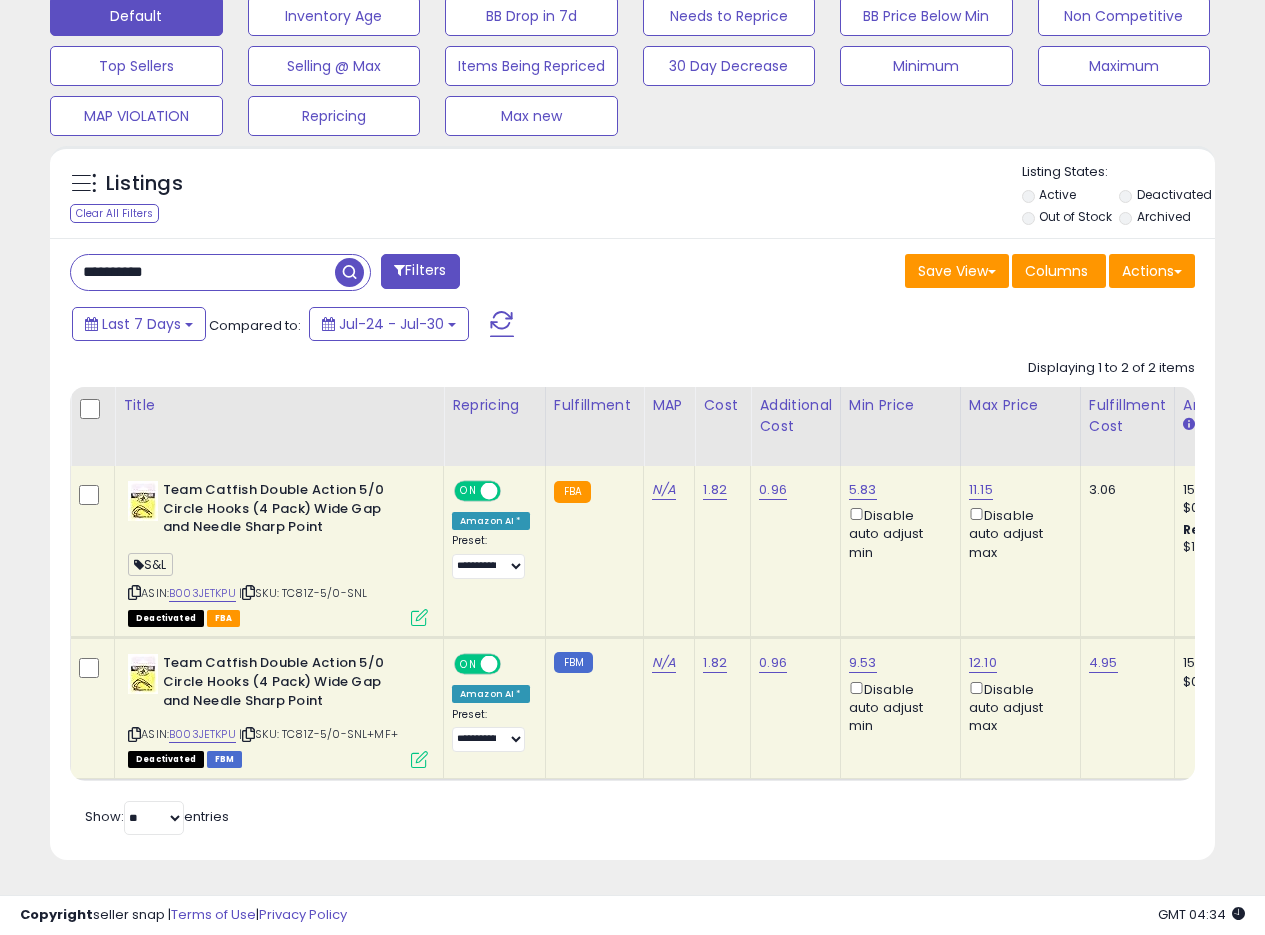 drag, startPoint x: 215, startPoint y: 265, endPoint x: 0, endPoint y: 243, distance: 216.12265 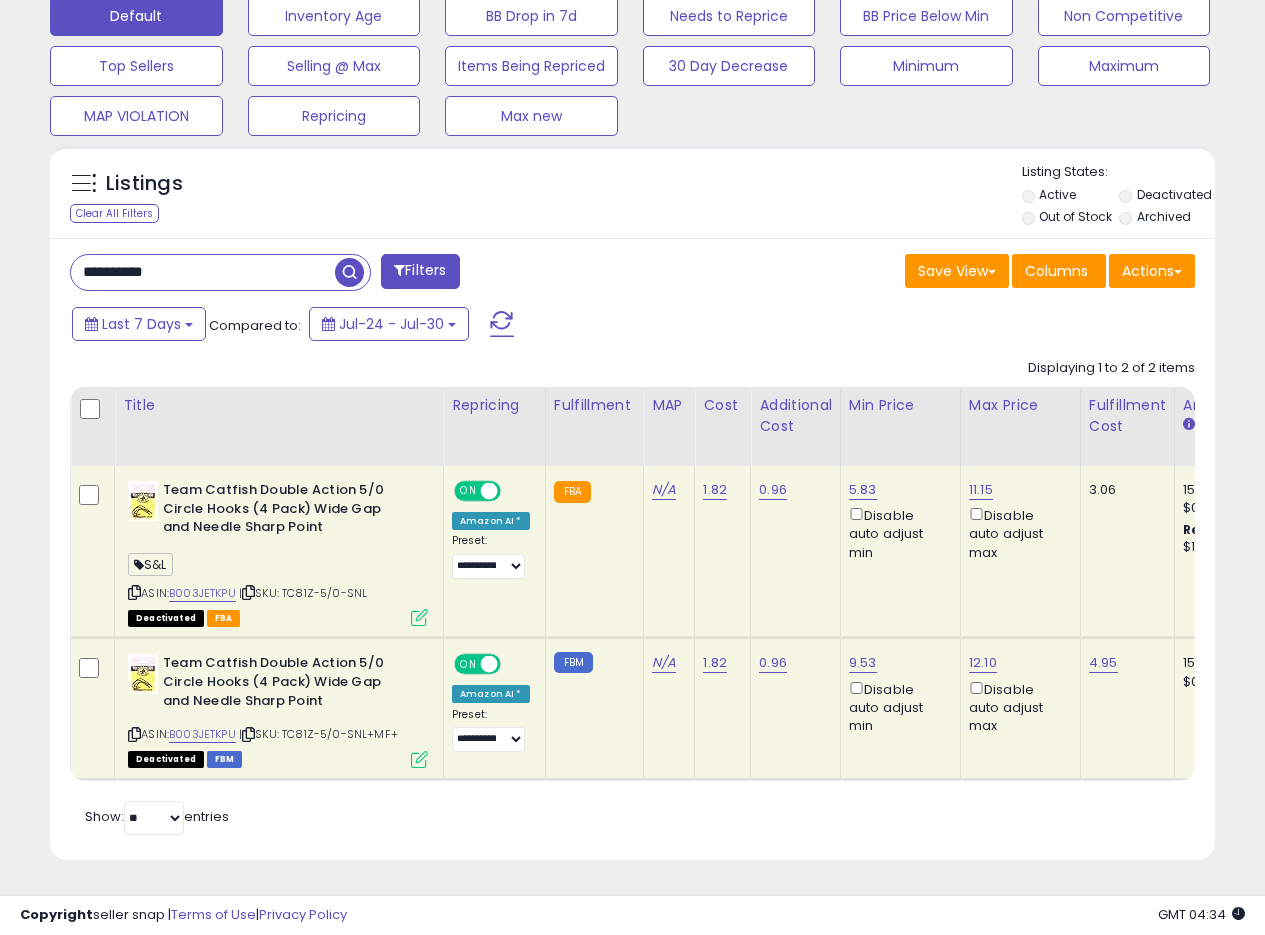 paste 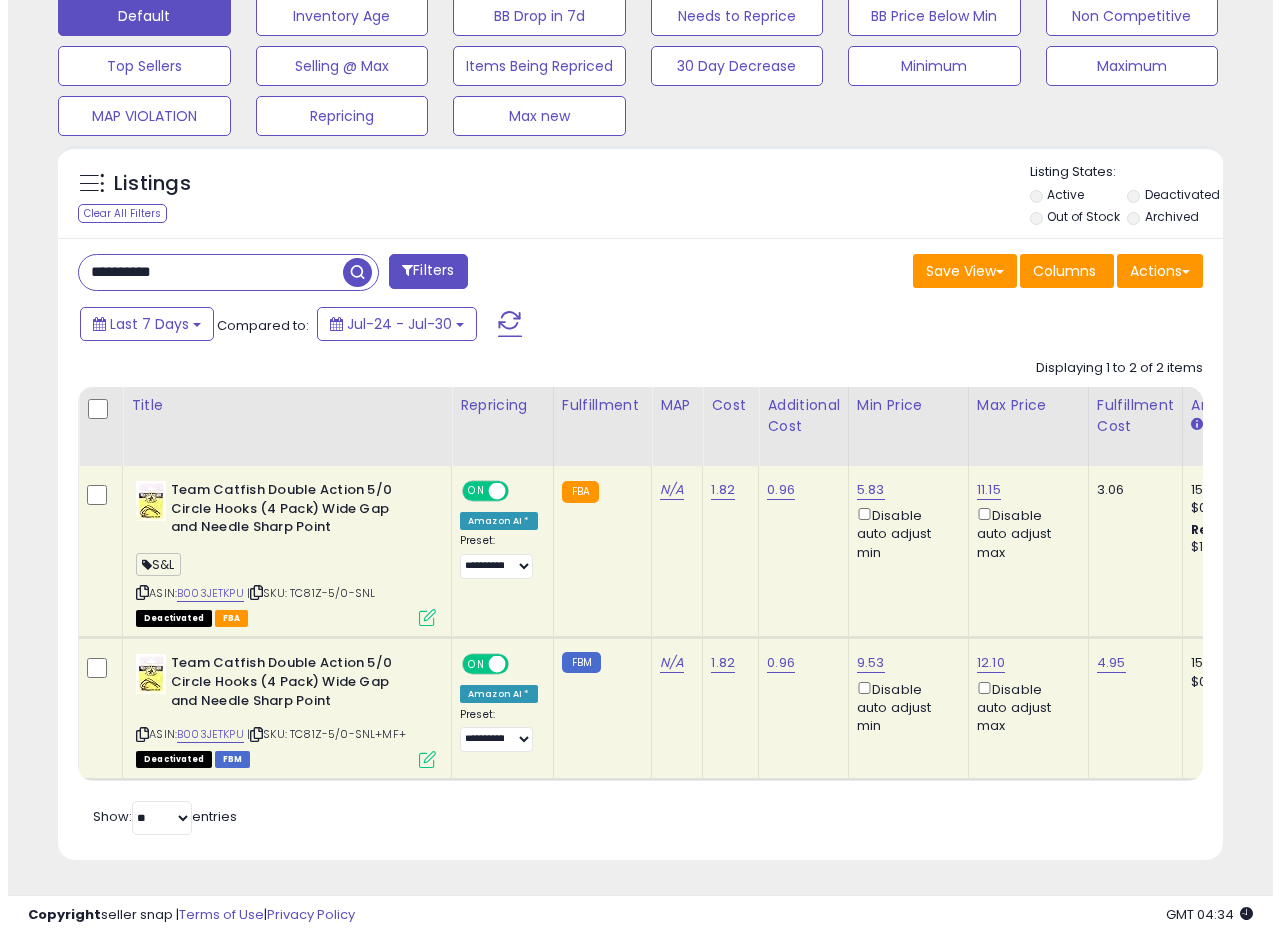 scroll, scrollTop: 335, scrollLeft: 0, axis: vertical 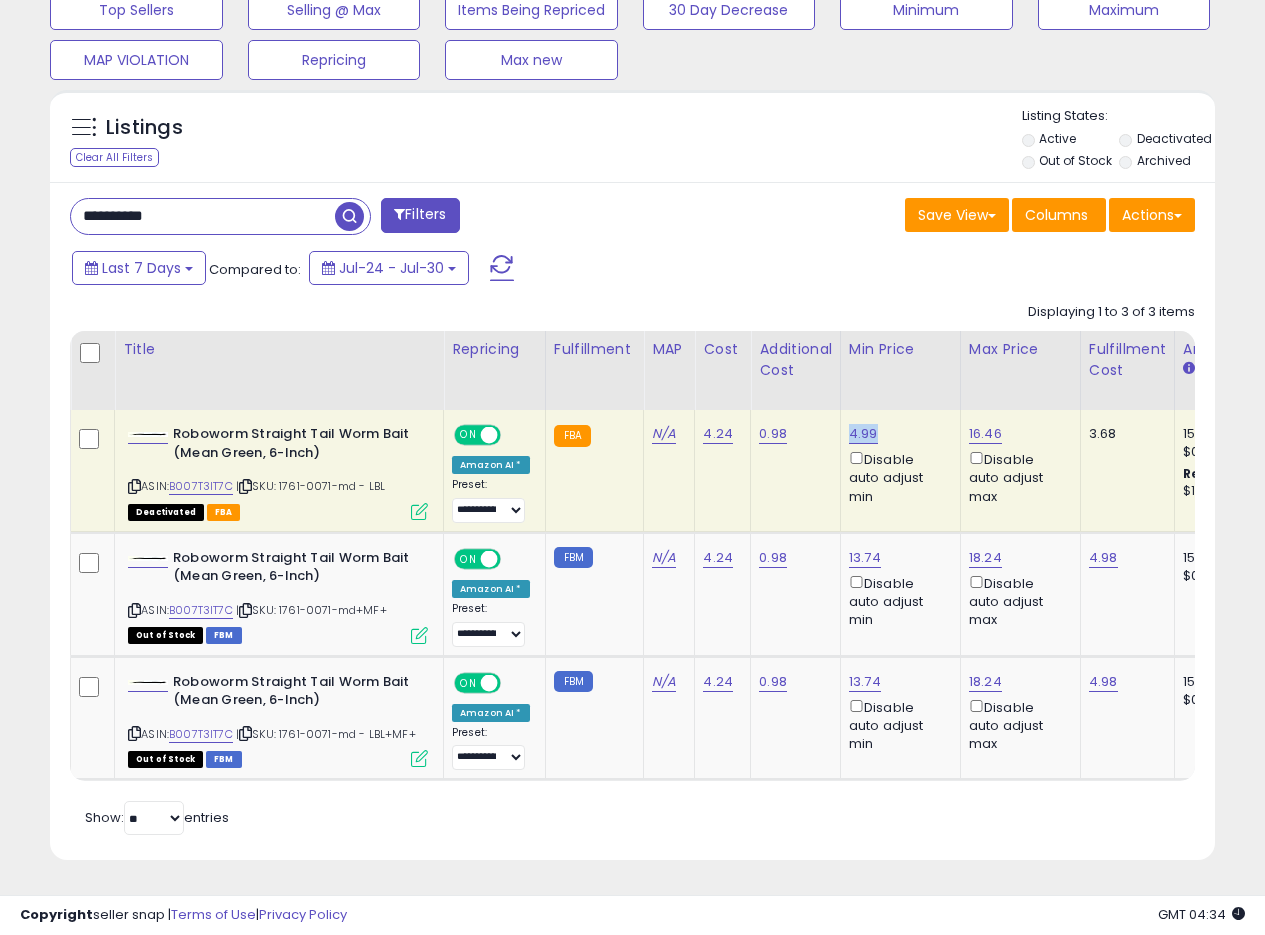 drag, startPoint x: 880, startPoint y: 412, endPoint x: 847, endPoint y: 419, distance: 33.734257 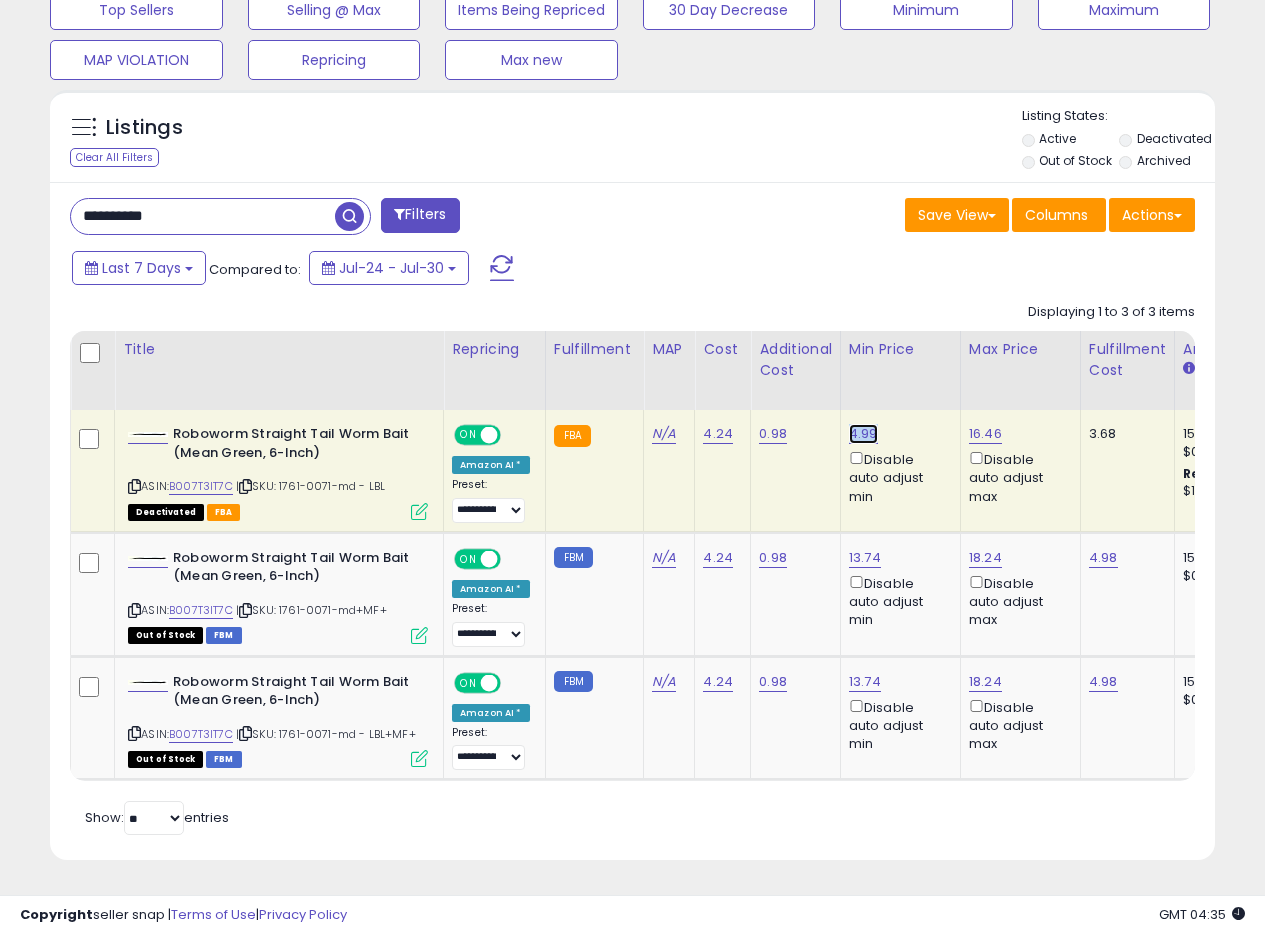 click on "4.99" at bounding box center (863, 434) 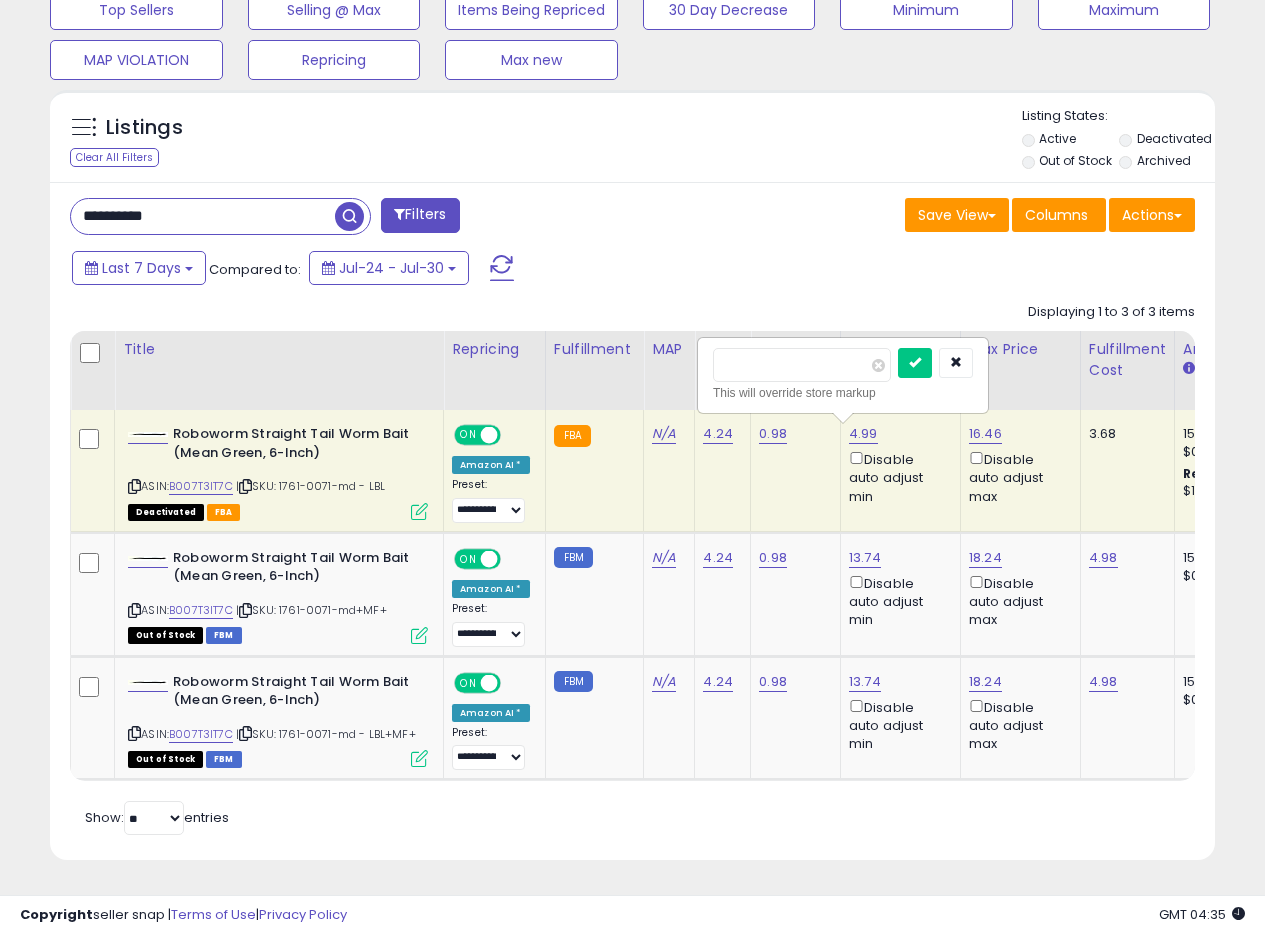 type on "****" 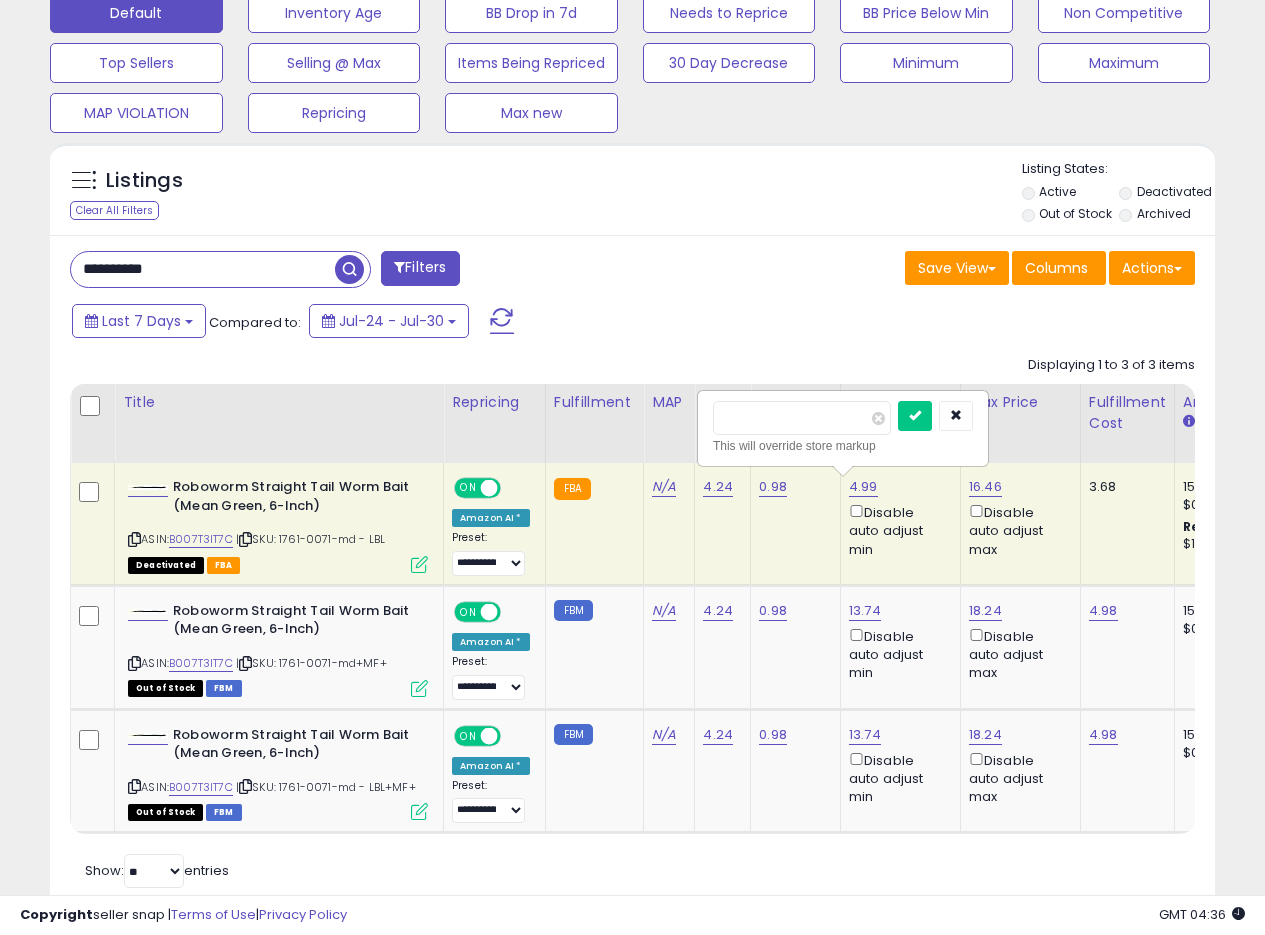 scroll, scrollTop: 605, scrollLeft: 0, axis: vertical 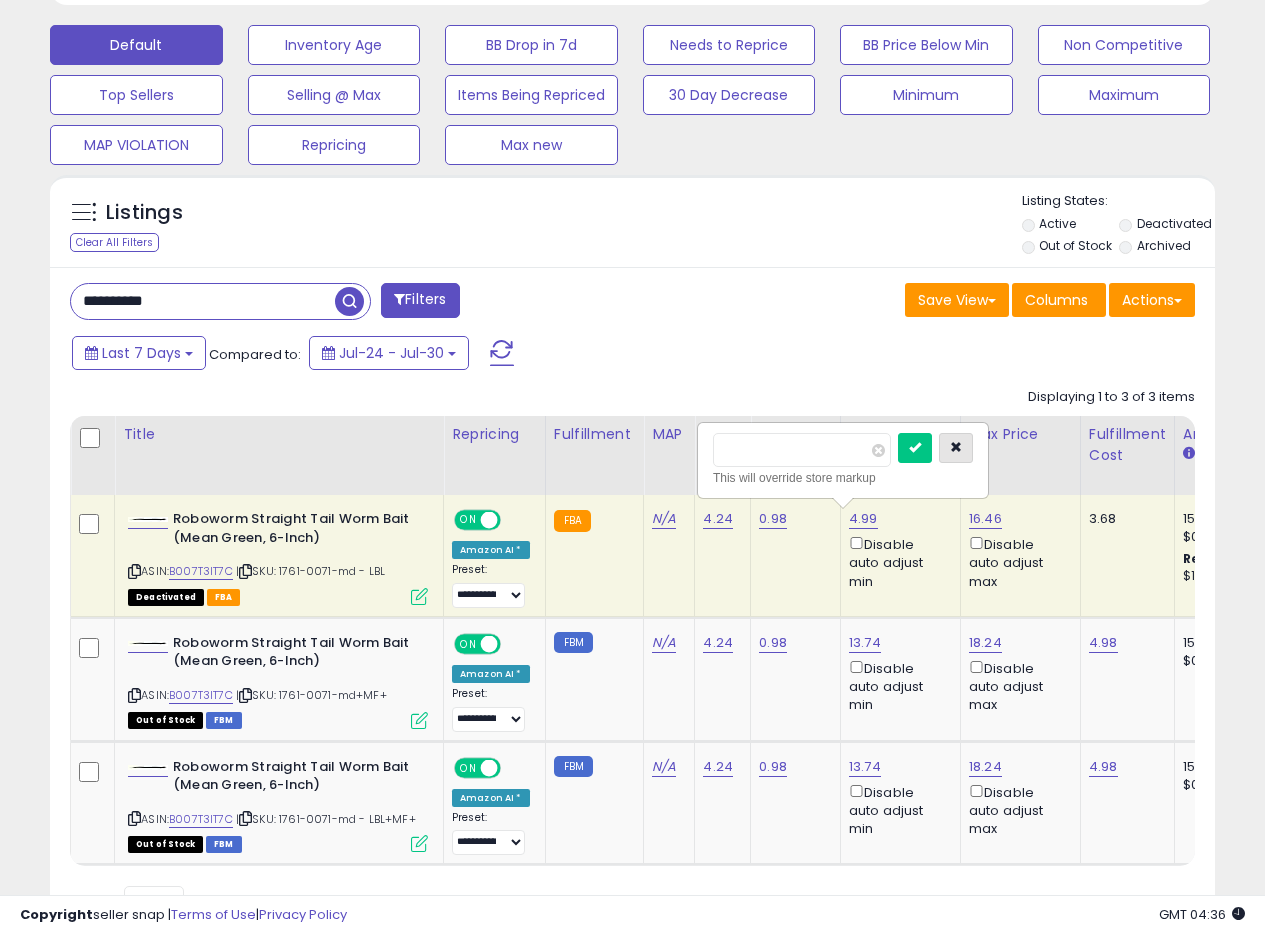 click at bounding box center (956, 447) 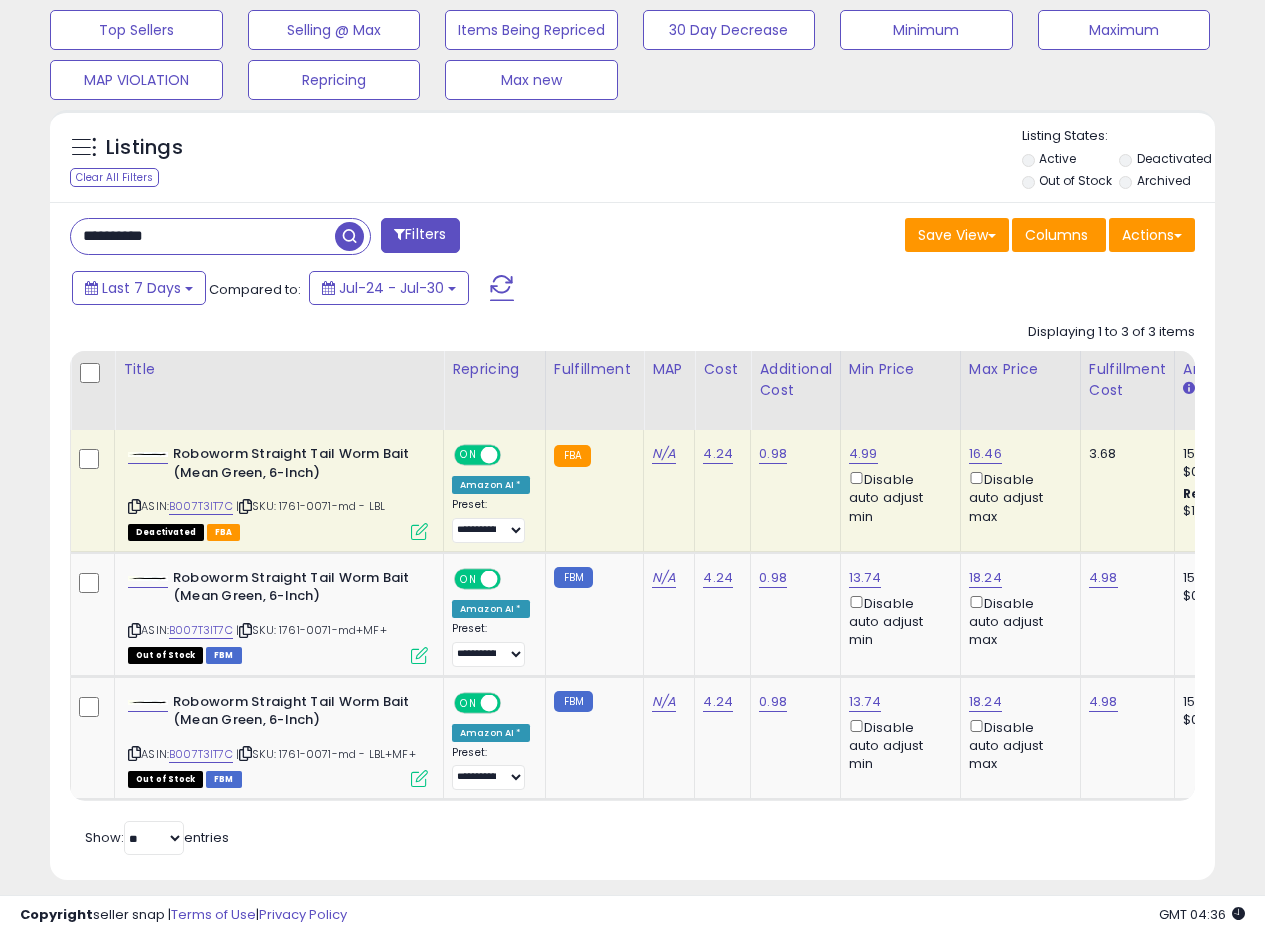 scroll, scrollTop: 705, scrollLeft: 0, axis: vertical 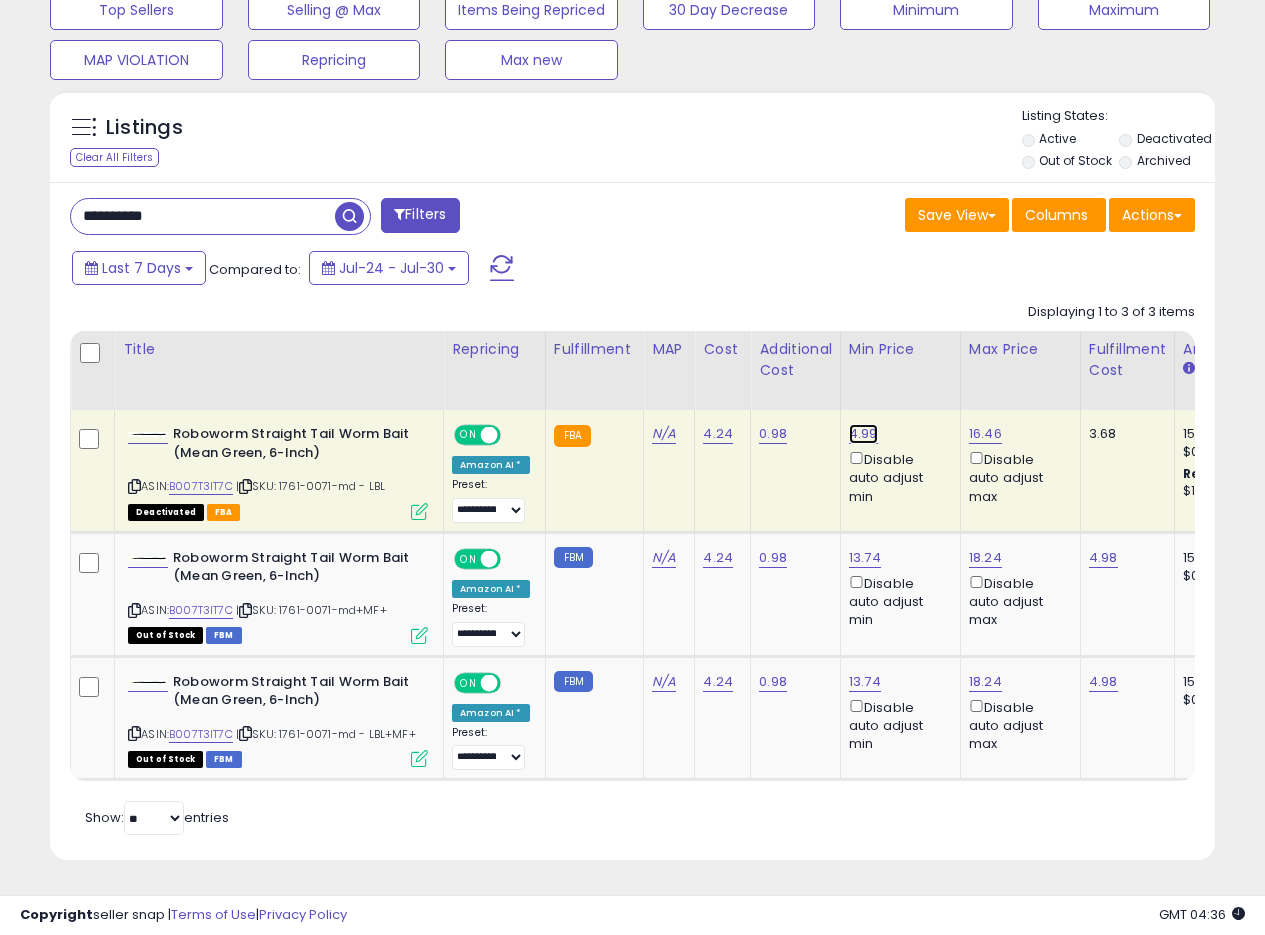 click on "4.99" at bounding box center [863, 434] 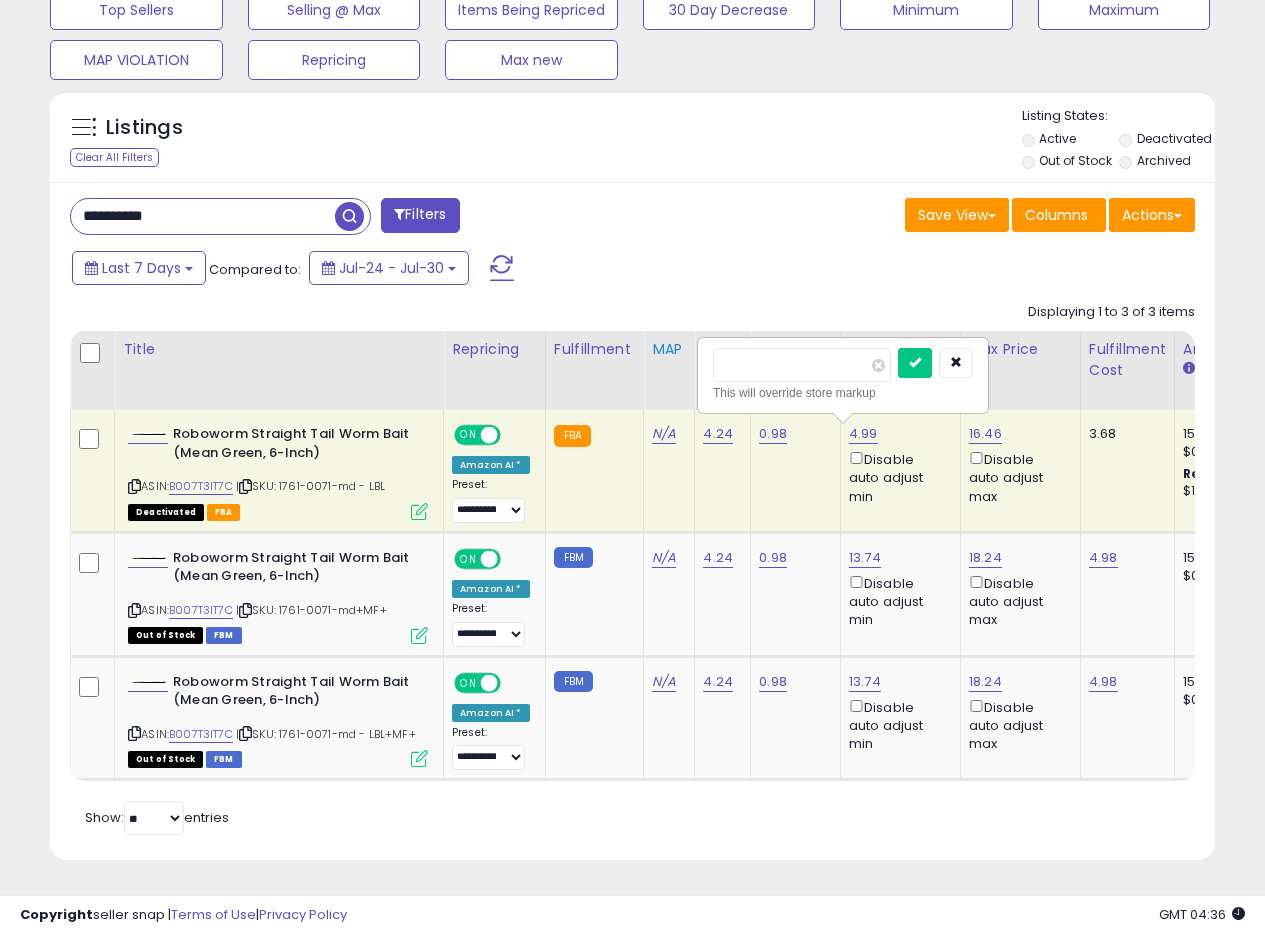 drag, startPoint x: 778, startPoint y: 353, endPoint x: 683, endPoint y: 349, distance: 95.084175 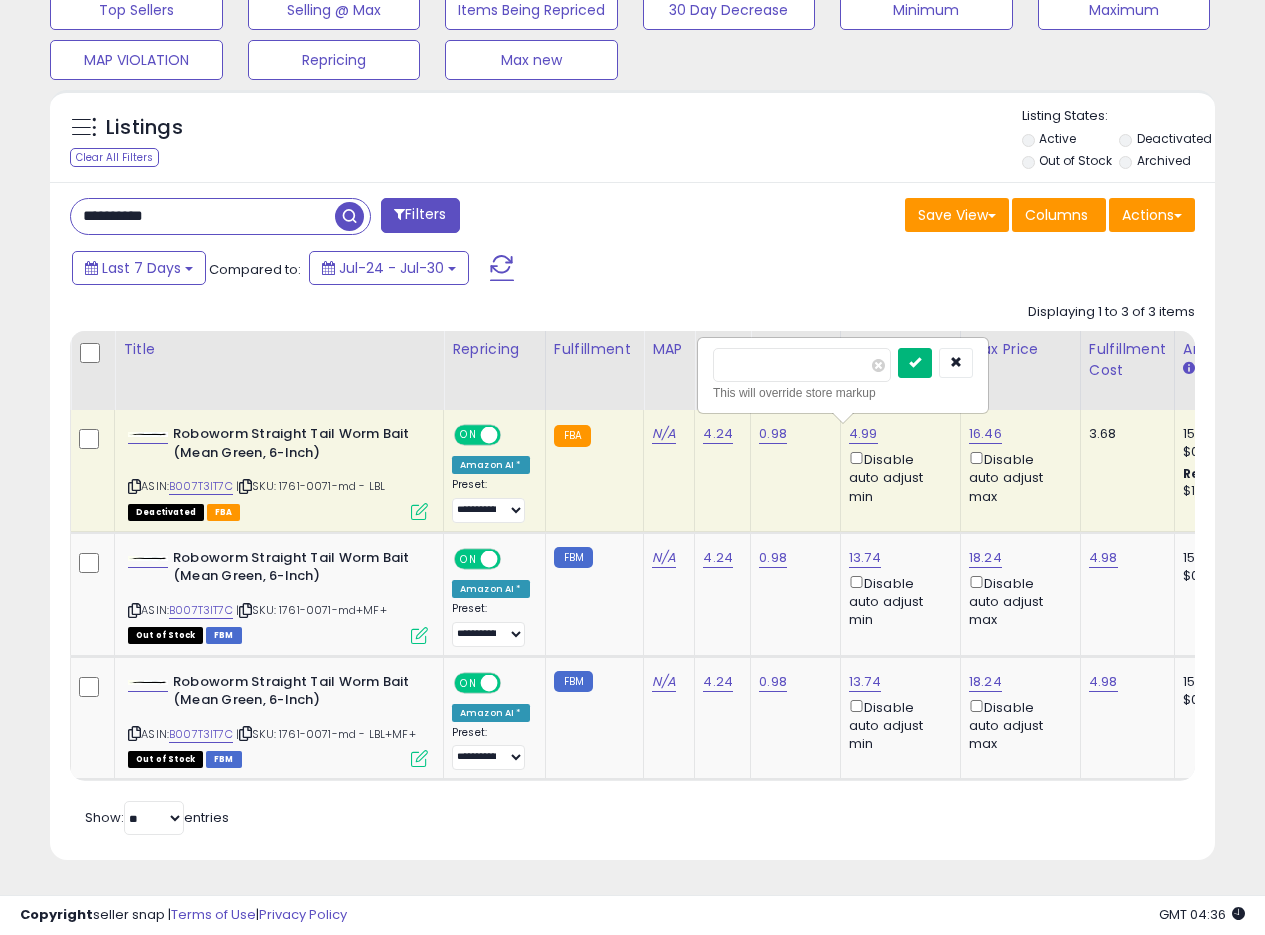 type on "****" 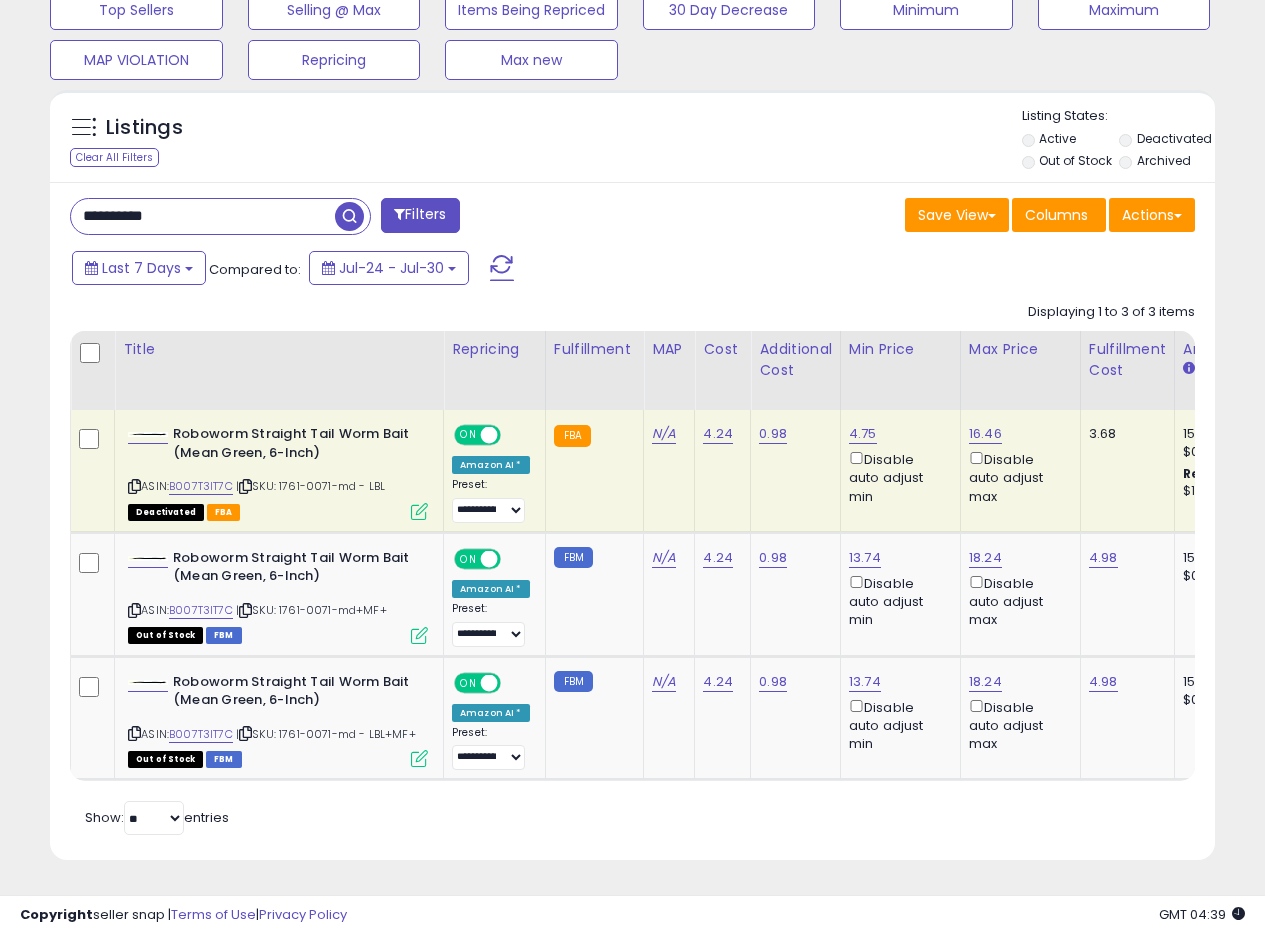 drag, startPoint x: 196, startPoint y: 205, endPoint x: 1, endPoint y: 173, distance: 197.6082 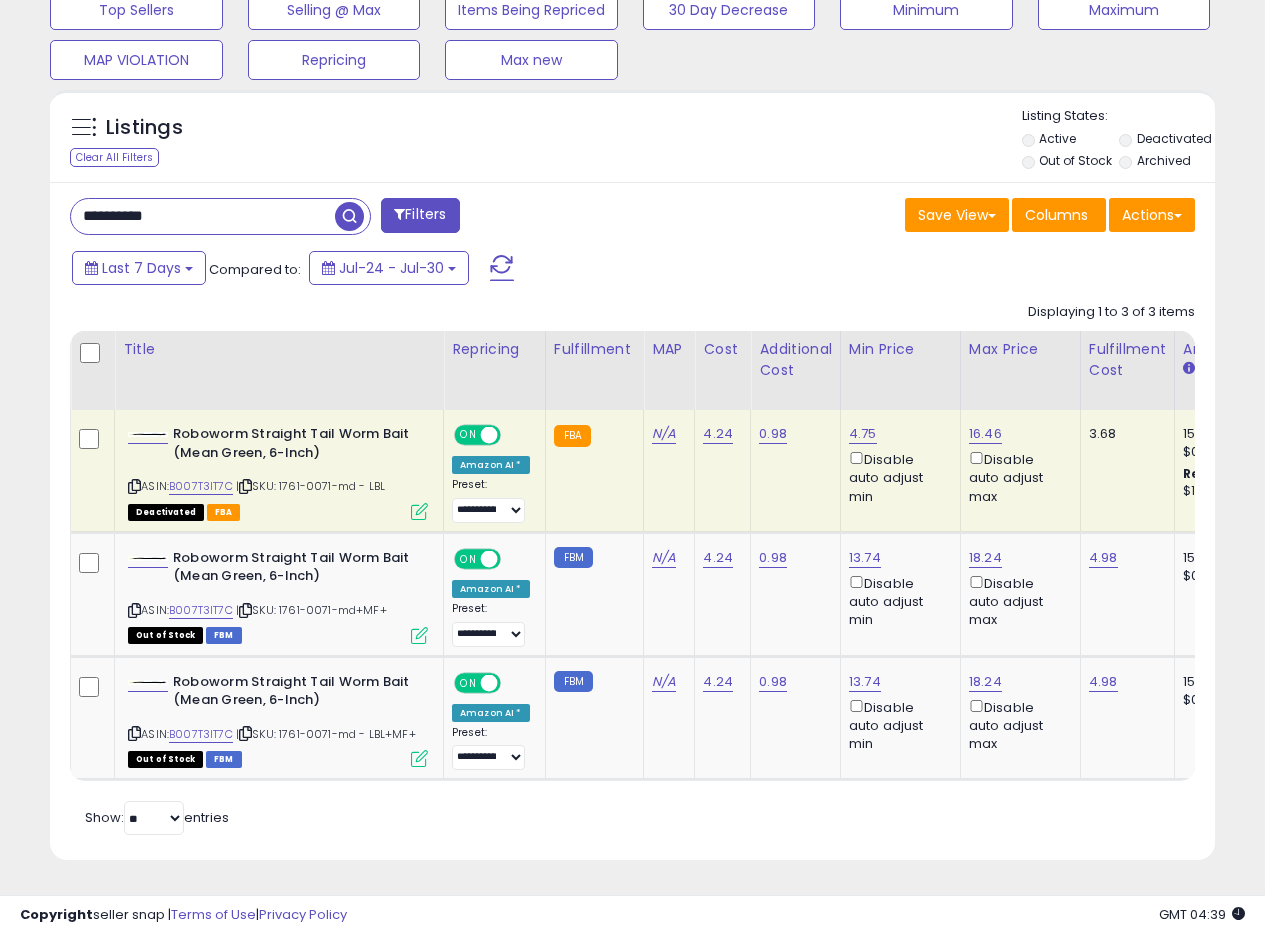 paste 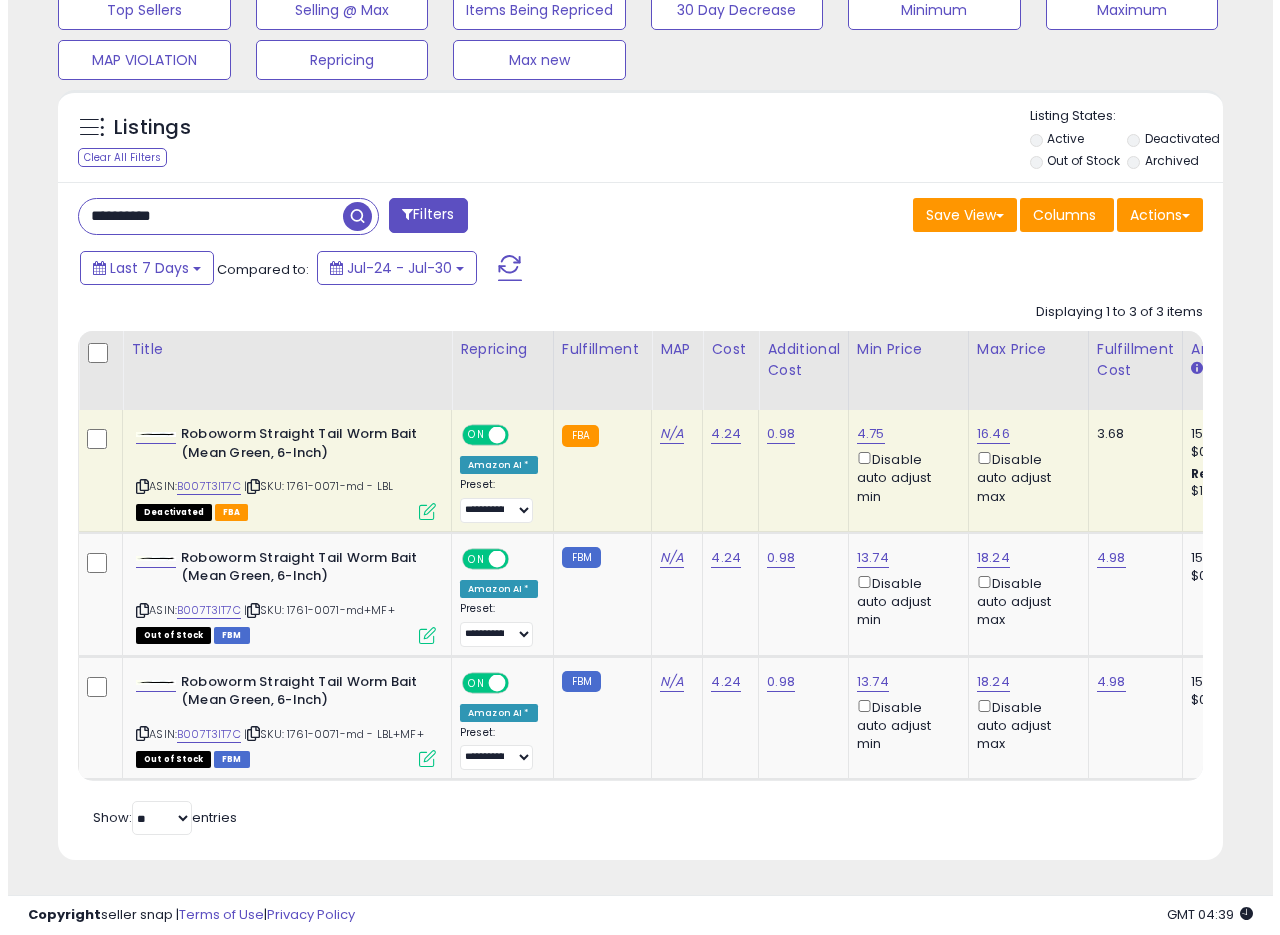 scroll, scrollTop: 335, scrollLeft: 0, axis: vertical 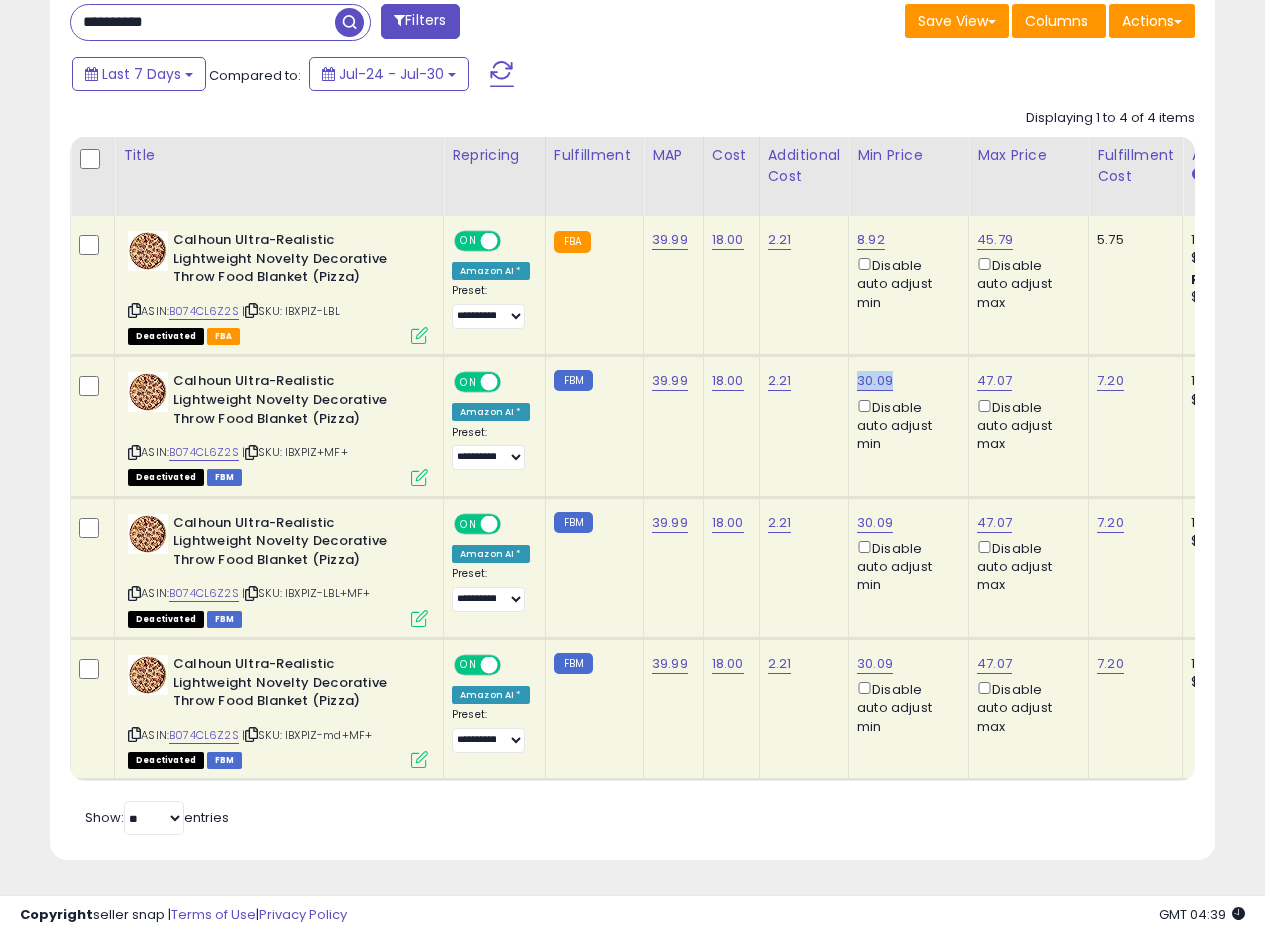 drag, startPoint x: 896, startPoint y: 366, endPoint x: 853, endPoint y: 368, distance: 43.046486 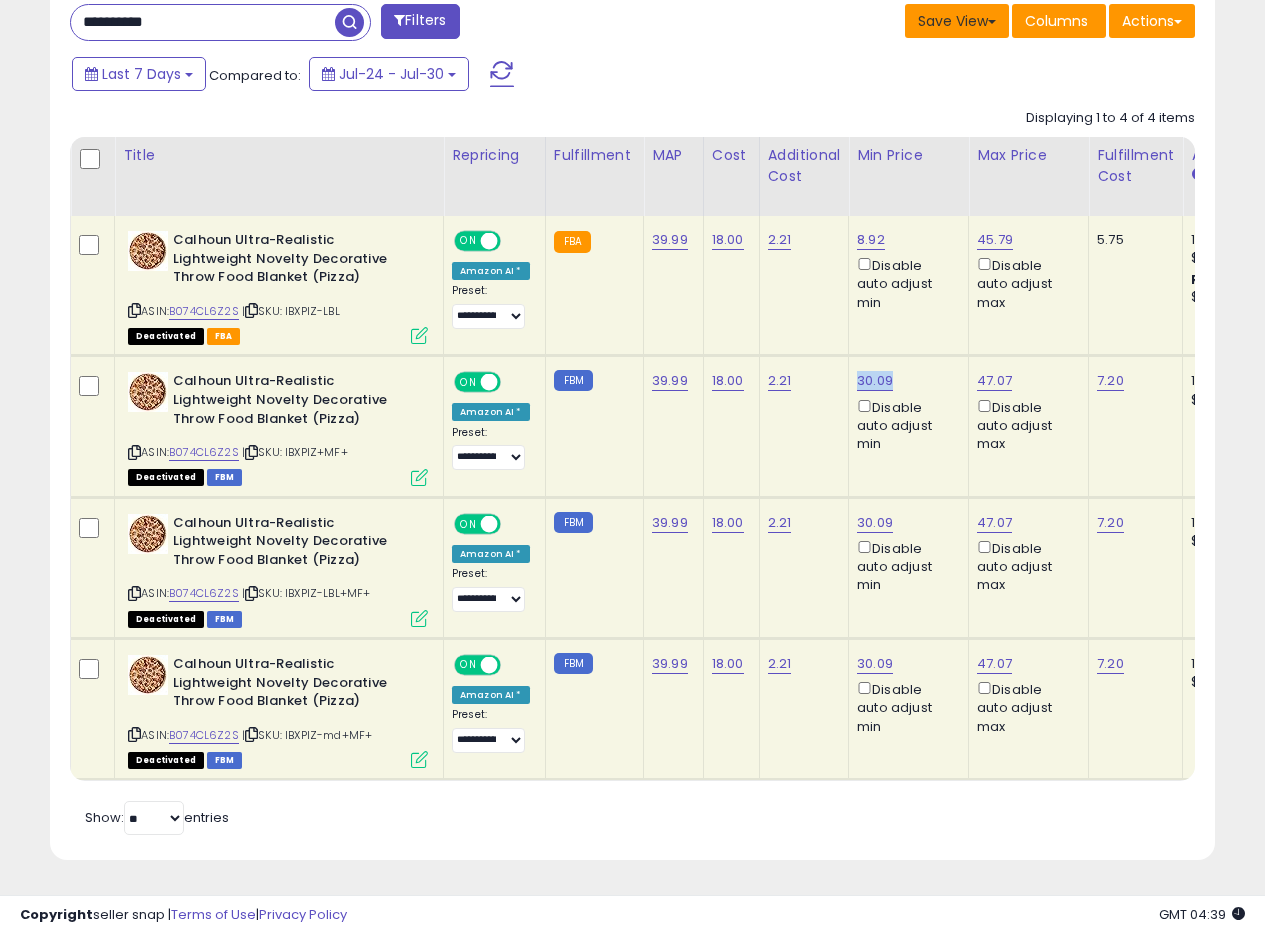 copy on "30.09" 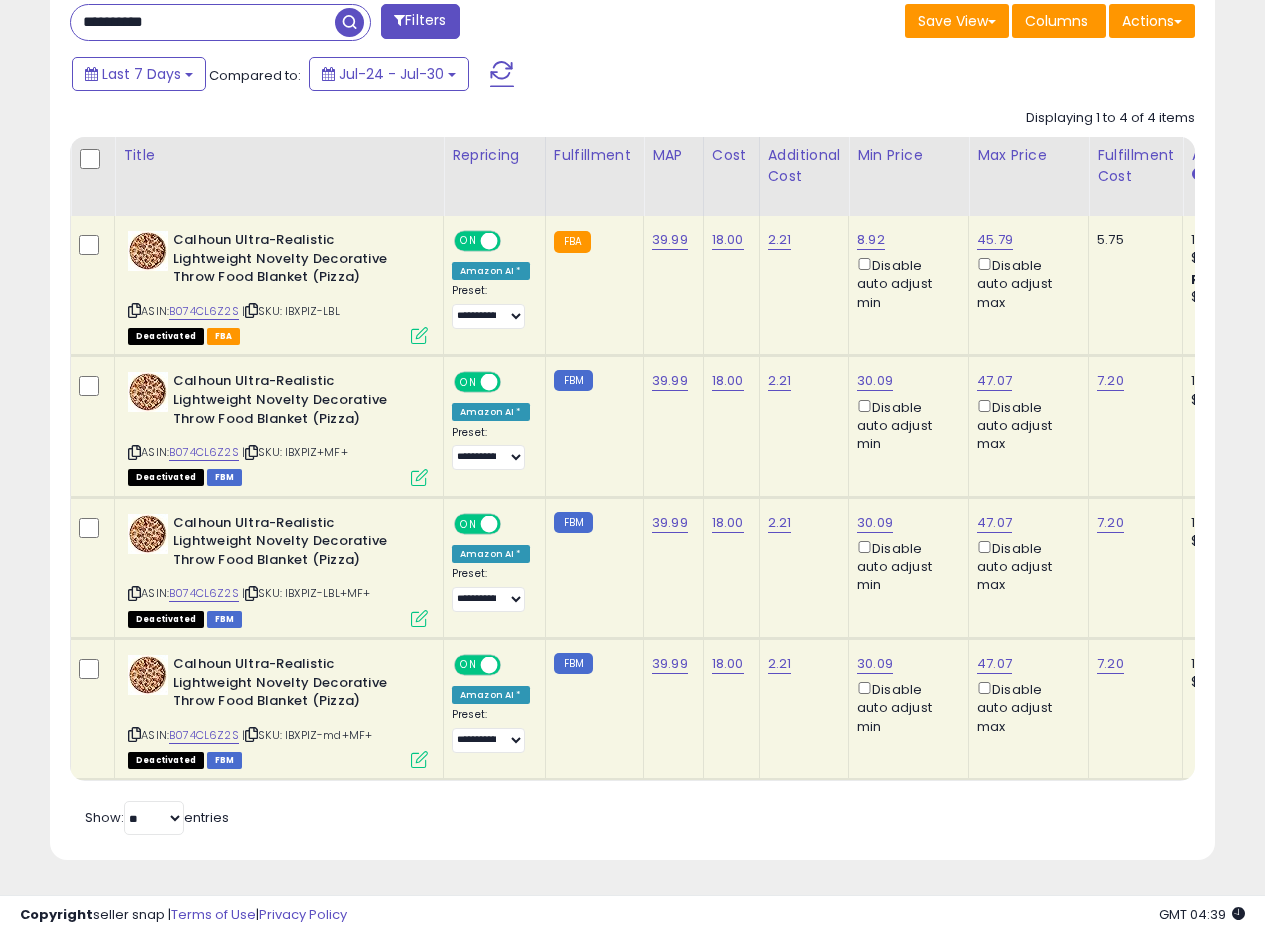 click on "**********" 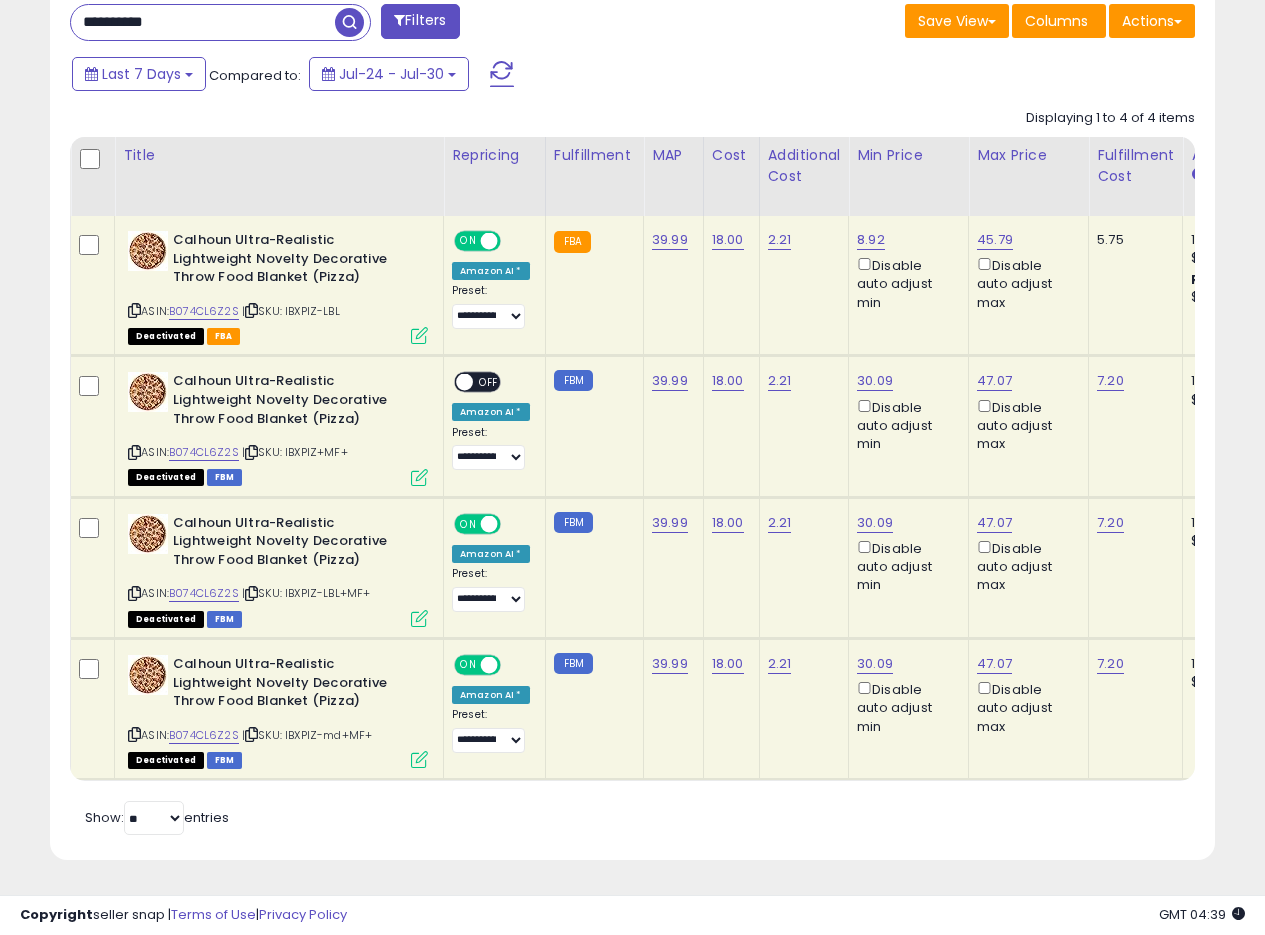 click on "ON" at bounding box center [468, 241] 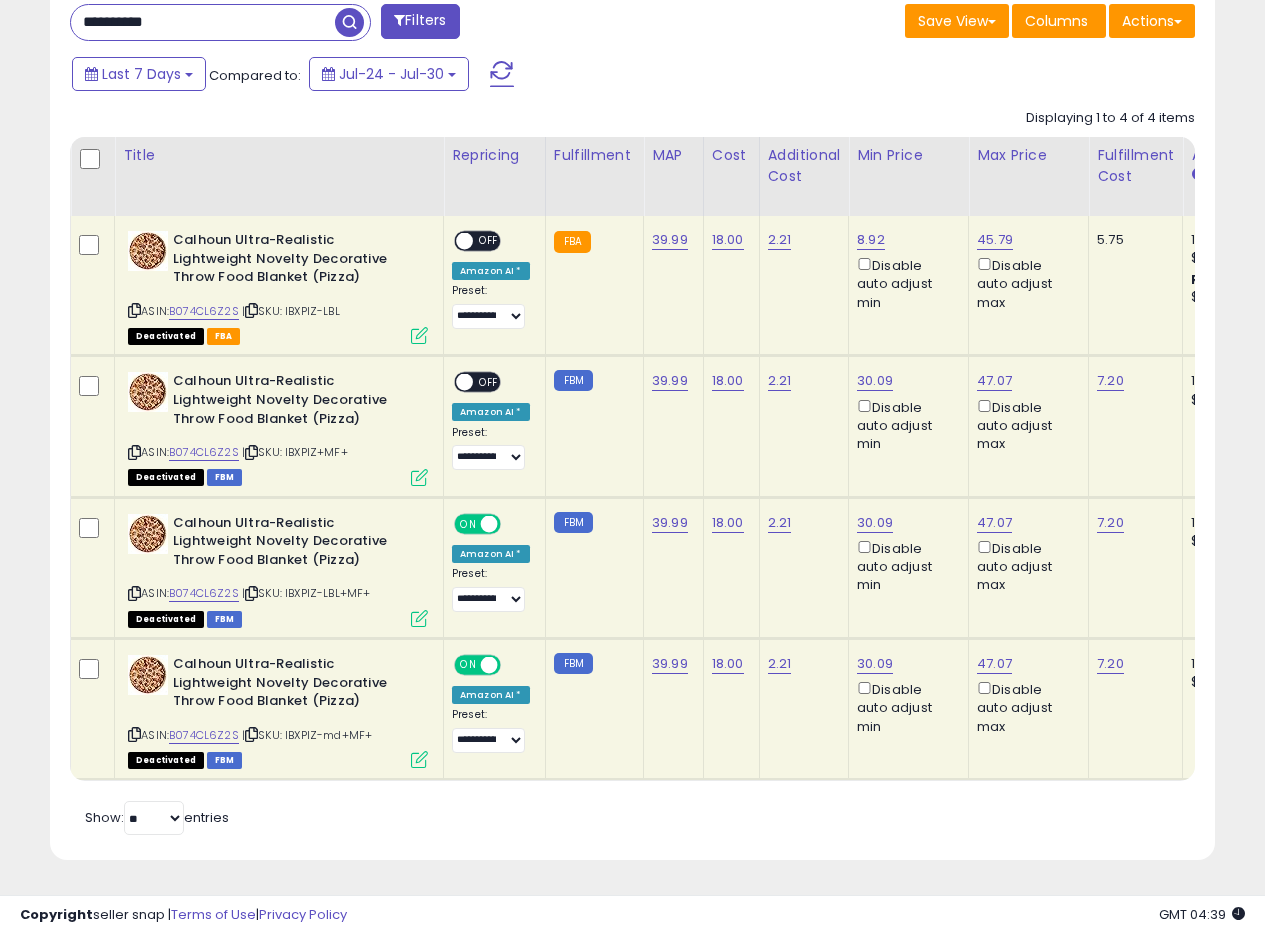 click on "ON" at bounding box center [468, 665] 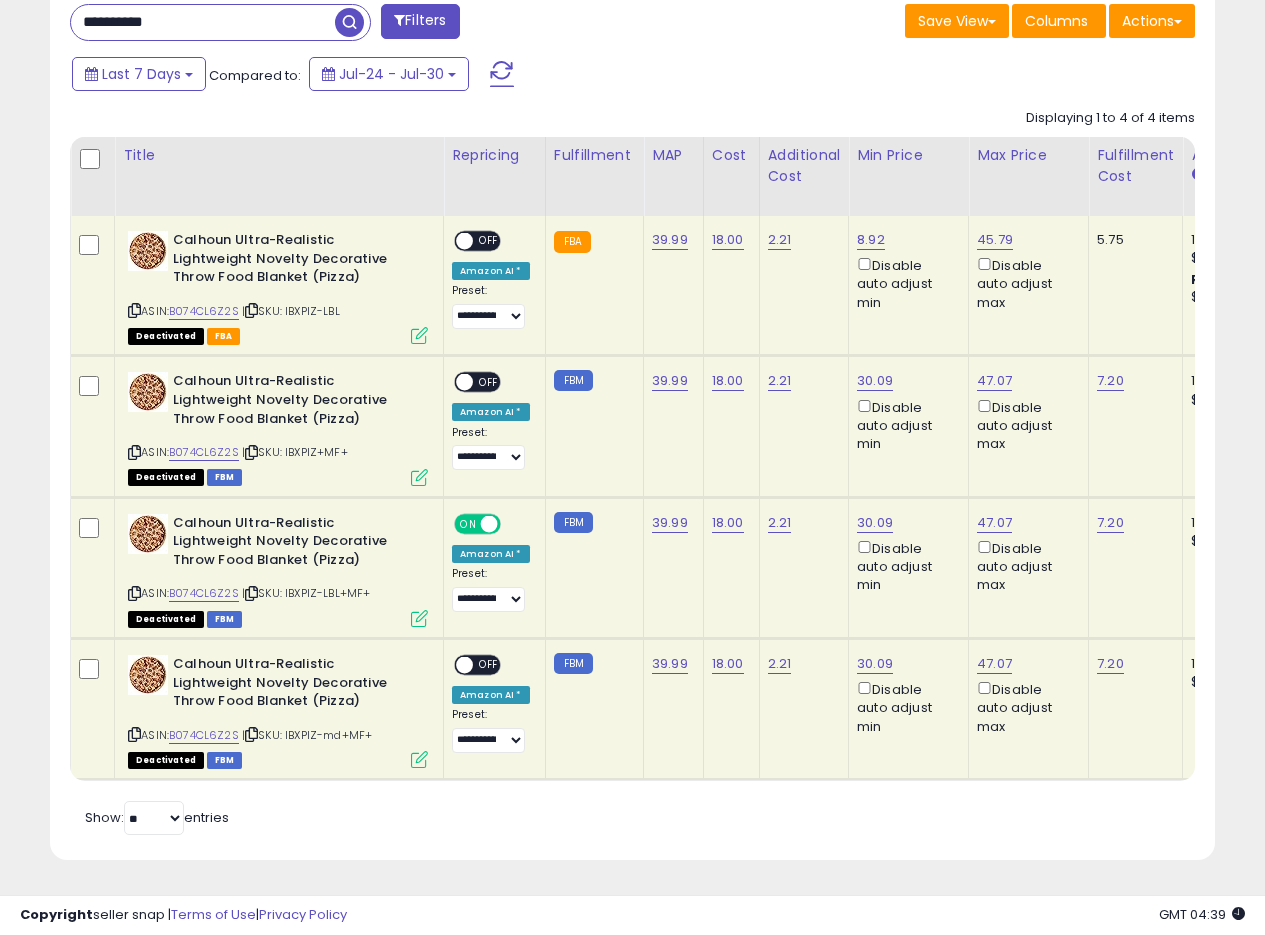 click on "ON" at bounding box center (468, 523) 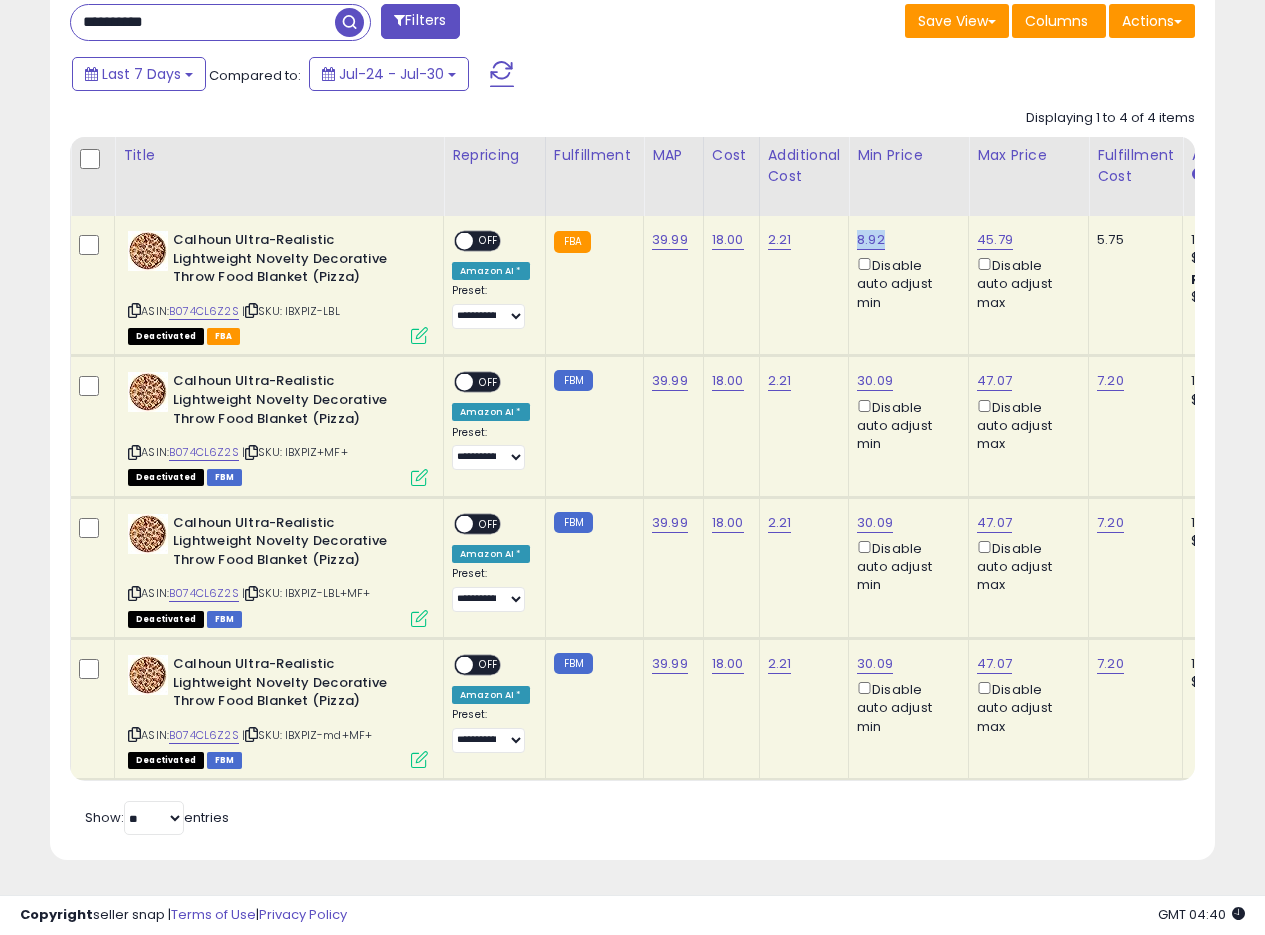 drag, startPoint x: 884, startPoint y: 225, endPoint x: 857, endPoint y: 226, distance: 27.018513 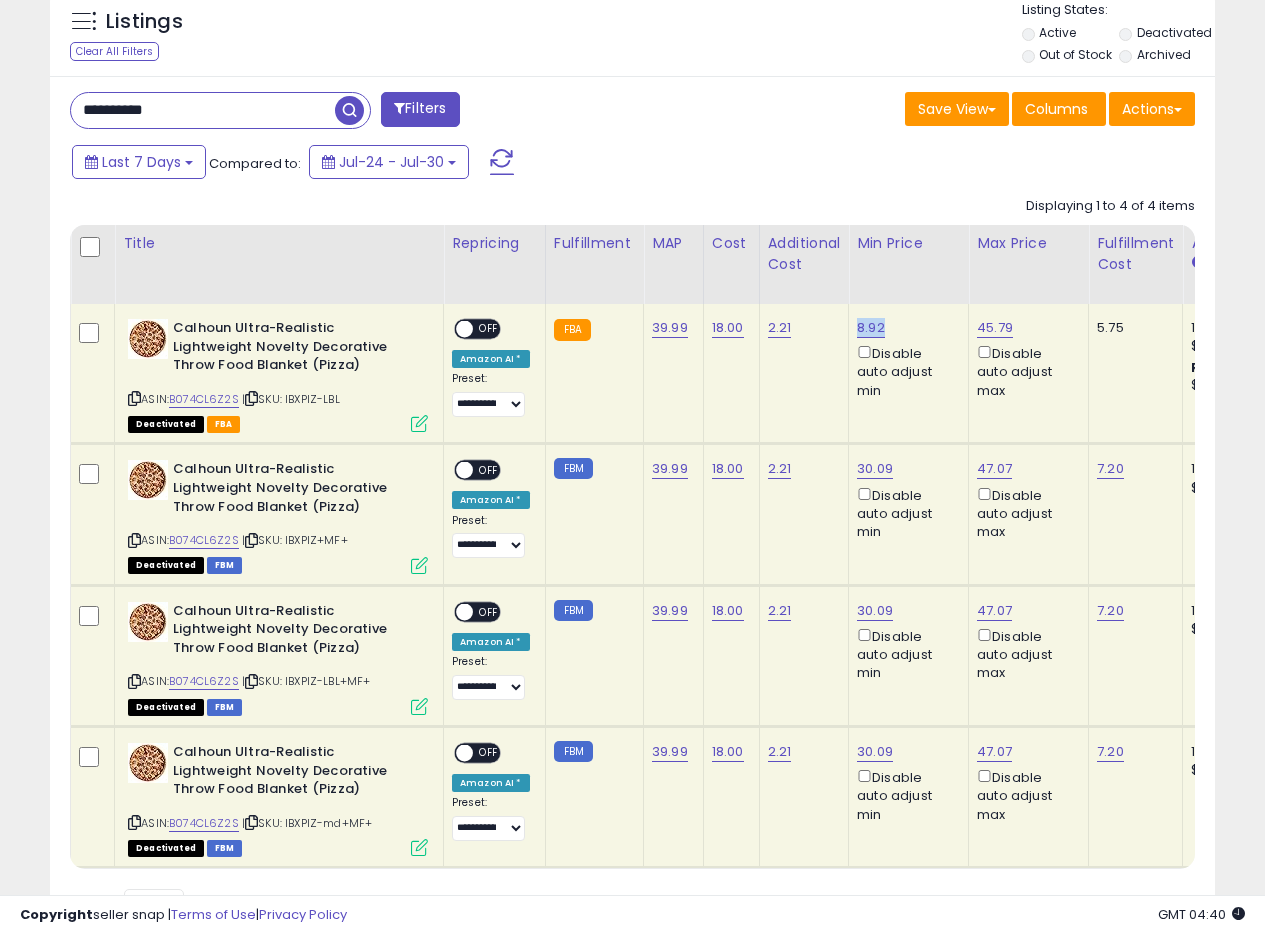 scroll, scrollTop: 699, scrollLeft: 0, axis: vertical 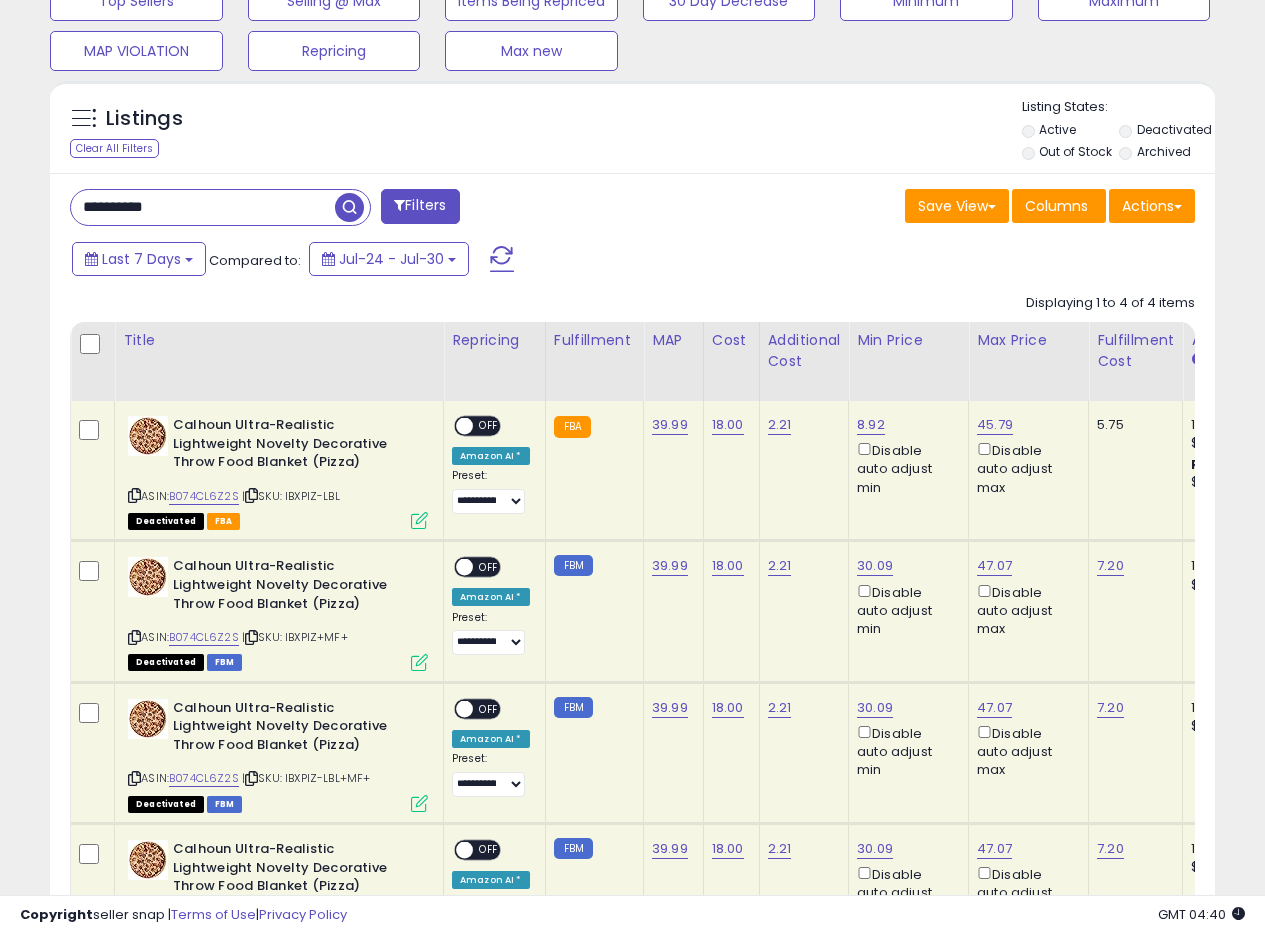 drag, startPoint x: 10, startPoint y: 200, endPoint x: 0, endPoint y: 181, distance: 21.470911 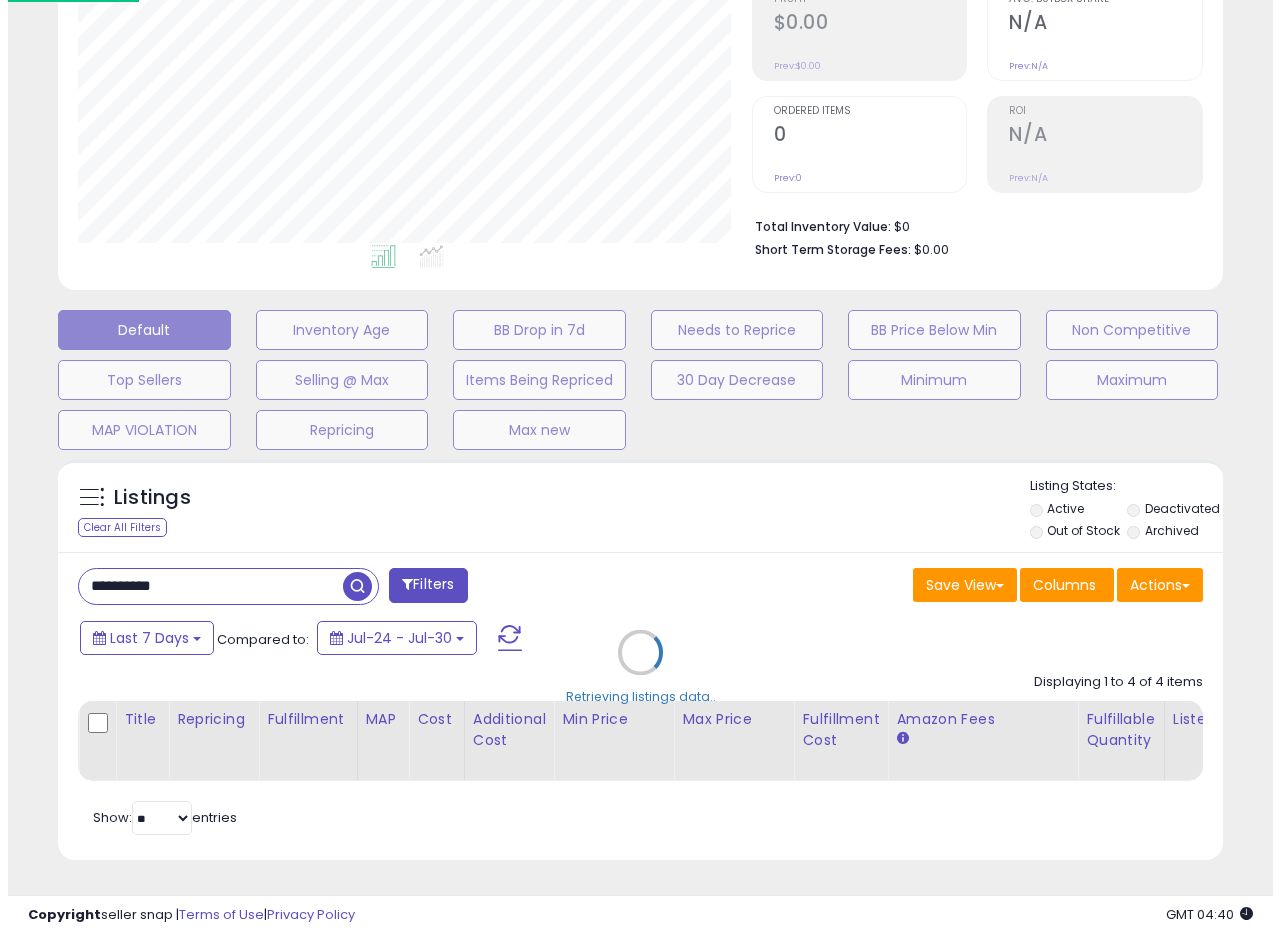 scroll, scrollTop: 335, scrollLeft: 0, axis: vertical 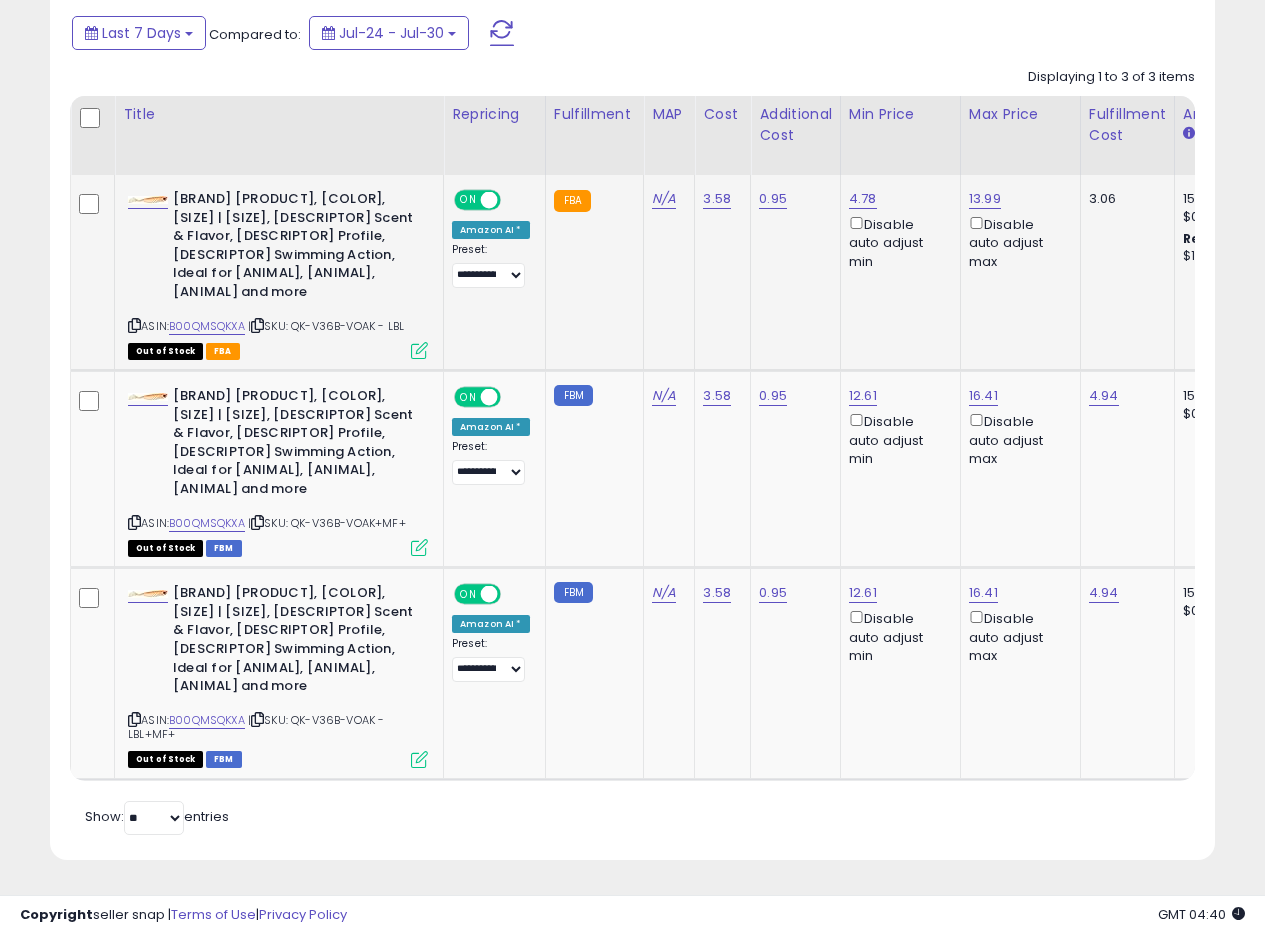 click on "ON" at bounding box center (468, 200) 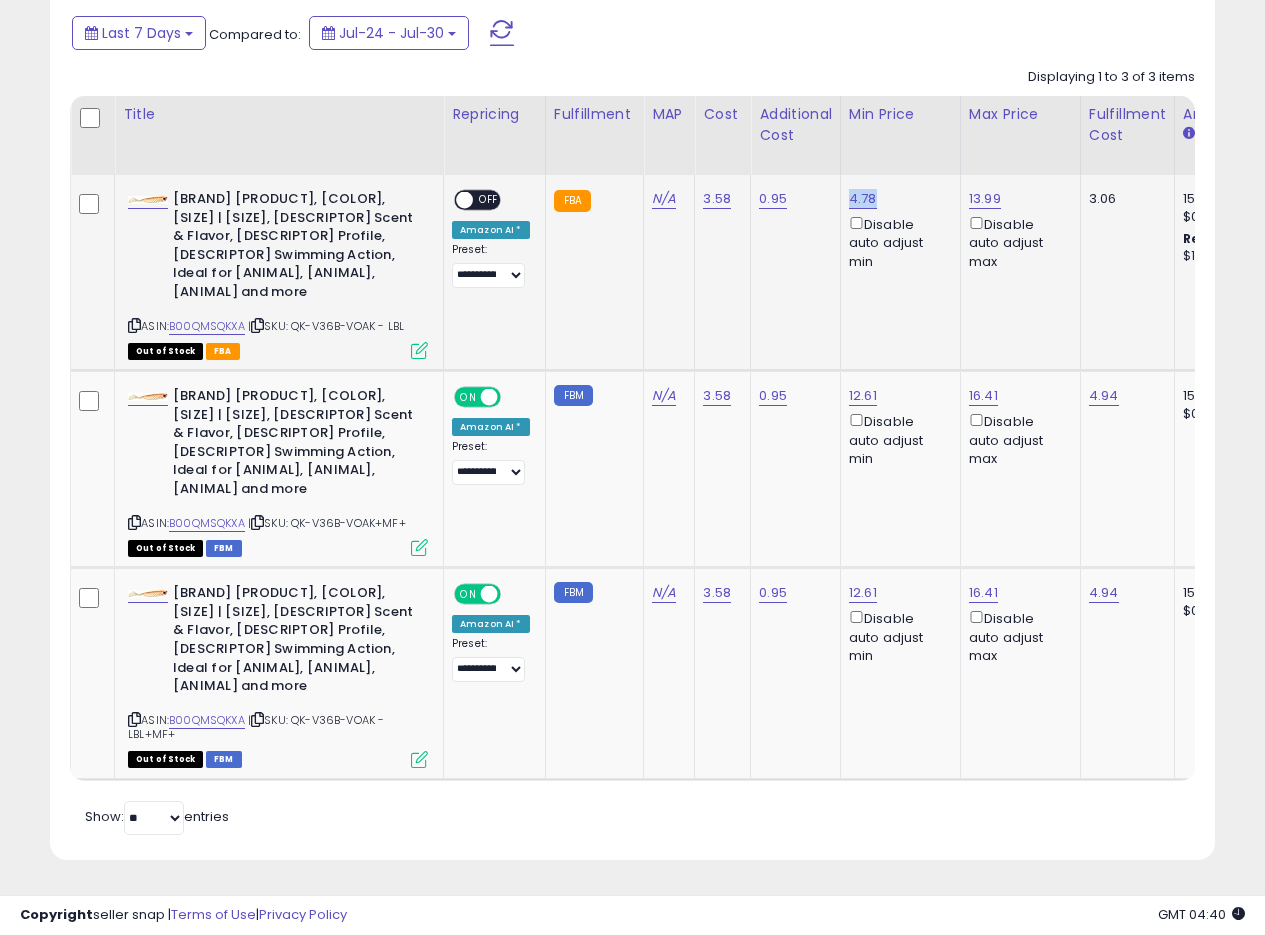 drag, startPoint x: 875, startPoint y: 180, endPoint x: 844, endPoint y: 183, distance: 31.144823 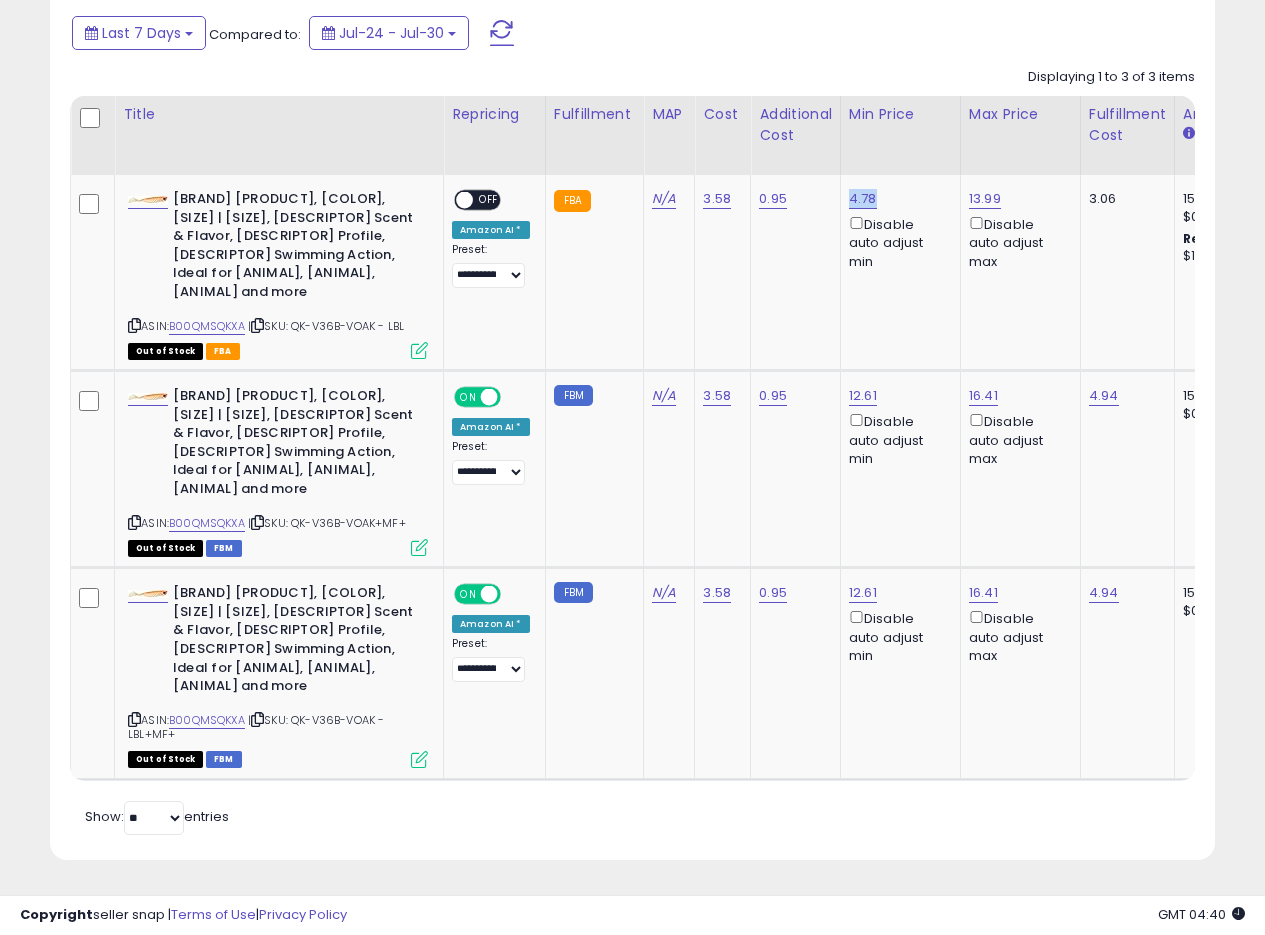 copy on "4.78" 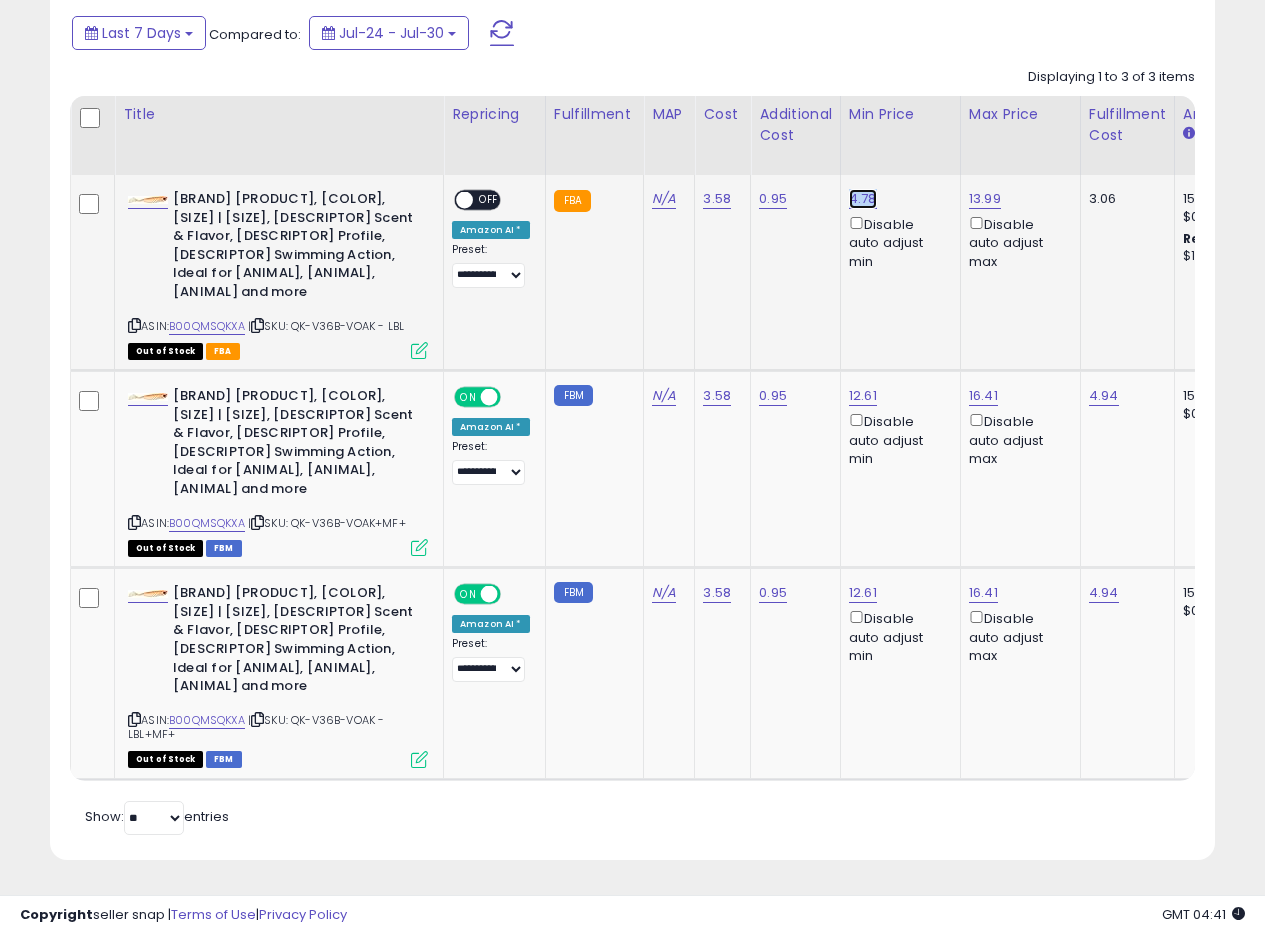 click on "4.78" at bounding box center (863, 199) 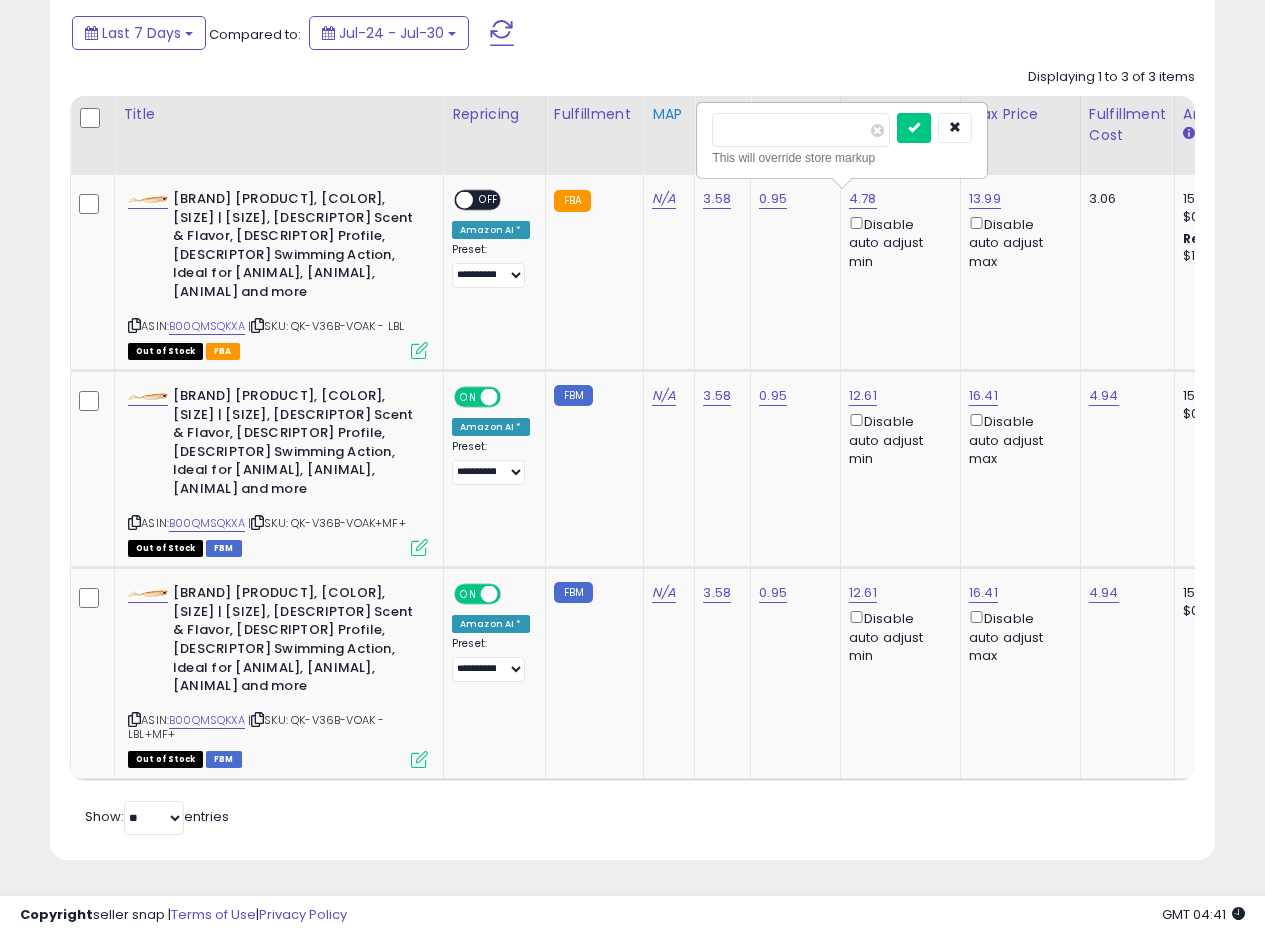 drag, startPoint x: 805, startPoint y: 123, endPoint x: 660, endPoint y: 114, distance: 145.27904 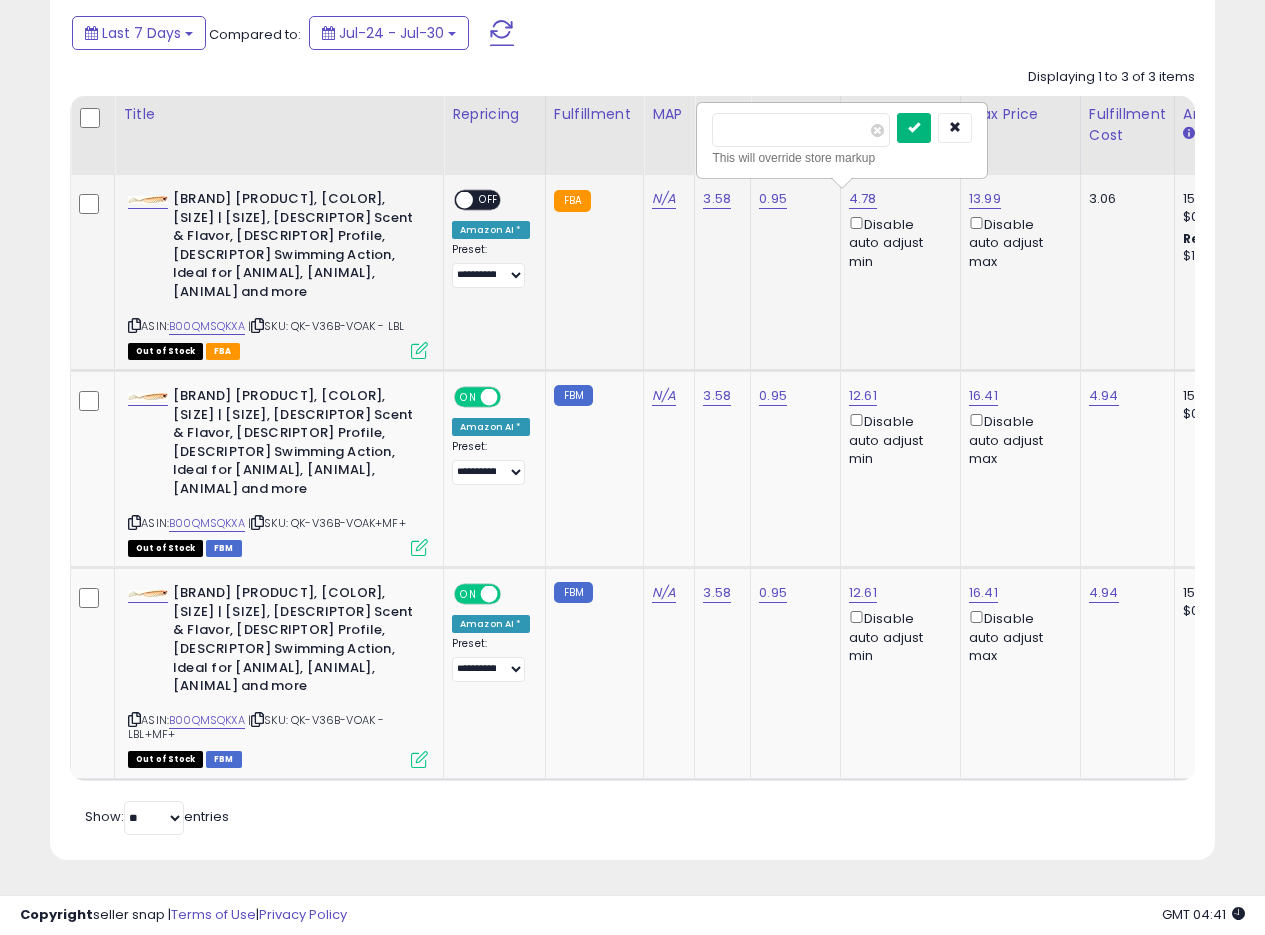 type on "****" 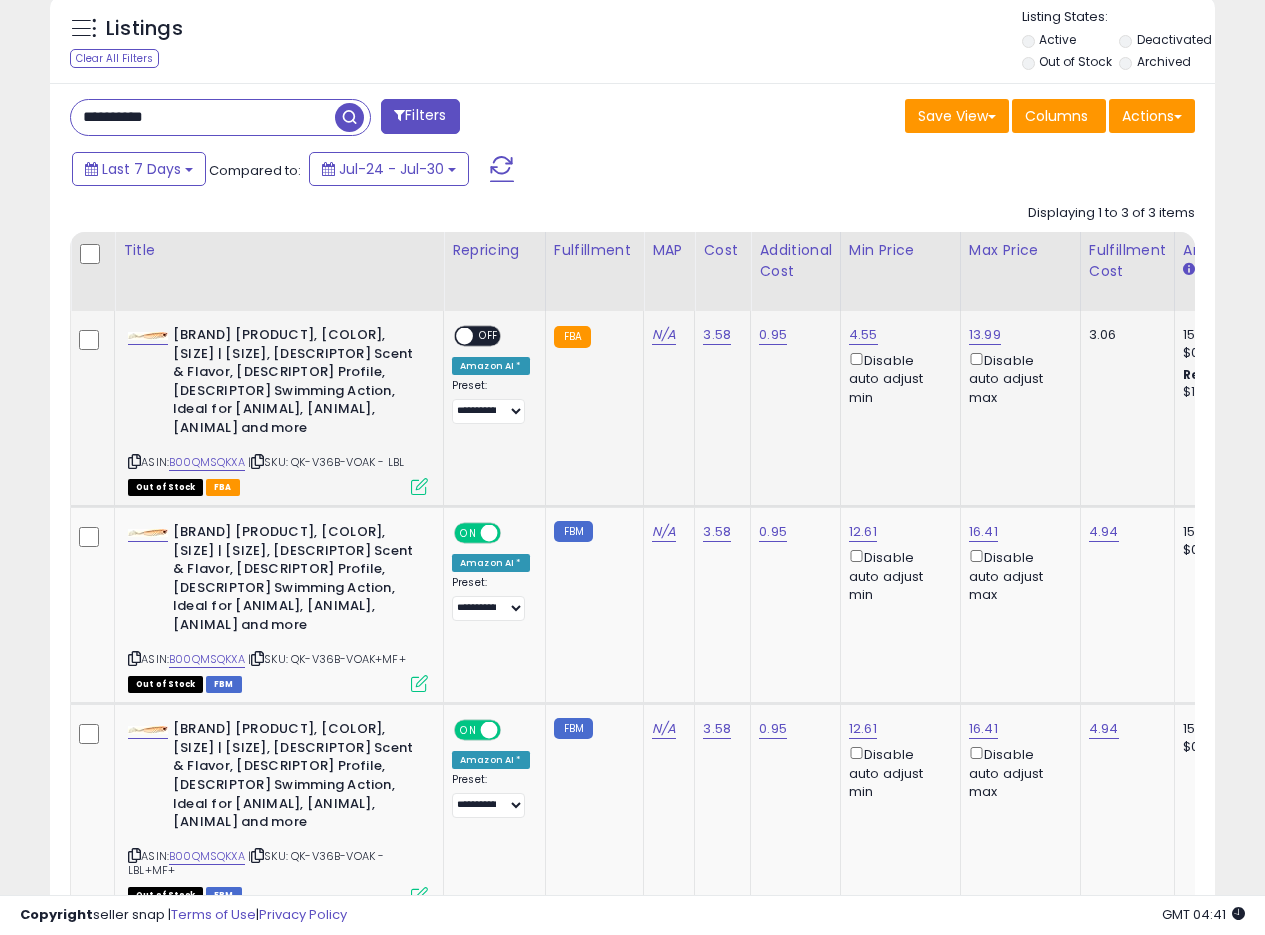 scroll, scrollTop: 640, scrollLeft: 0, axis: vertical 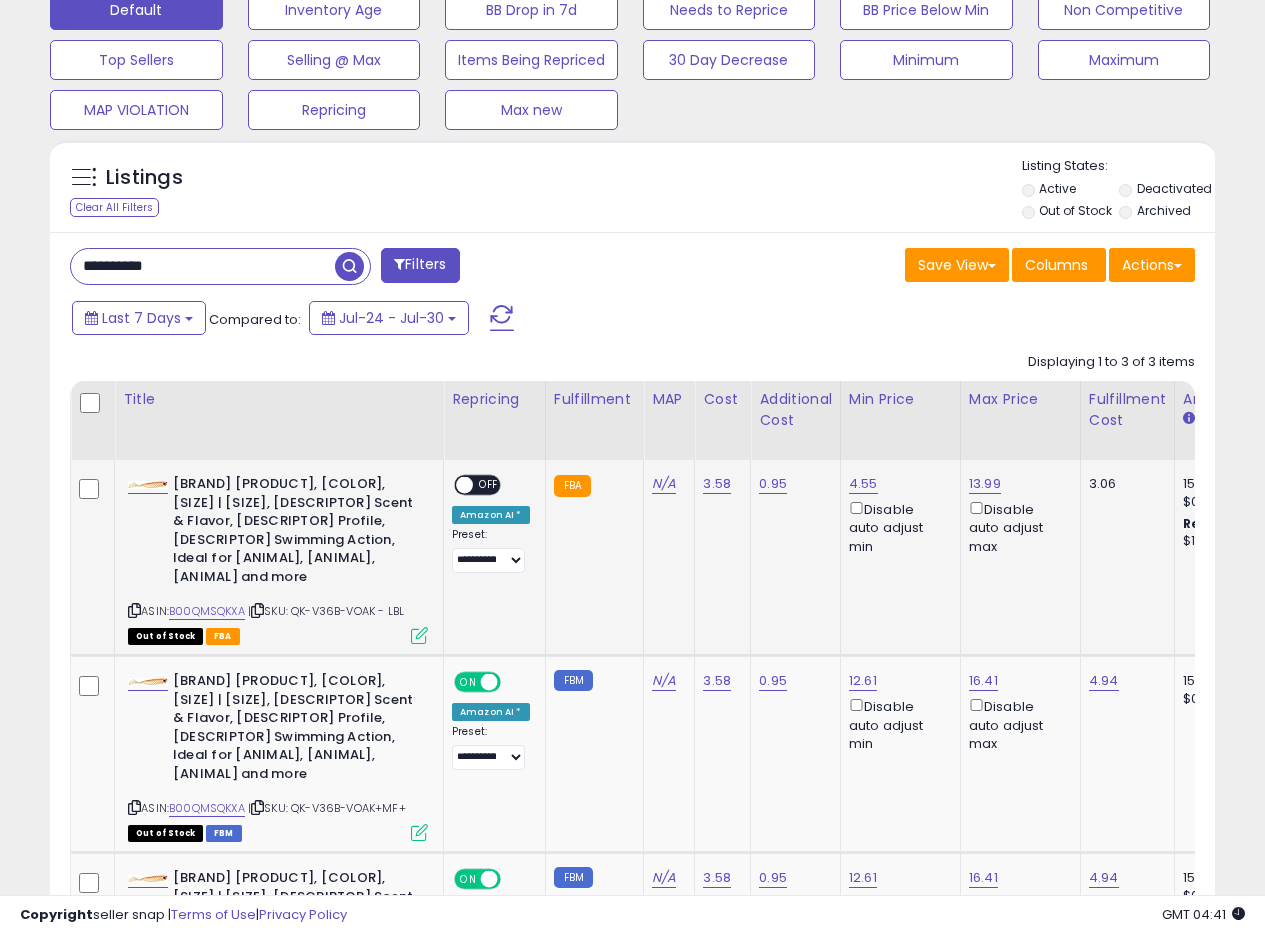 drag, startPoint x: 194, startPoint y: 261, endPoint x: 0, endPoint y: 233, distance: 196.01021 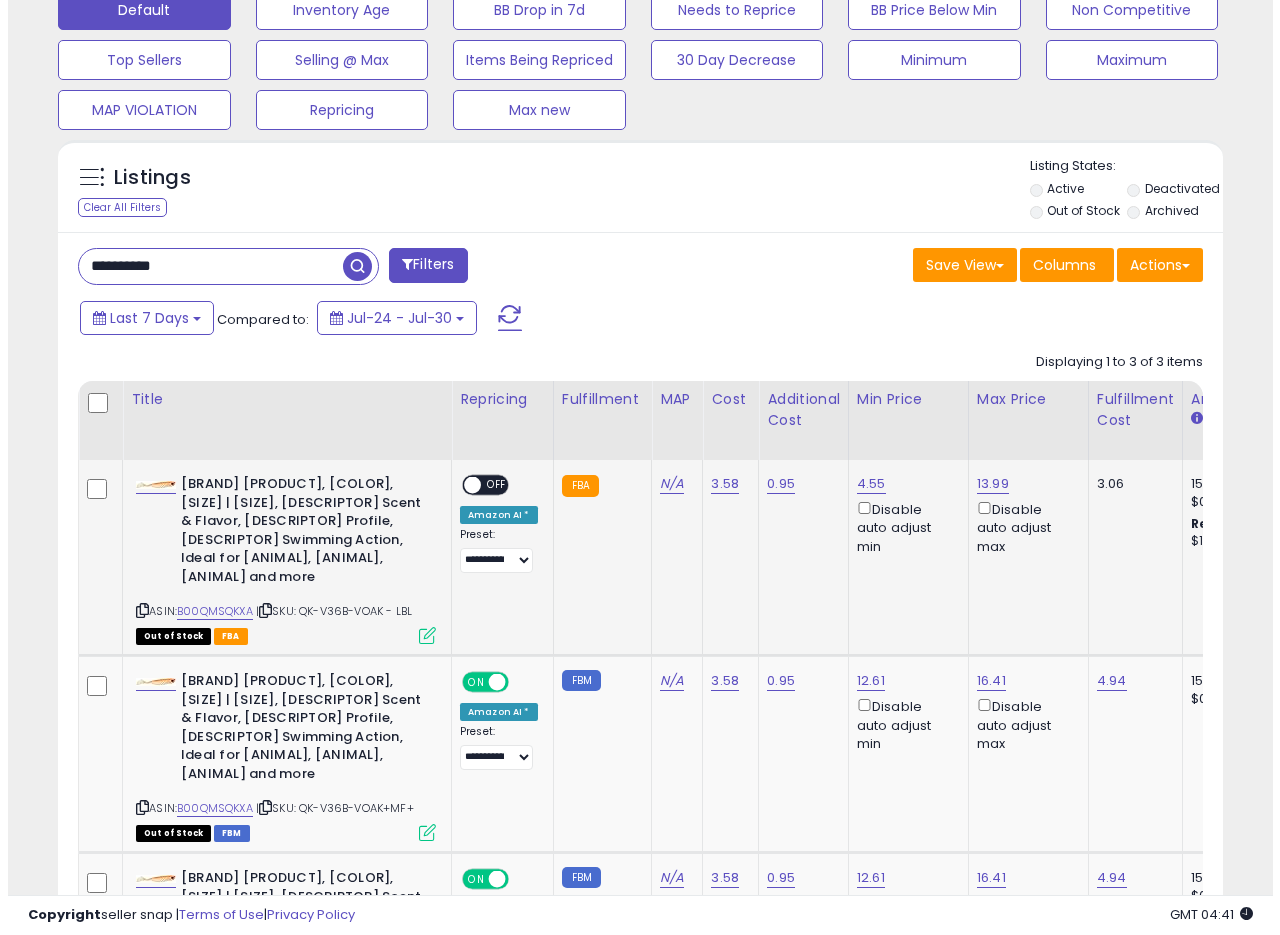 scroll, scrollTop: 335, scrollLeft: 0, axis: vertical 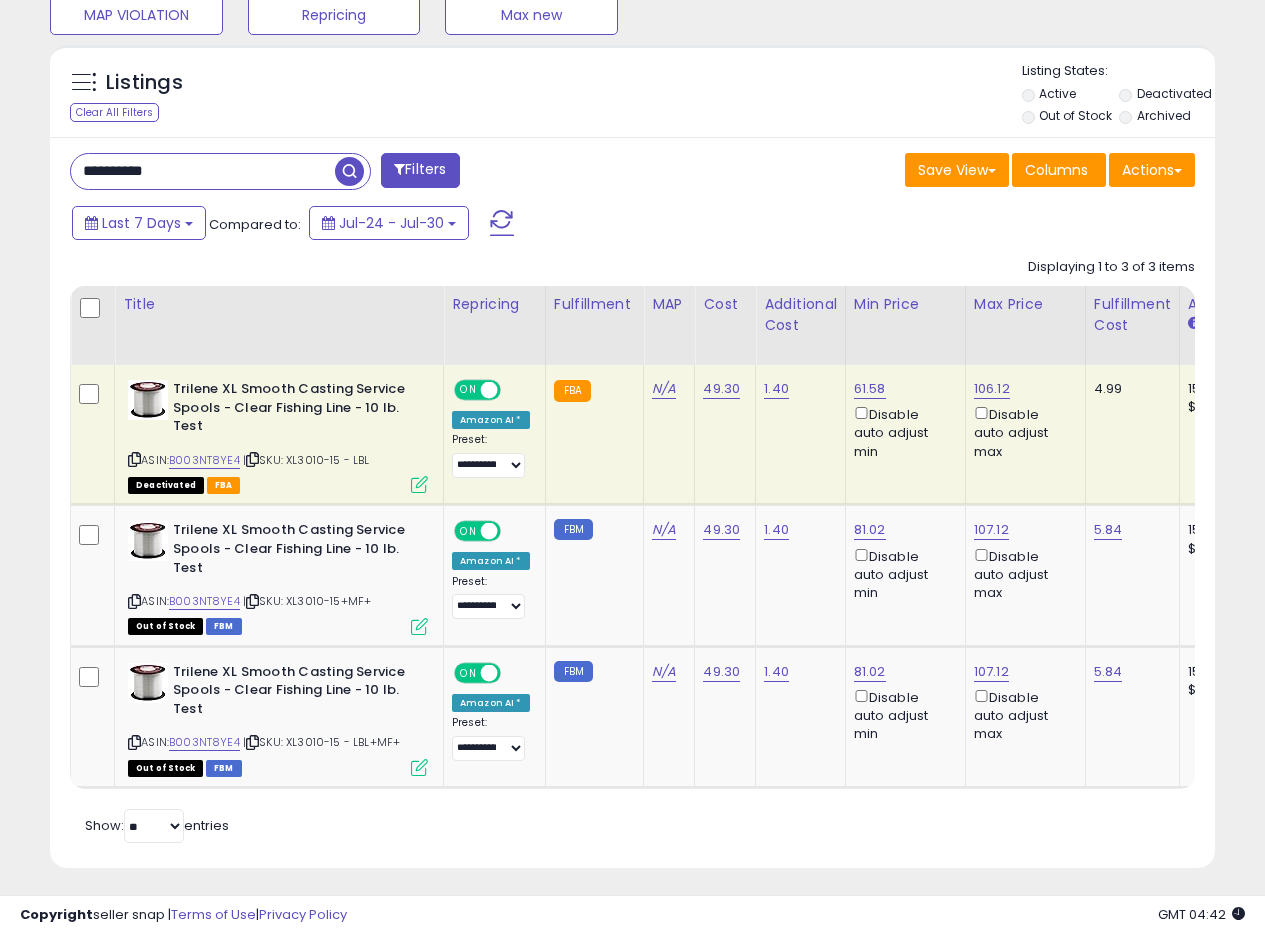 drag, startPoint x: 214, startPoint y: 180, endPoint x: 0, endPoint y: 131, distance: 219.53815 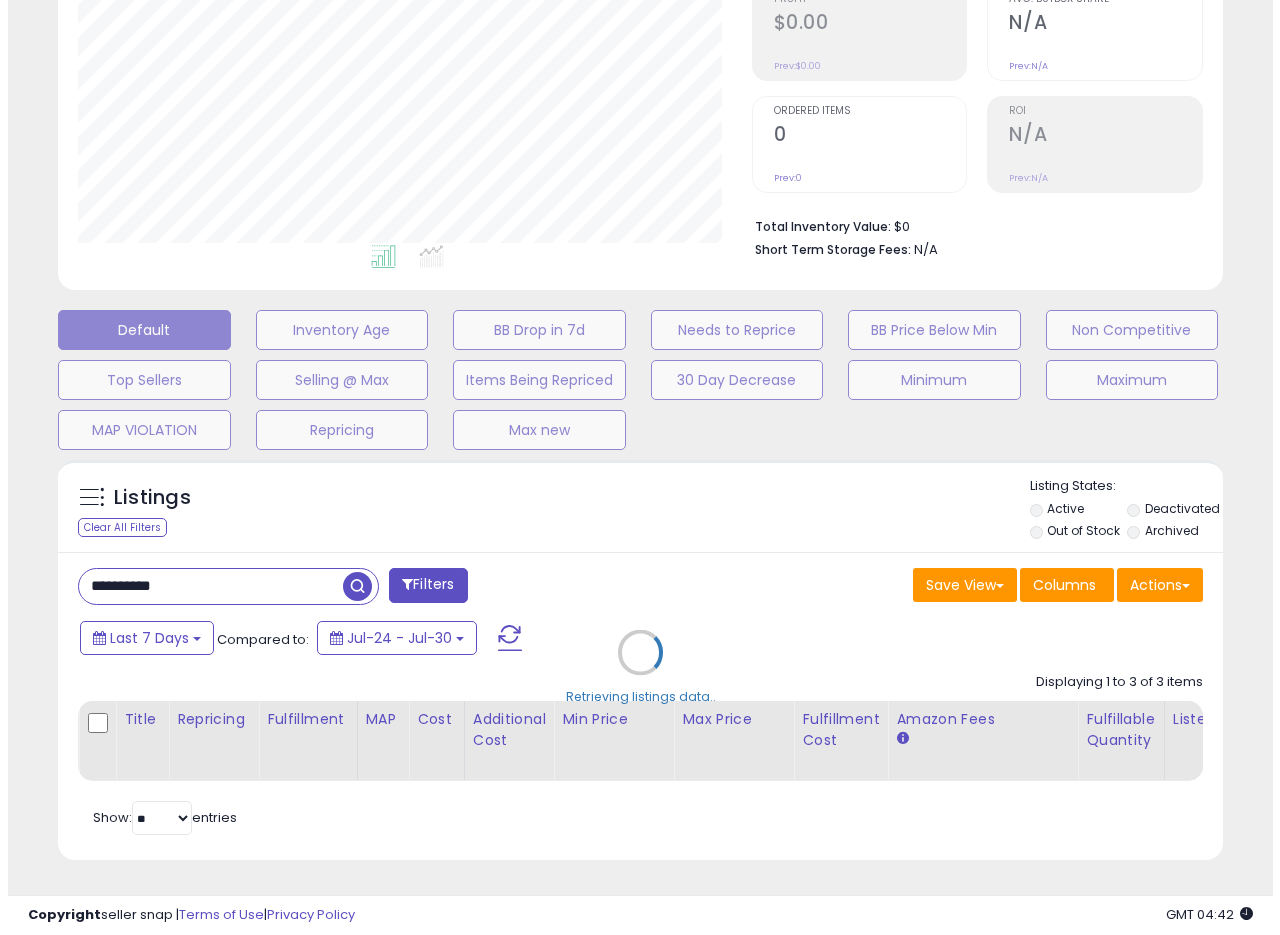 scroll, scrollTop: 335, scrollLeft: 0, axis: vertical 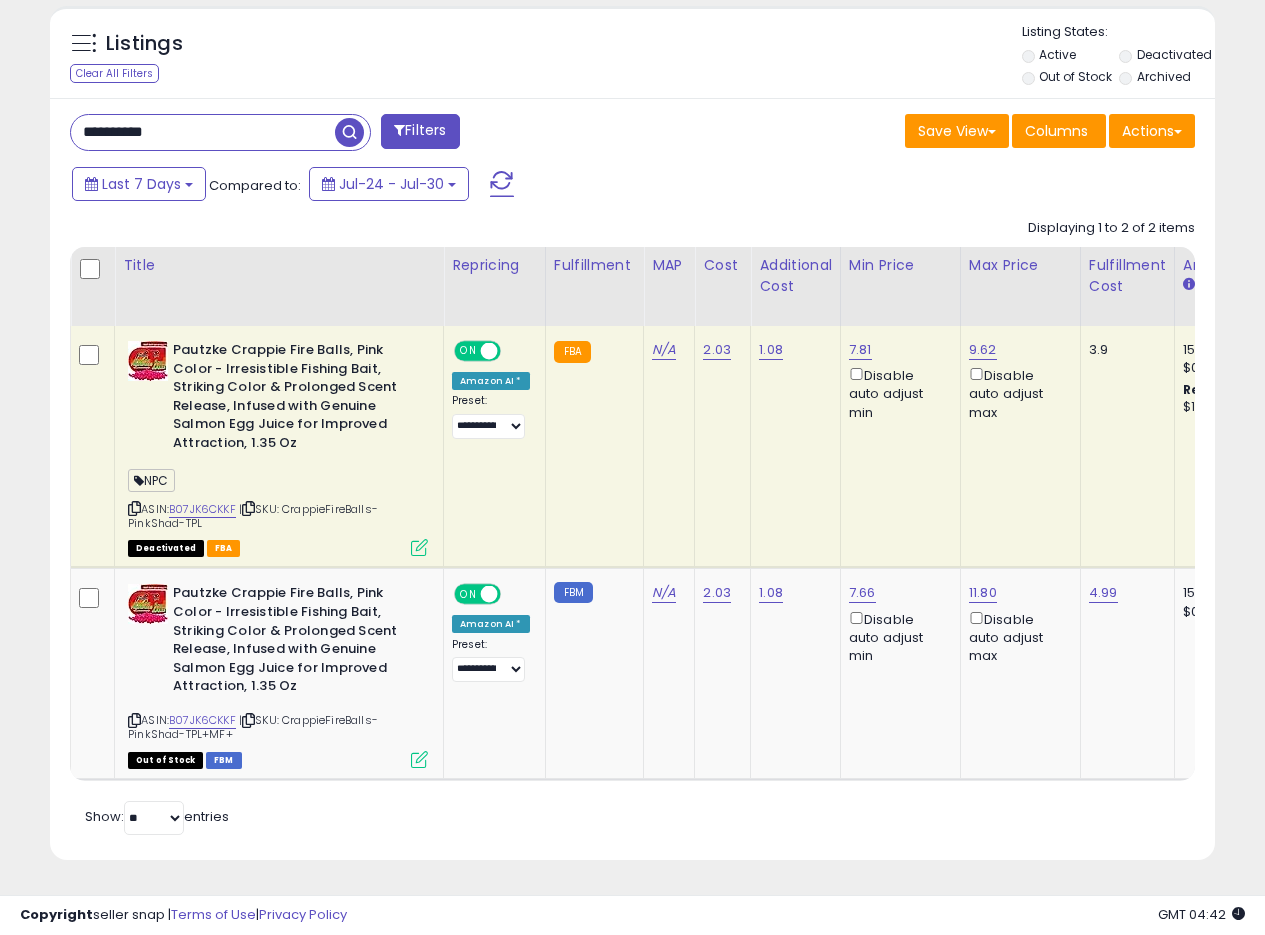 click on "FBA" 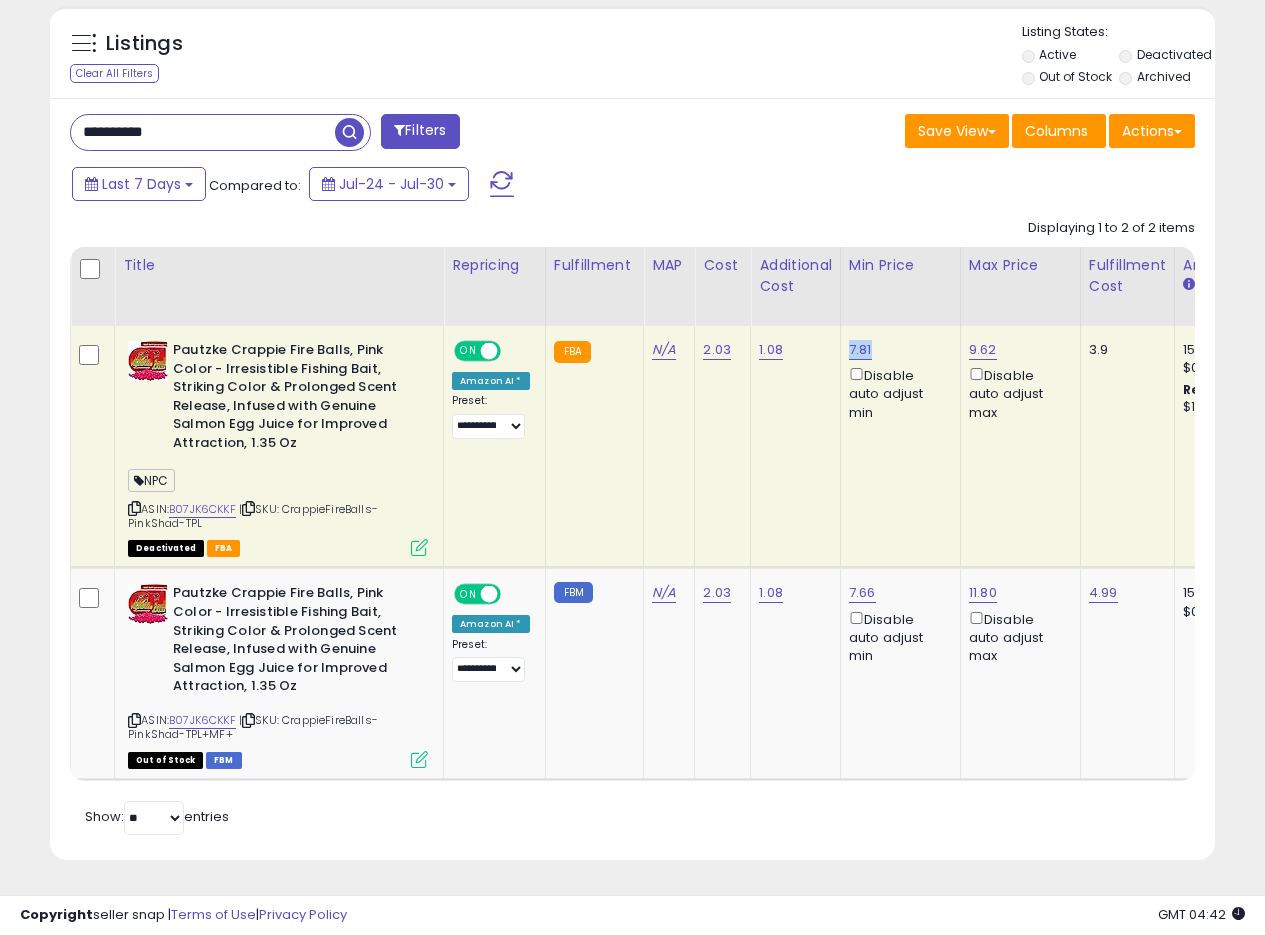 drag, startPoint x: 876, startPoint y: 334, endPoint x: 845, endPoint y: 337, distance: 31.144823 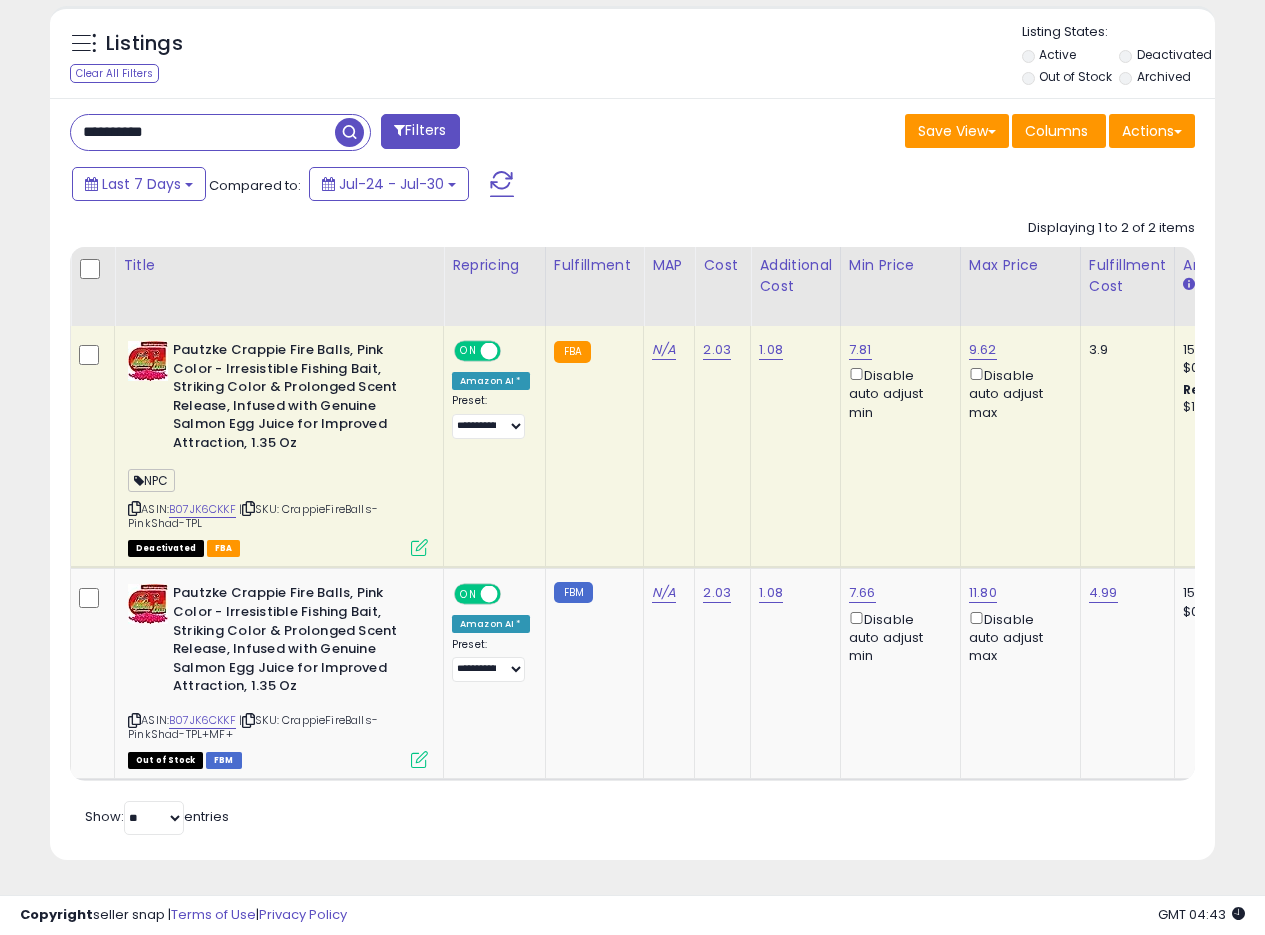 drag, startPoint x: 80, startPoint y: 123, endPoint x: 0, endPoint y: 110, distance: 81.04937 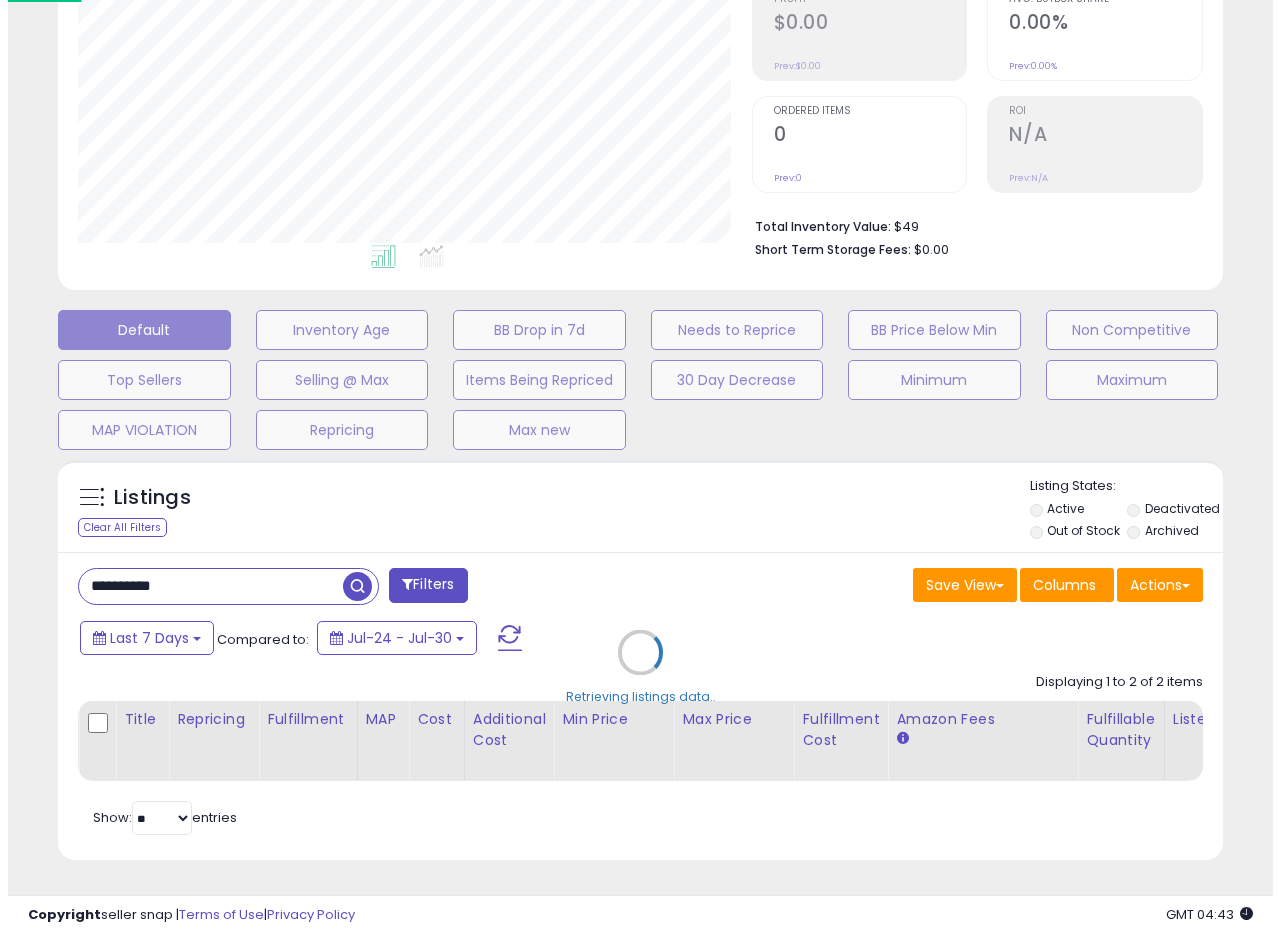 scroll, scrollTop: 335, scrollLeft: 0, axis: vertical 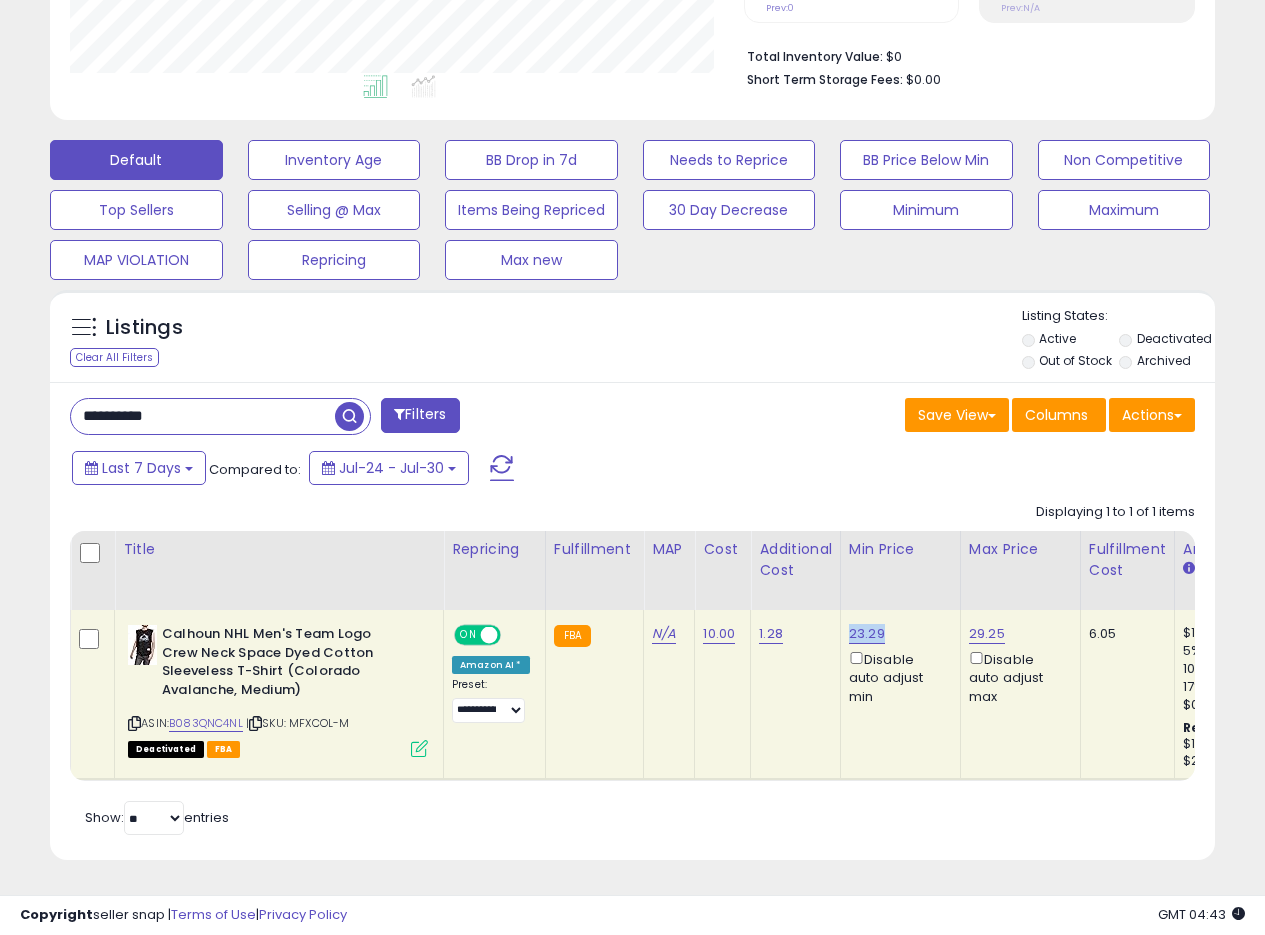 drag, startPoint x: 889, startPoint y: 621, endPoint x: 848, endPoint y: 619, distance: 41.04875 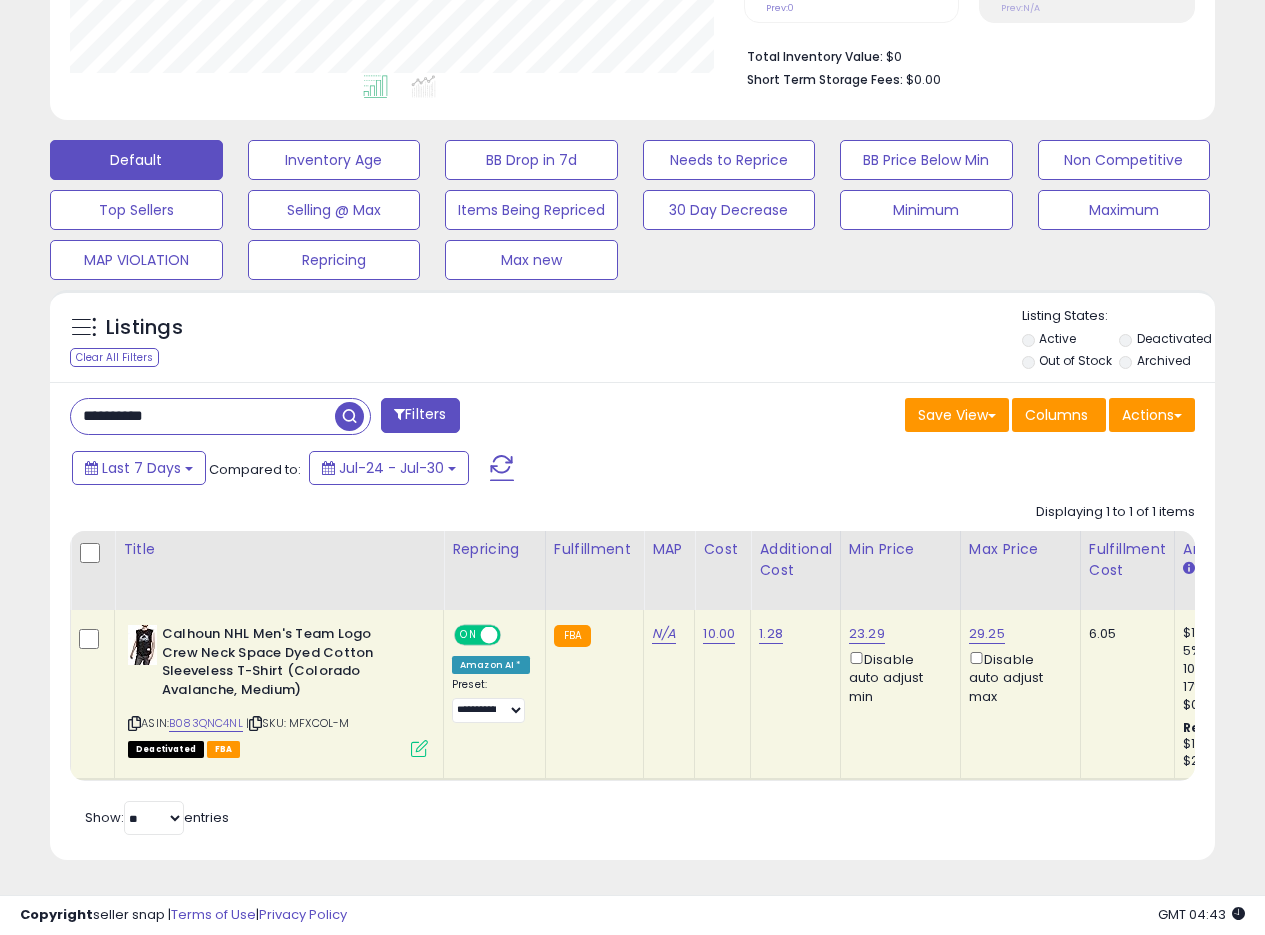 drag, startPoint x: 204, startPoint y: 401, endPoint x: 0, endPoint y: 340, distance: 212.92487 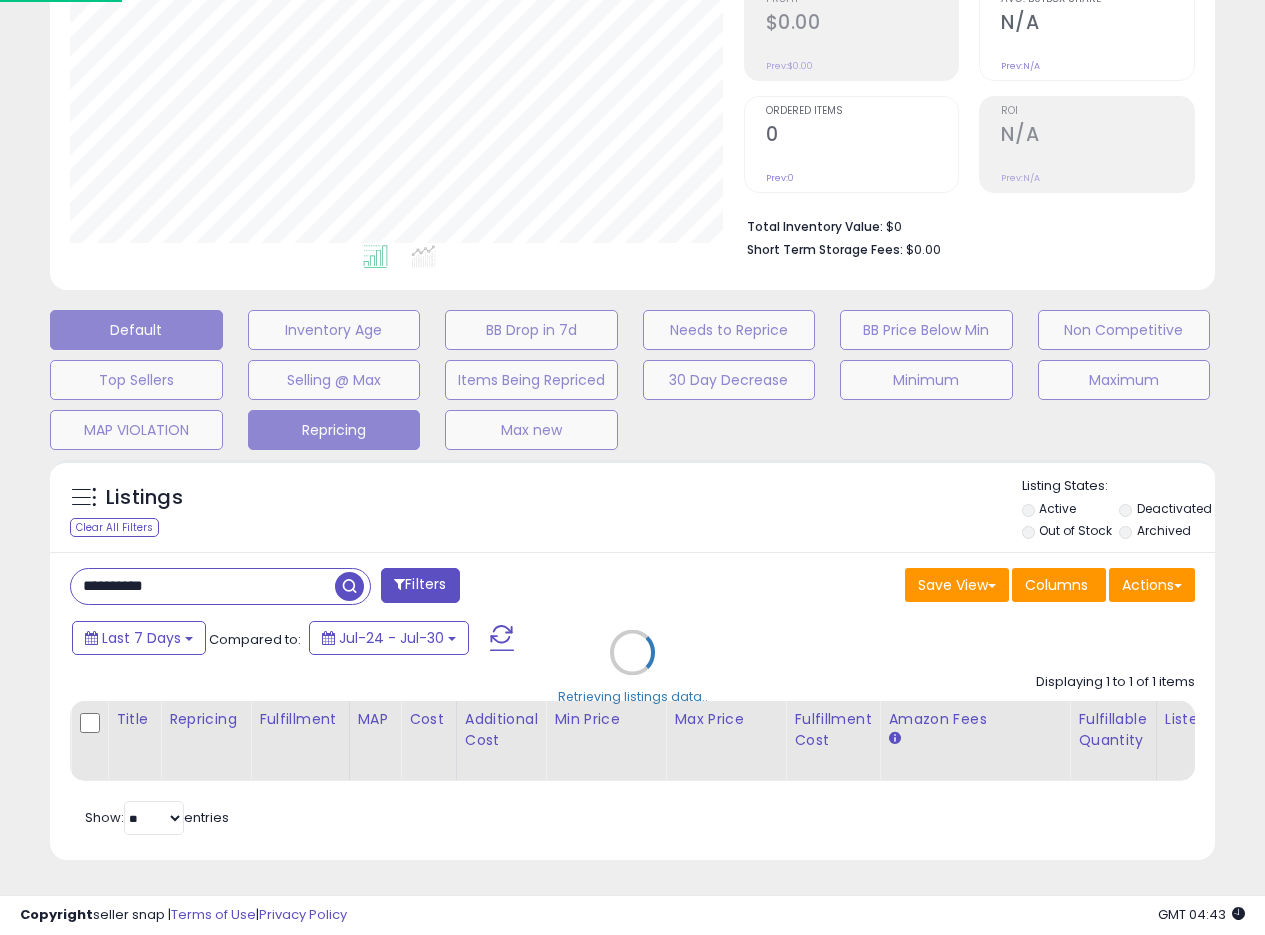 scroll, scrollTop: 999590, scrollLeft: 999317, axis: both 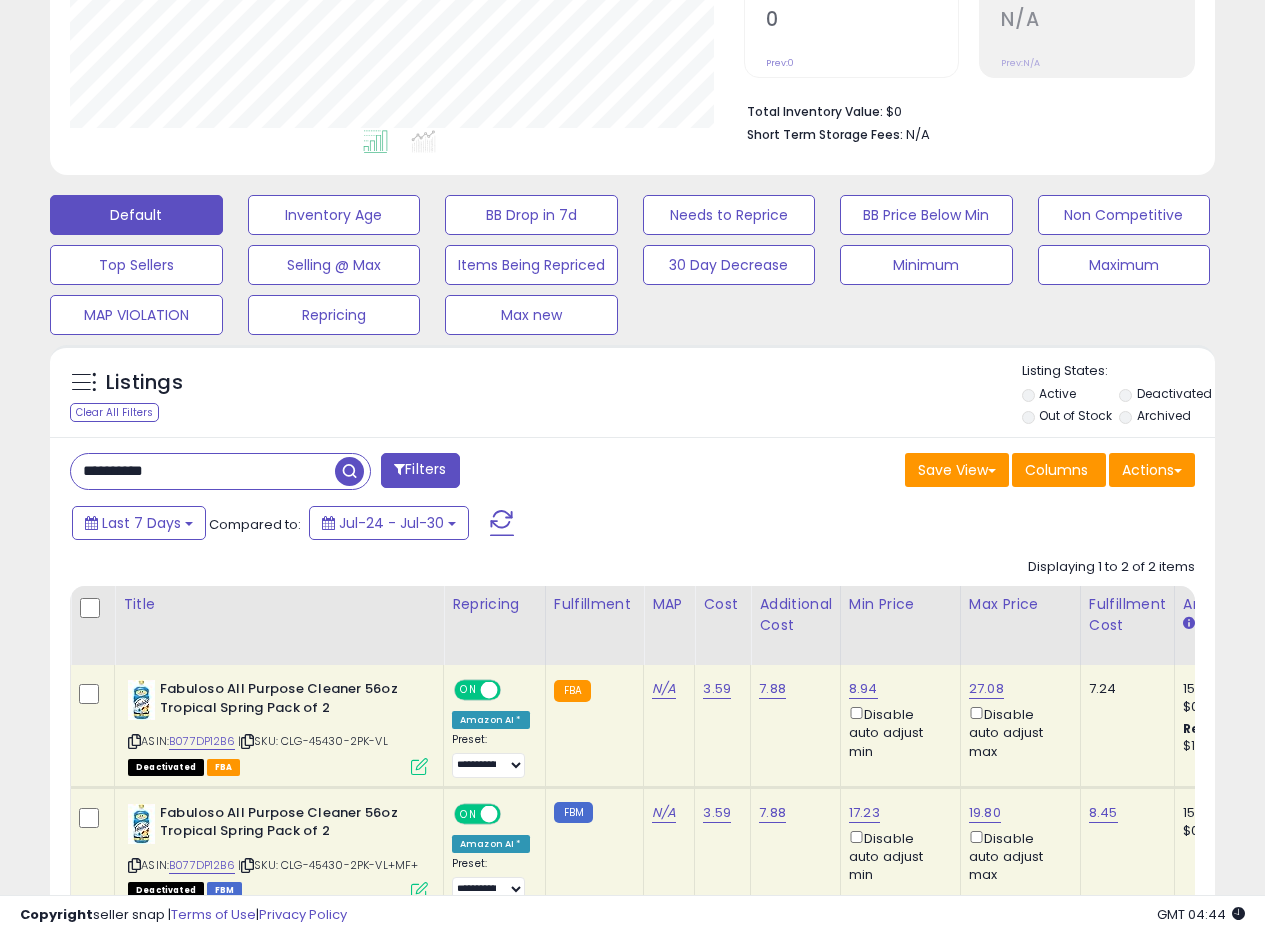 drag, startPoint x: 204, startPoint y: 469, endPoint x: 0, endPoint y: 459, distance: 204.24495 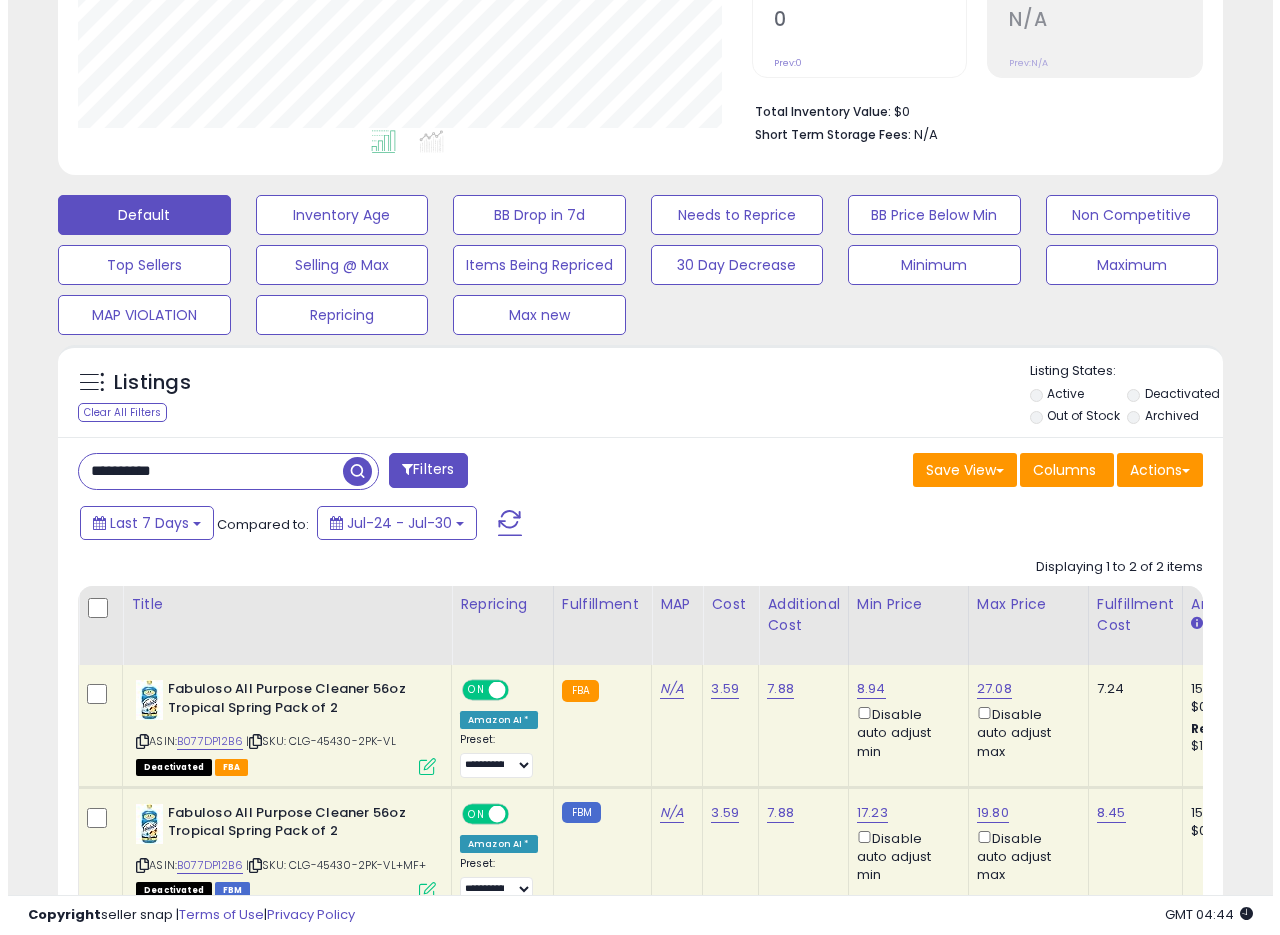 scroll, scrollTop: 335, scrollLeft: 0, axis: vertical 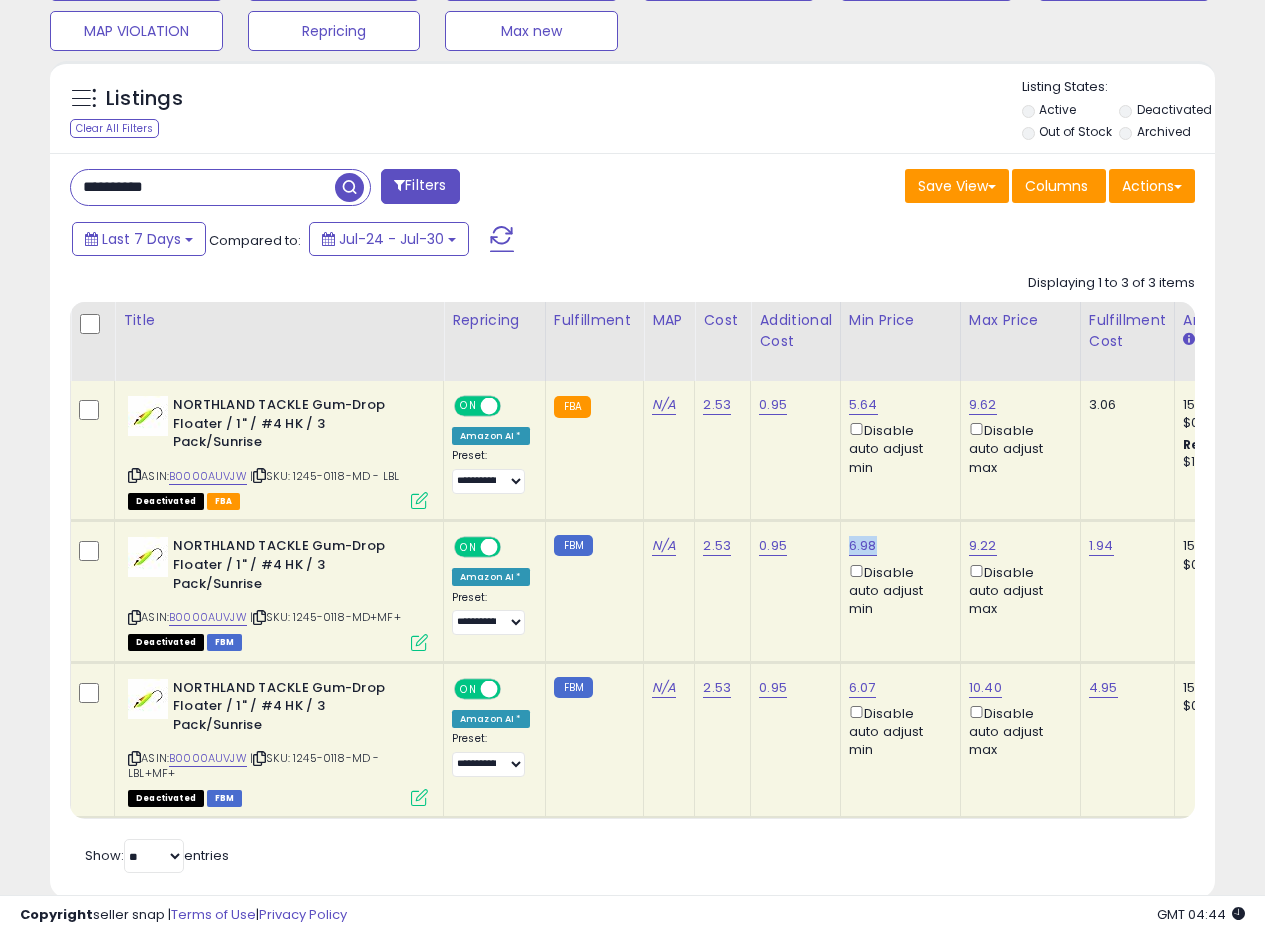 drag, startPoint x: 872, startPoint y: 527, endPoint x: 847, endPoint y: 532, distance: 25.495098 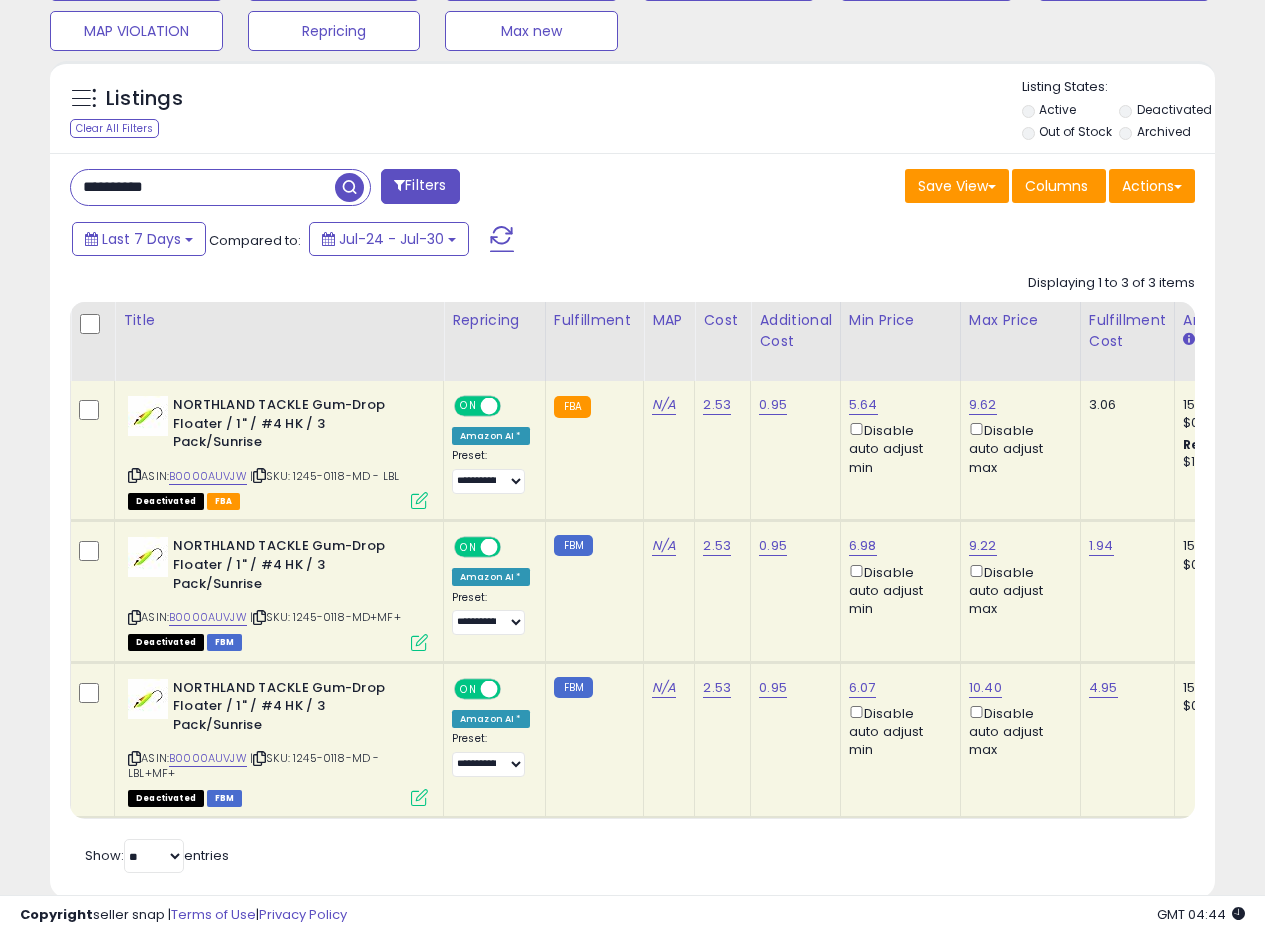 click at bounding box center (419, 642) 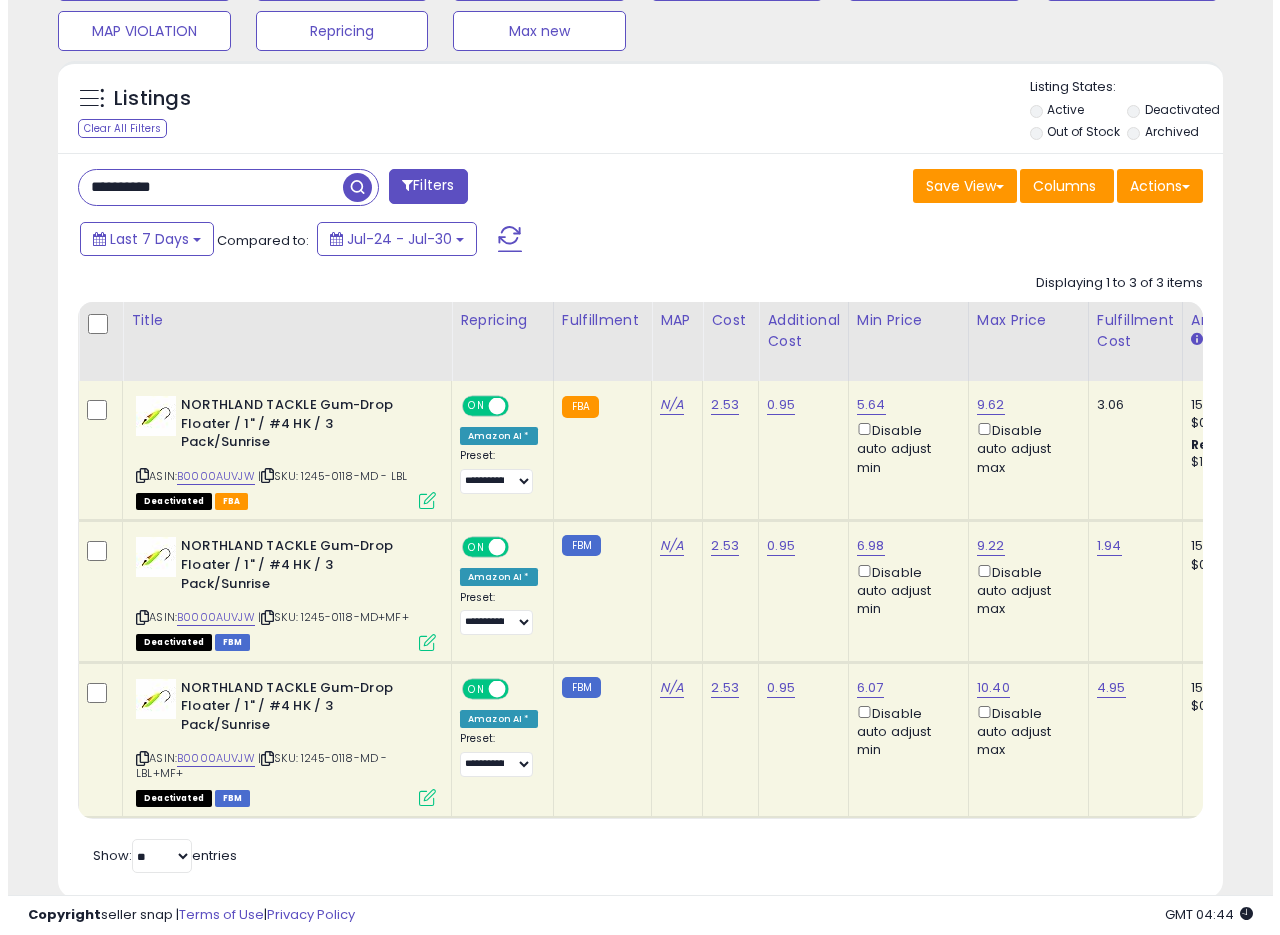 scroll, scrollTop: 999590, scrollLeft: 999317, axis: both 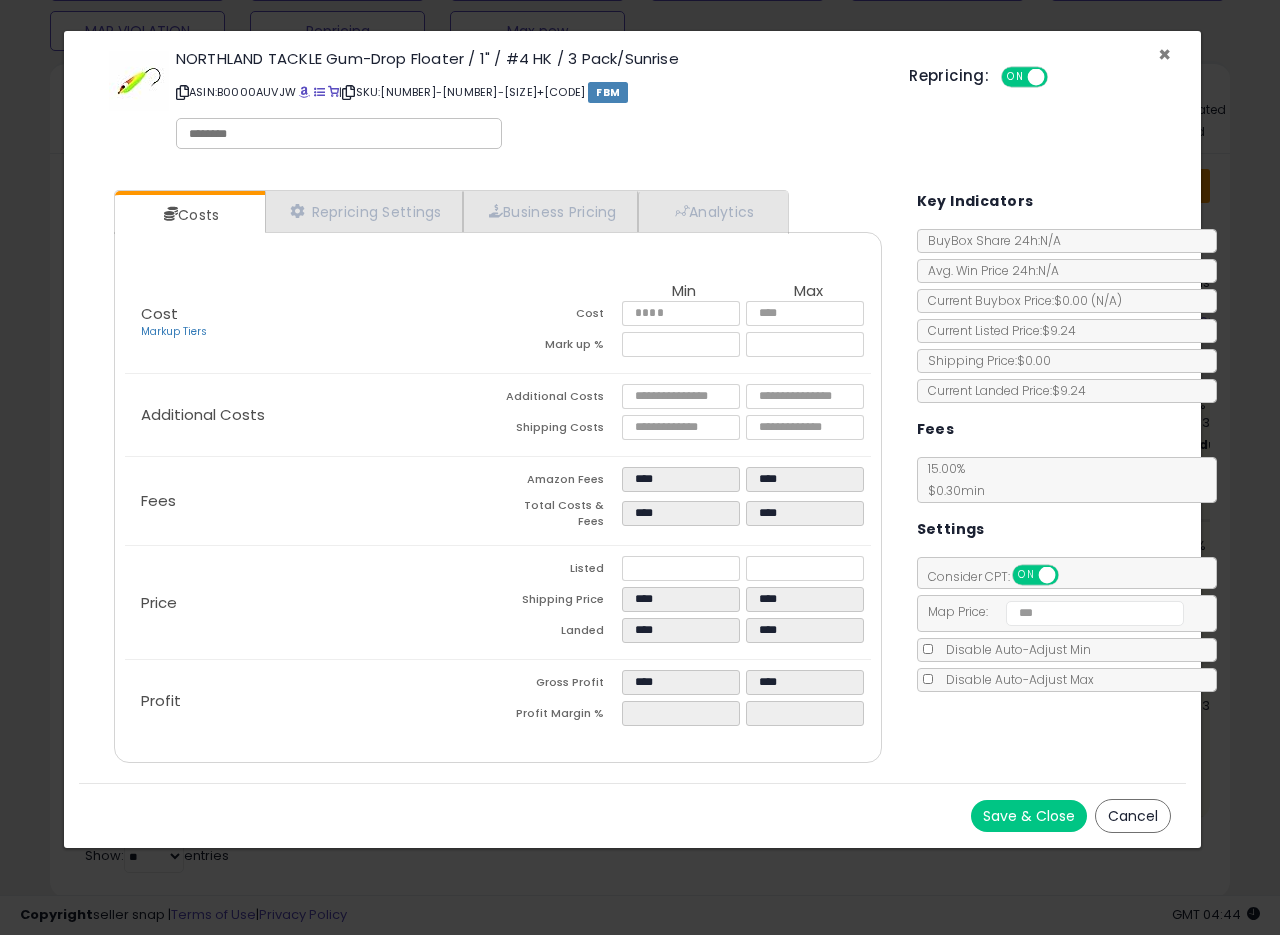 click on "×" at bounding box center (1164, 54) 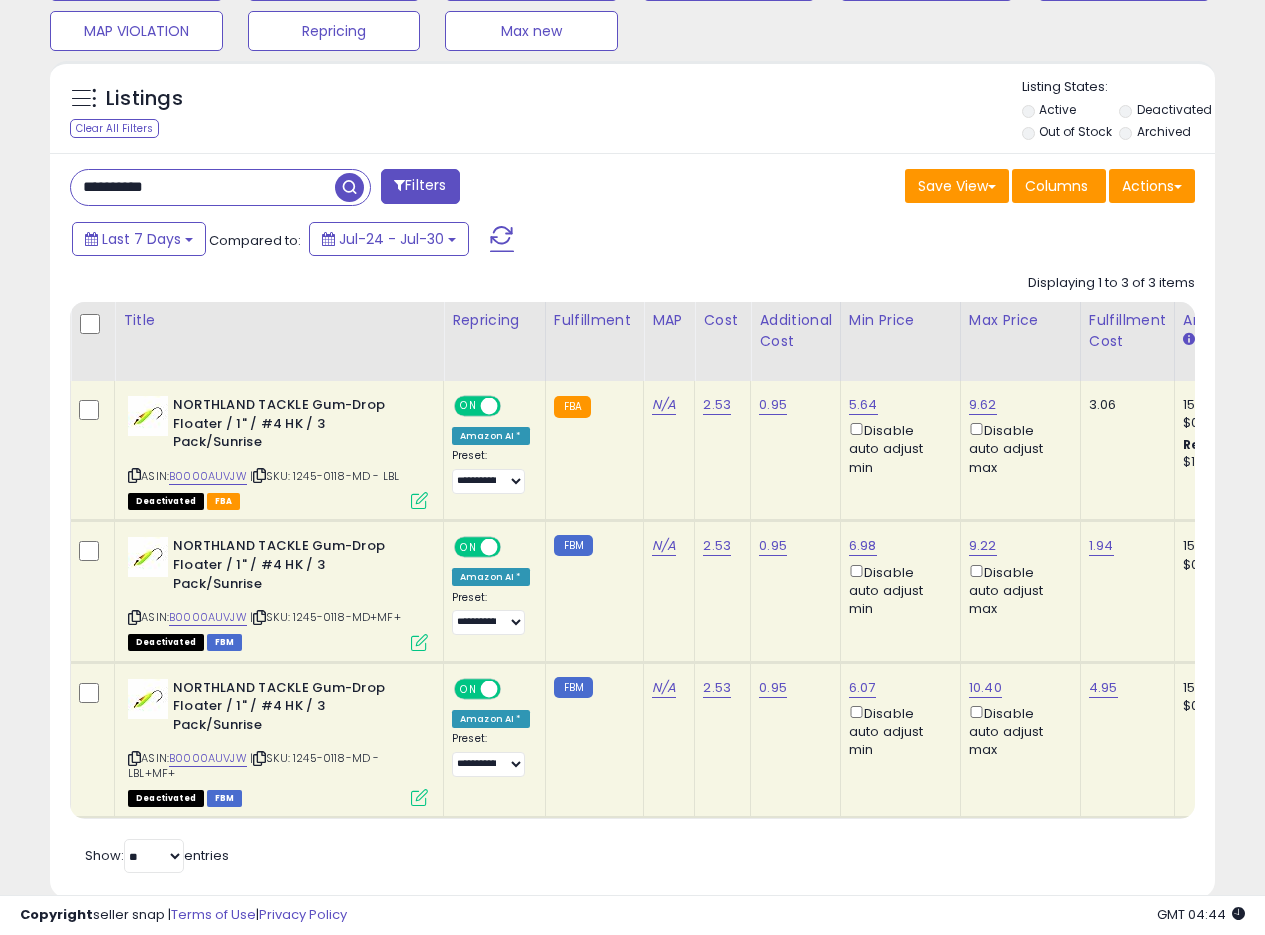 scroll, scrollTop: 410, scrollLeft: 674, axis: both 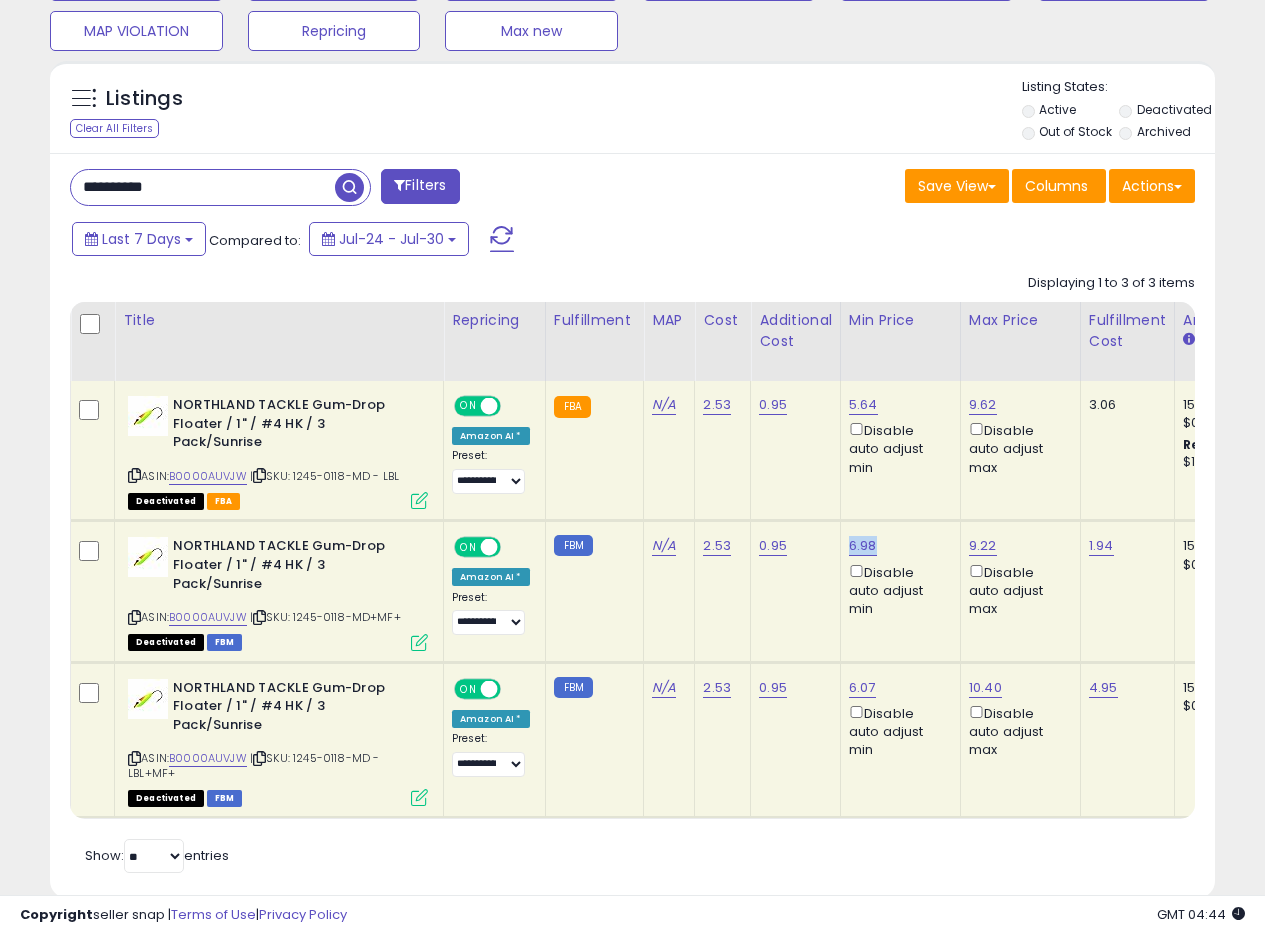 drag, startPoint x: 884, startPoint y: 525, endPoint x: 844, endPoint y: 528, distance: 40.112343 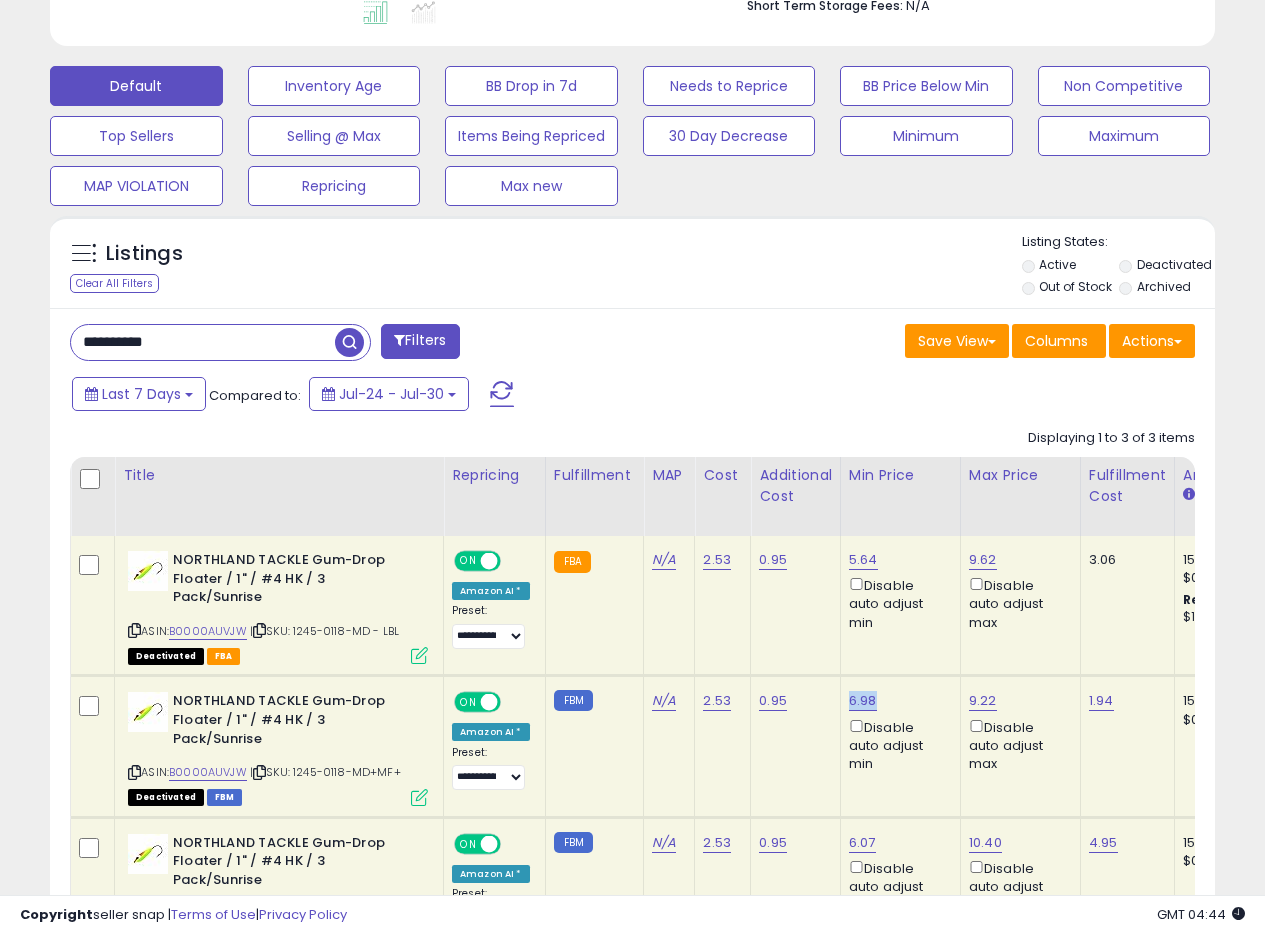 scroll, scrollTop: 419, scrollLeft: 0, axis: vertical 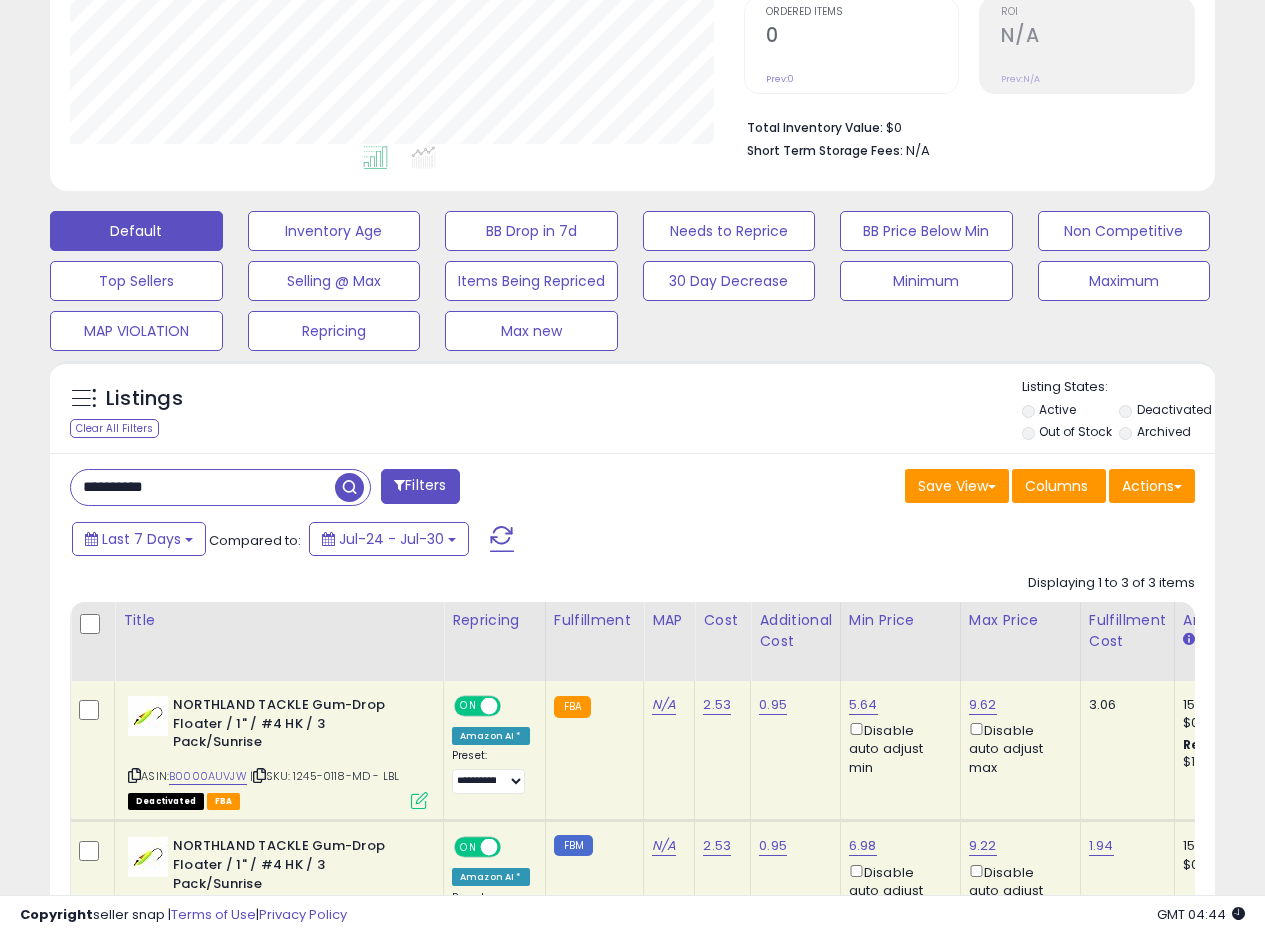 drag, startPoint x: 201, startPoint y: 485, endPoint x: 0, endPoint y: 467, distance: 201.80437 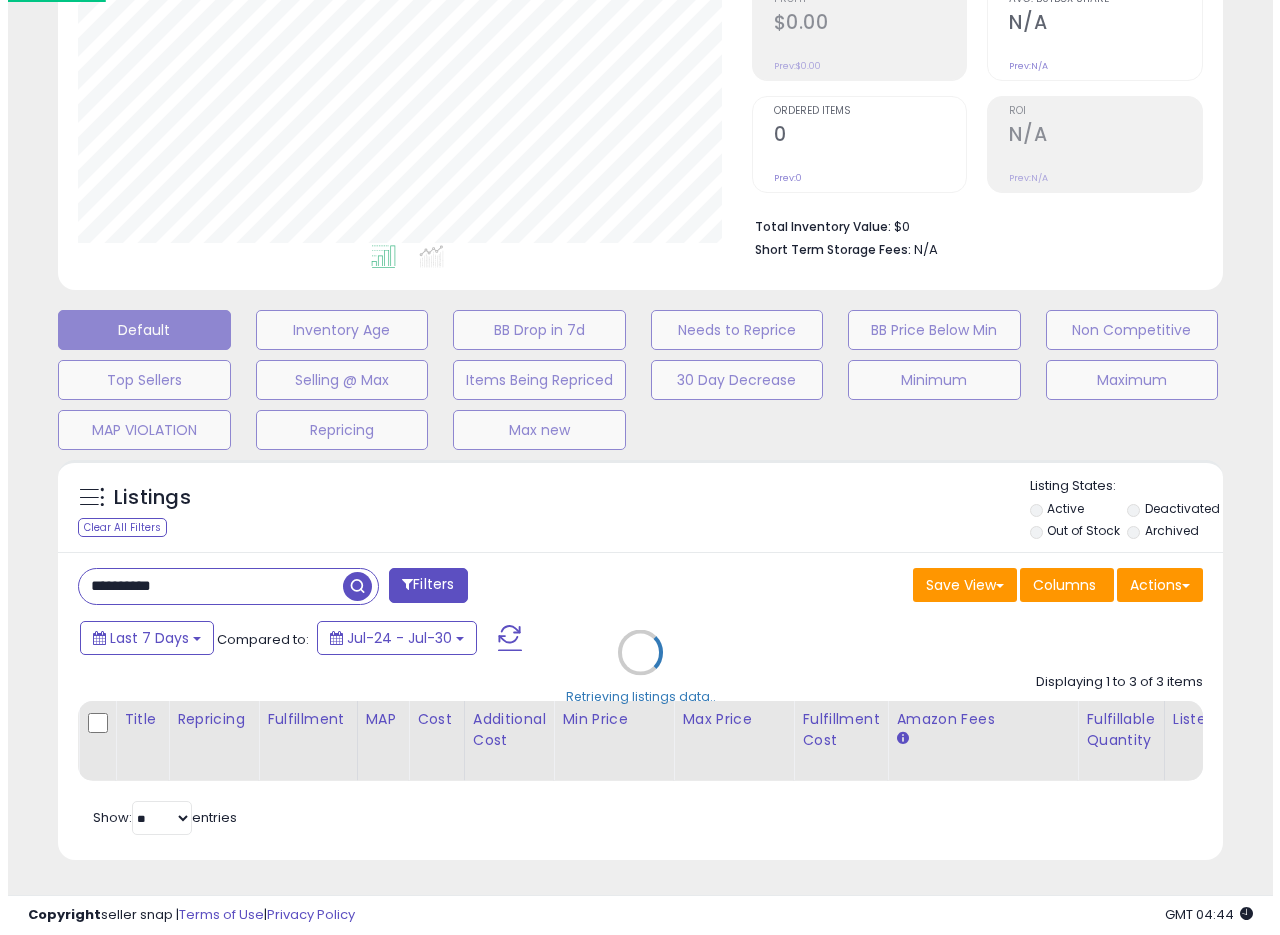 scroll, scrollTop: 335, scrollLeft: 0, axis: vertical 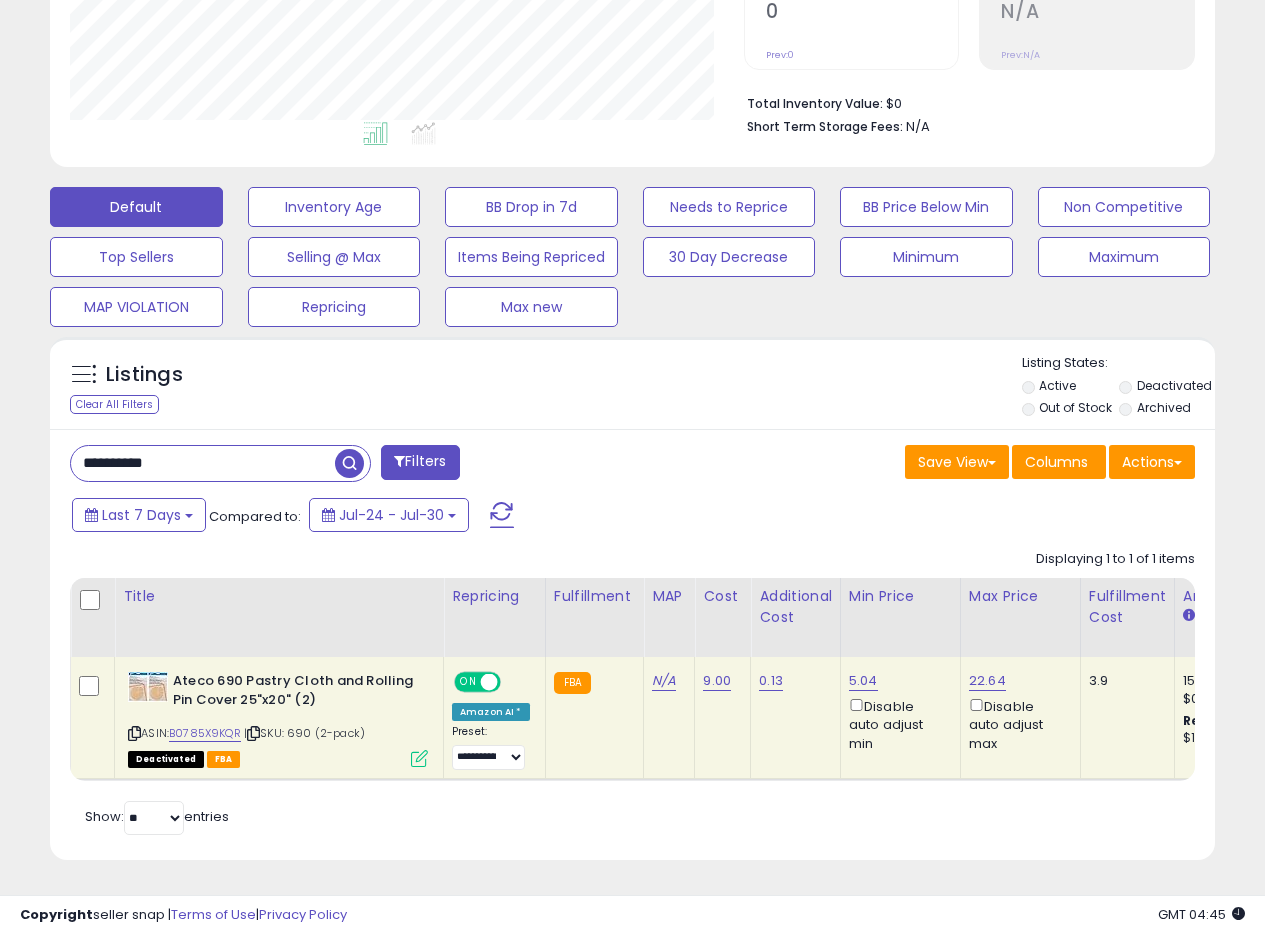 click on "Save View
Save As New View
Update Current View
Columns
Actions
Import  Export Visible Columns" at bounding box center (922, 464) 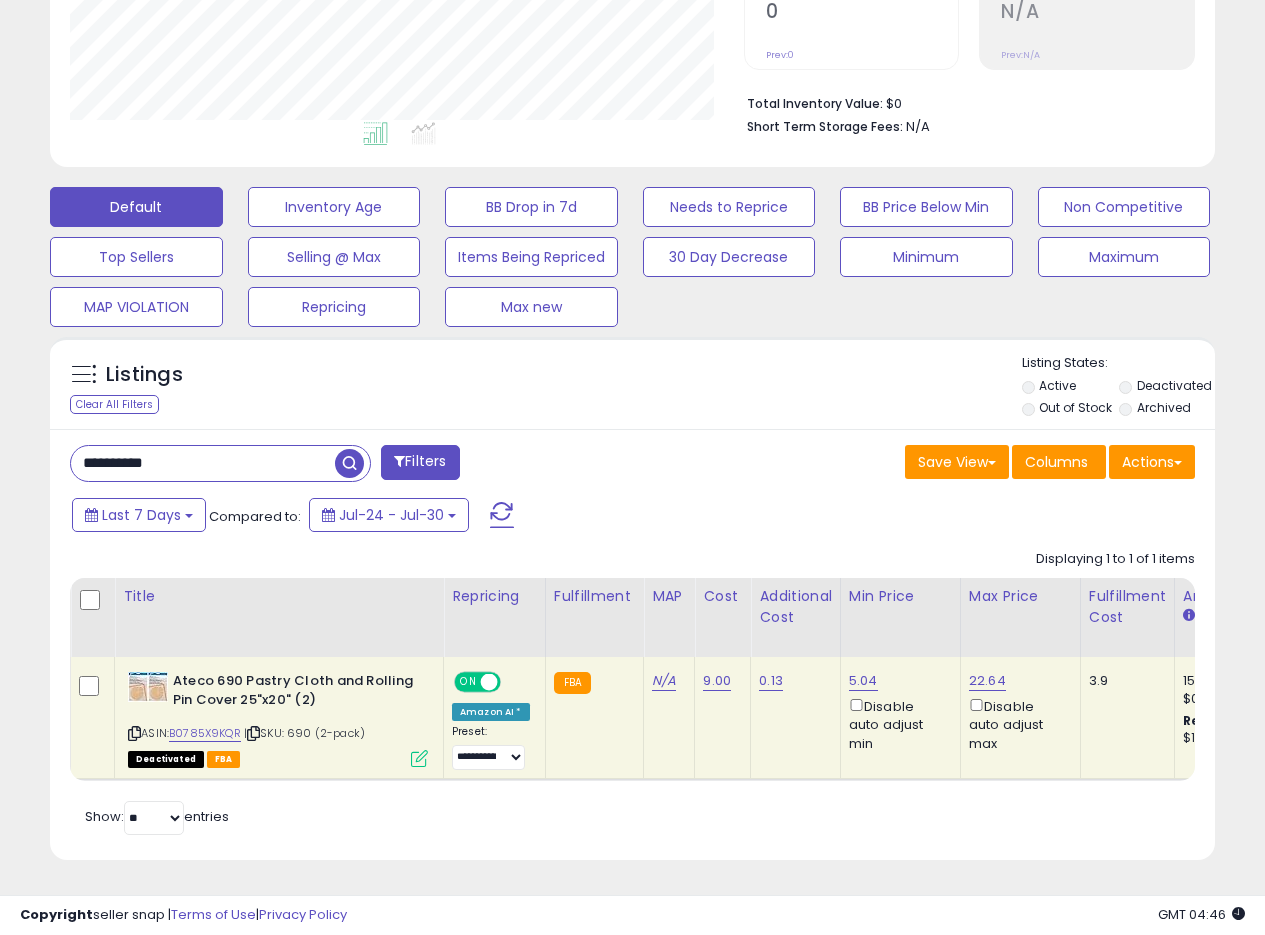 scroll, scrollTop: 458, scrollLeft: 0, axis: vertical 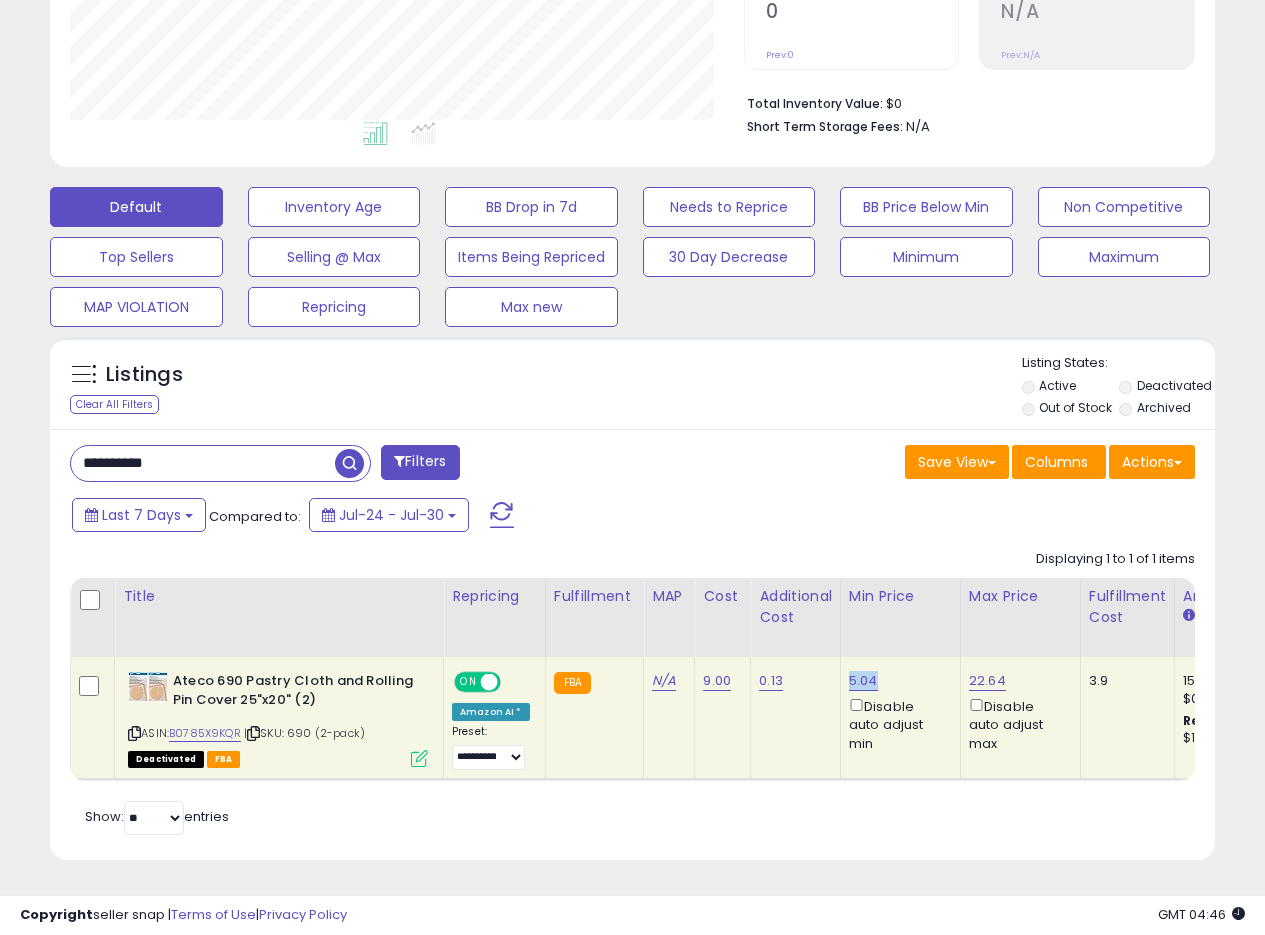 drag, startPoint x: 875, startPoint y: 663, endPoint x: 846, endPoint y: 669, distance: 29.614185 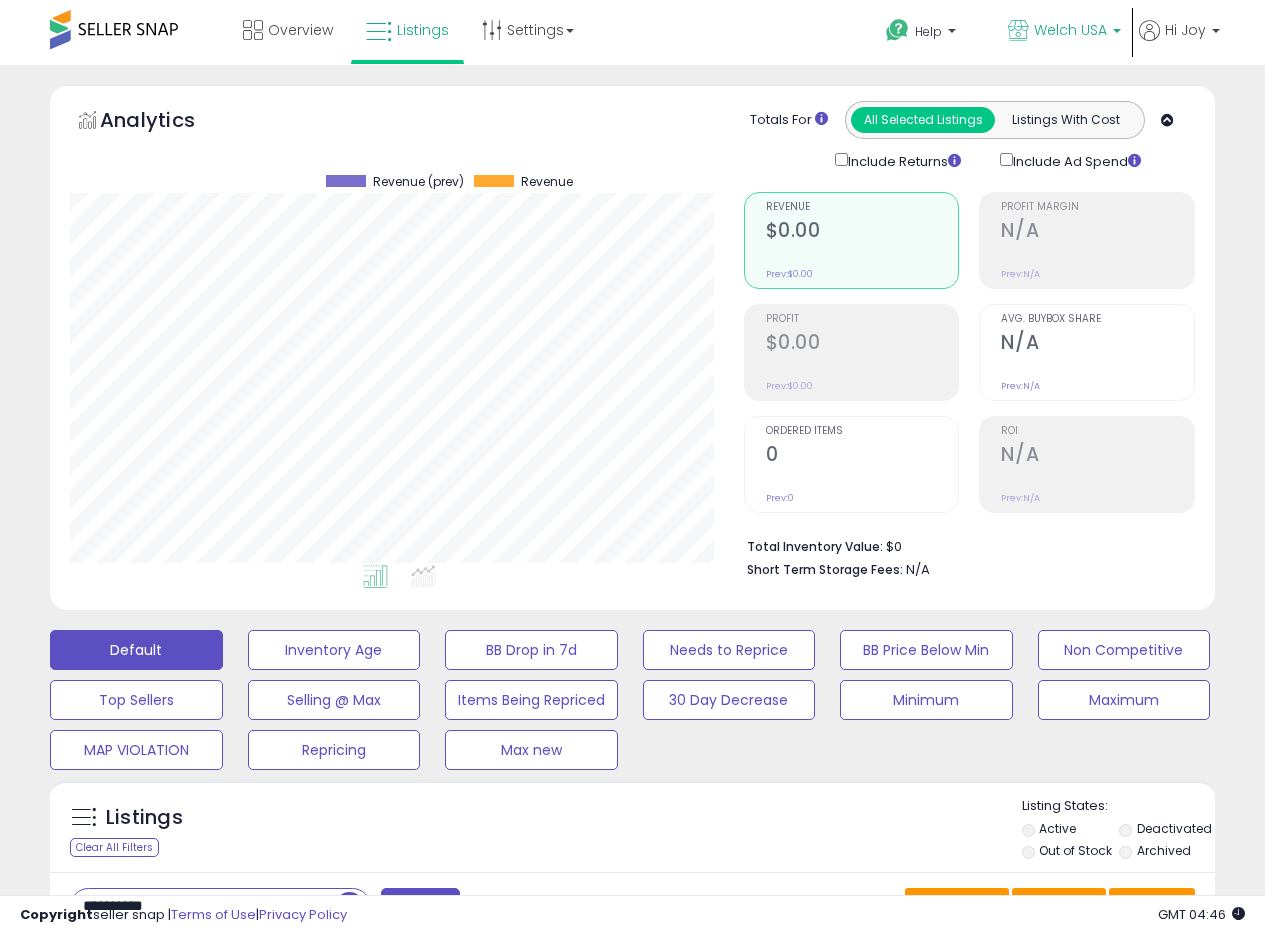 click on "Welch USA" at bounding box center [1070, 30] 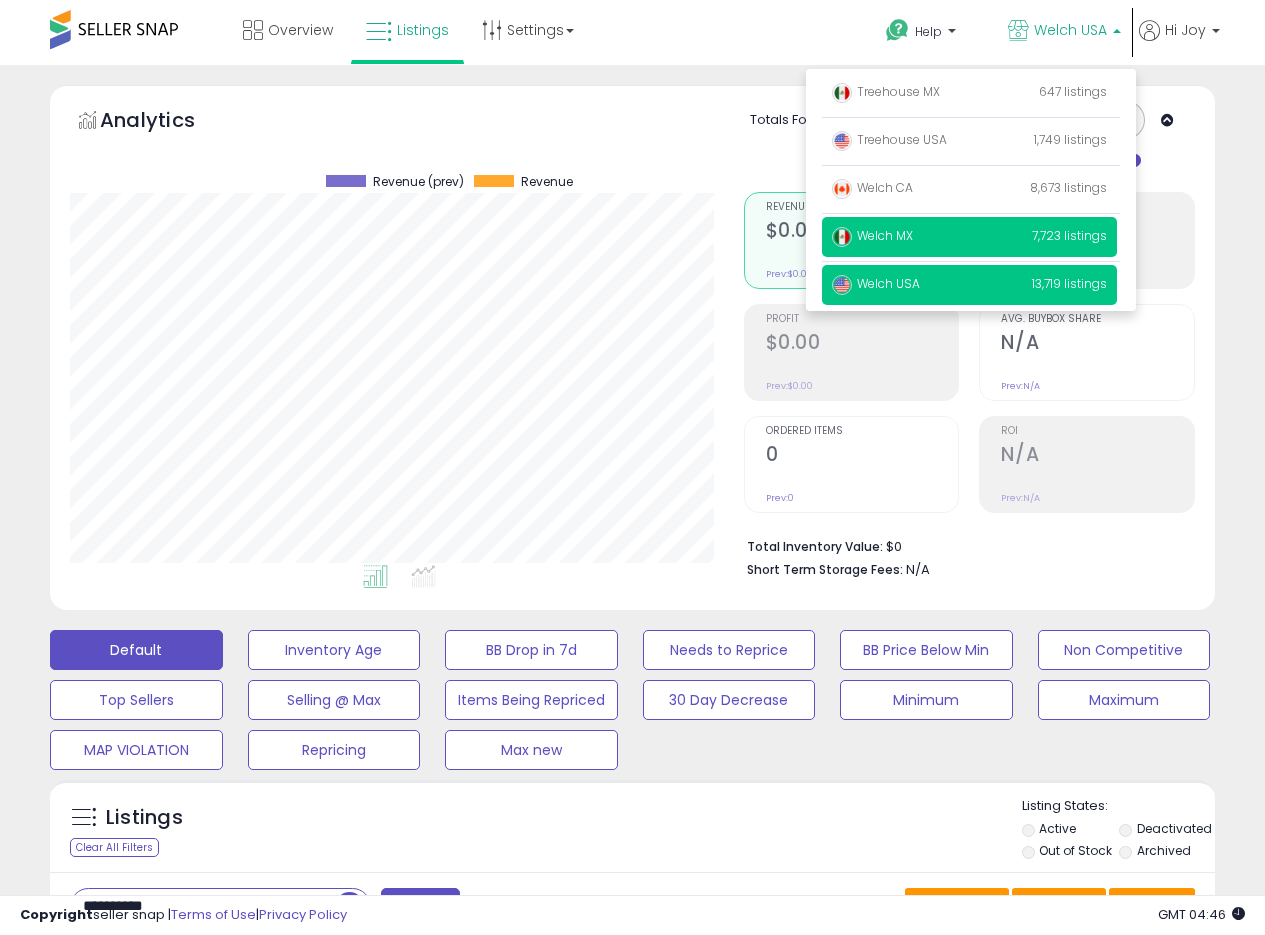 click on "Welch MX" at bounding box center (872, 235) 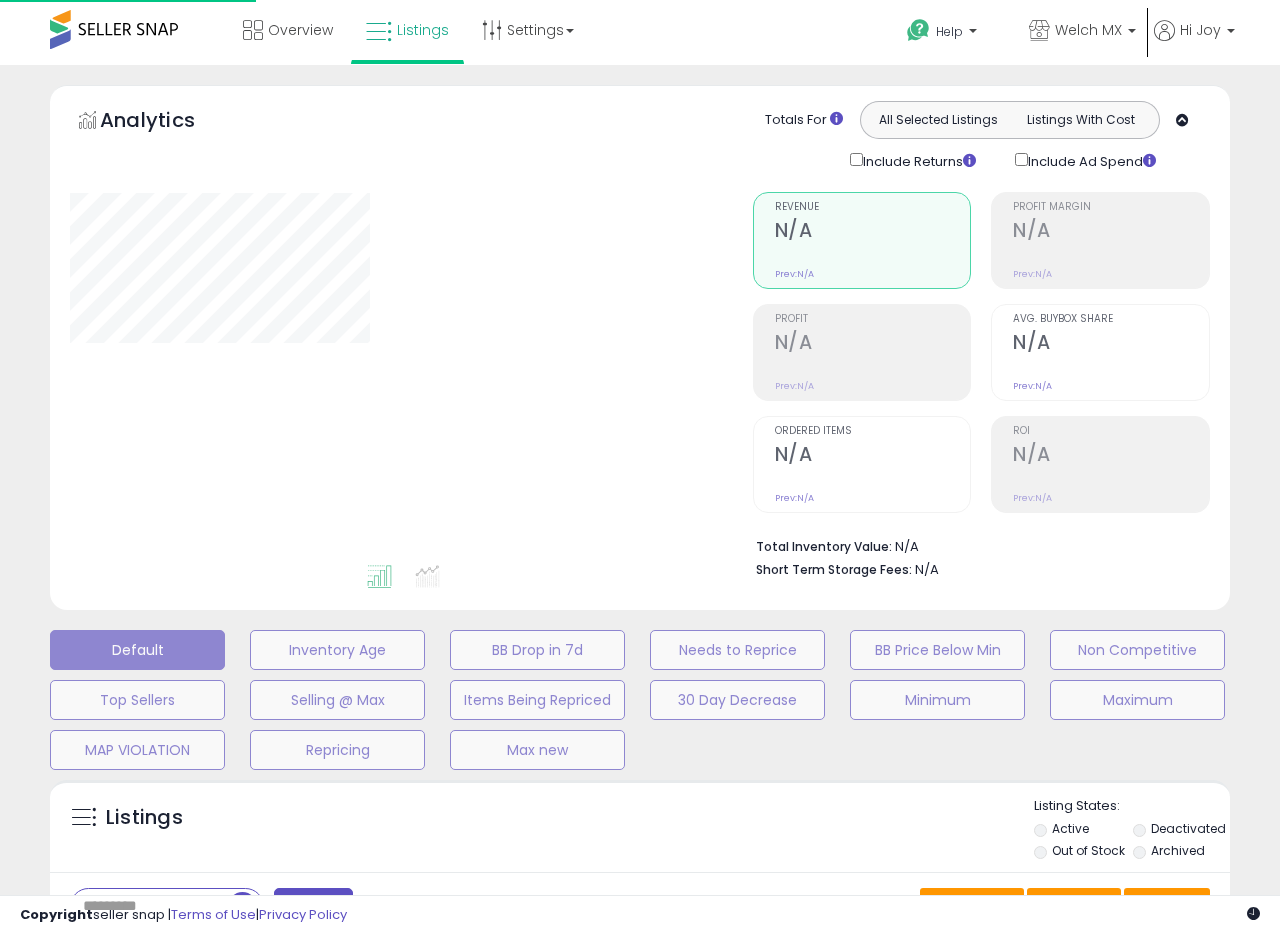type on "**********" 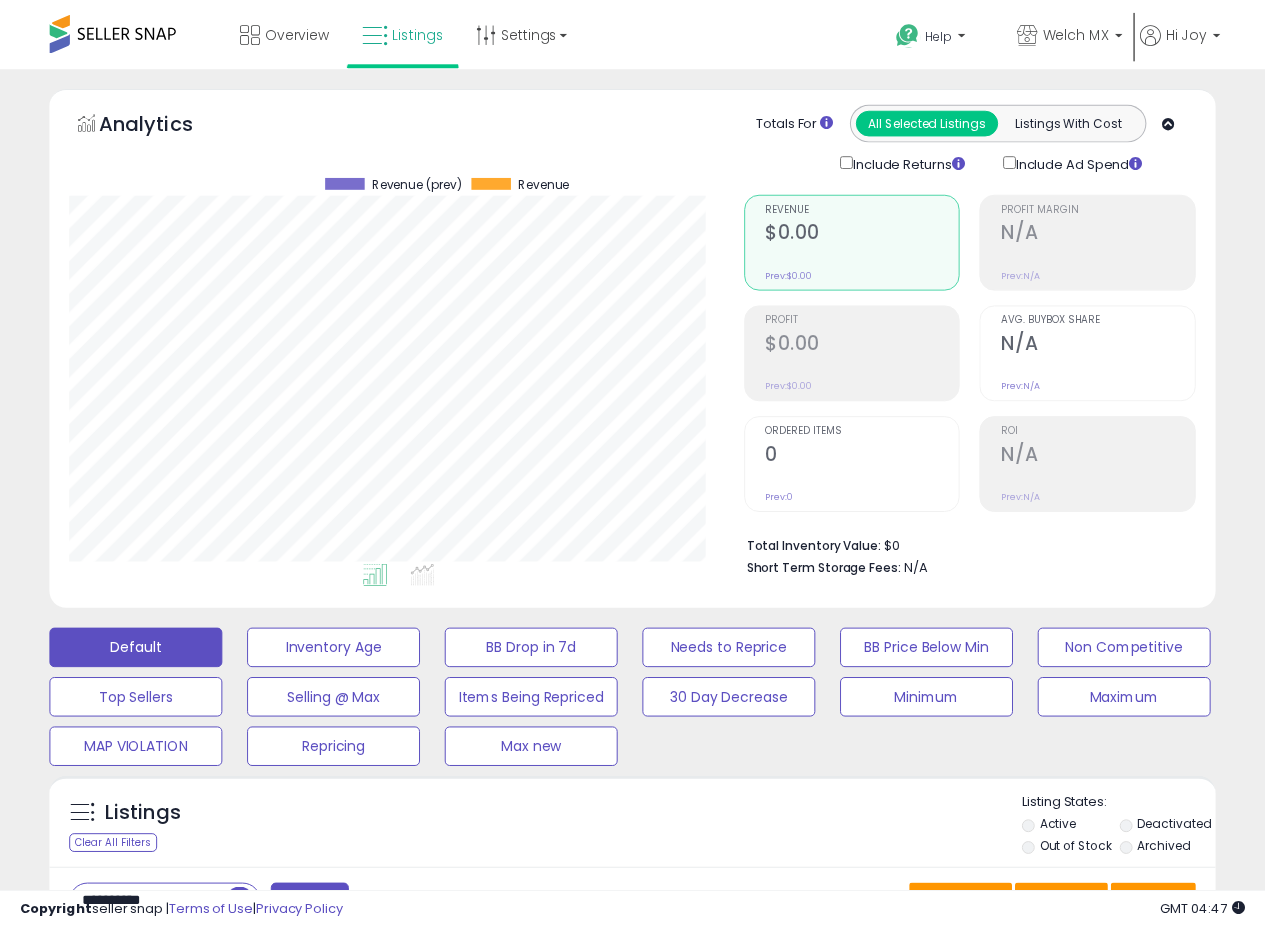 scroll, scrollTop: 0, scrollLeft: 0, axis: both 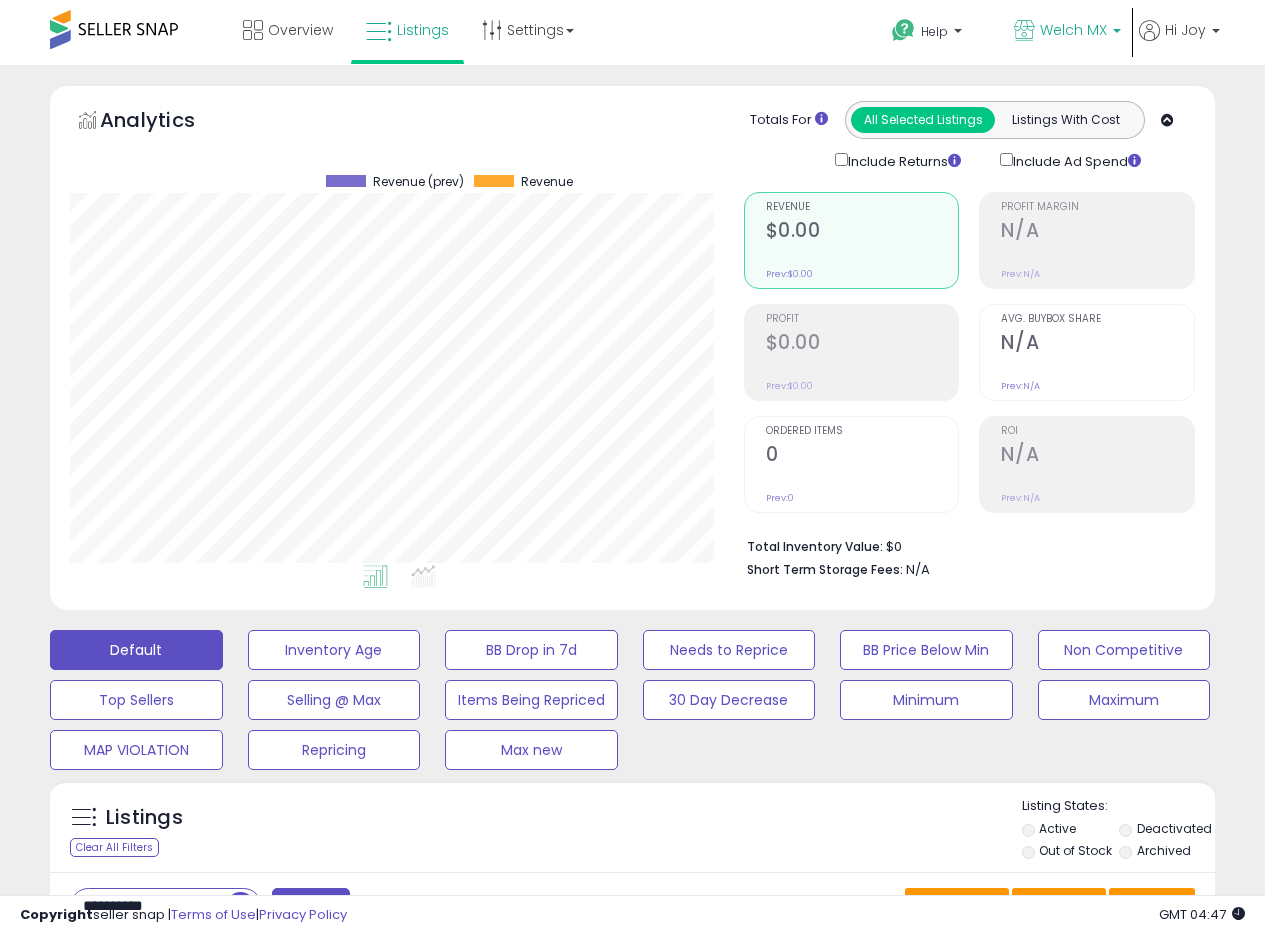click on "Welch MX" at bounding box center (1073, 30) 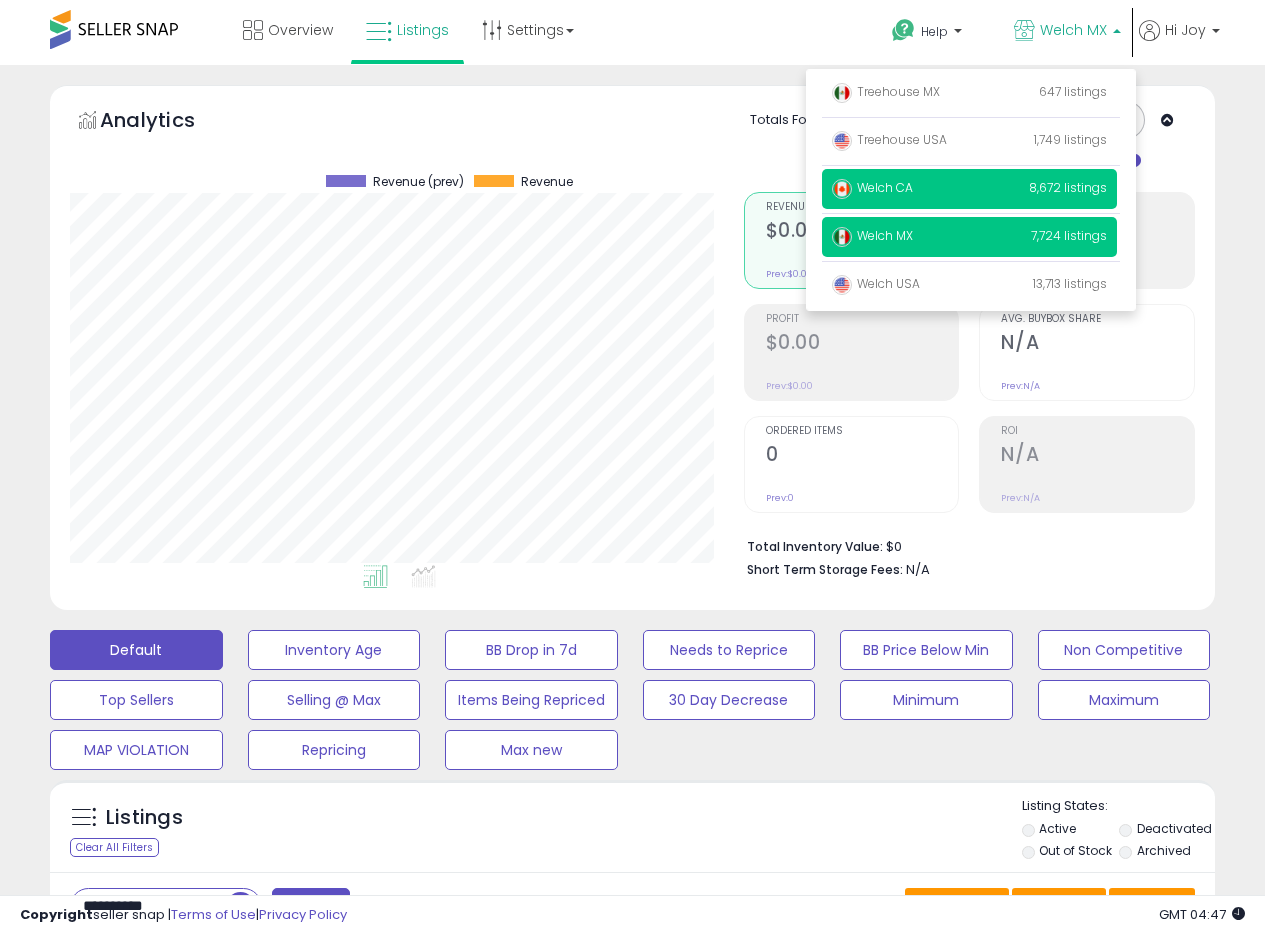 click on "Welch CA" at bounding box center (872, 187) 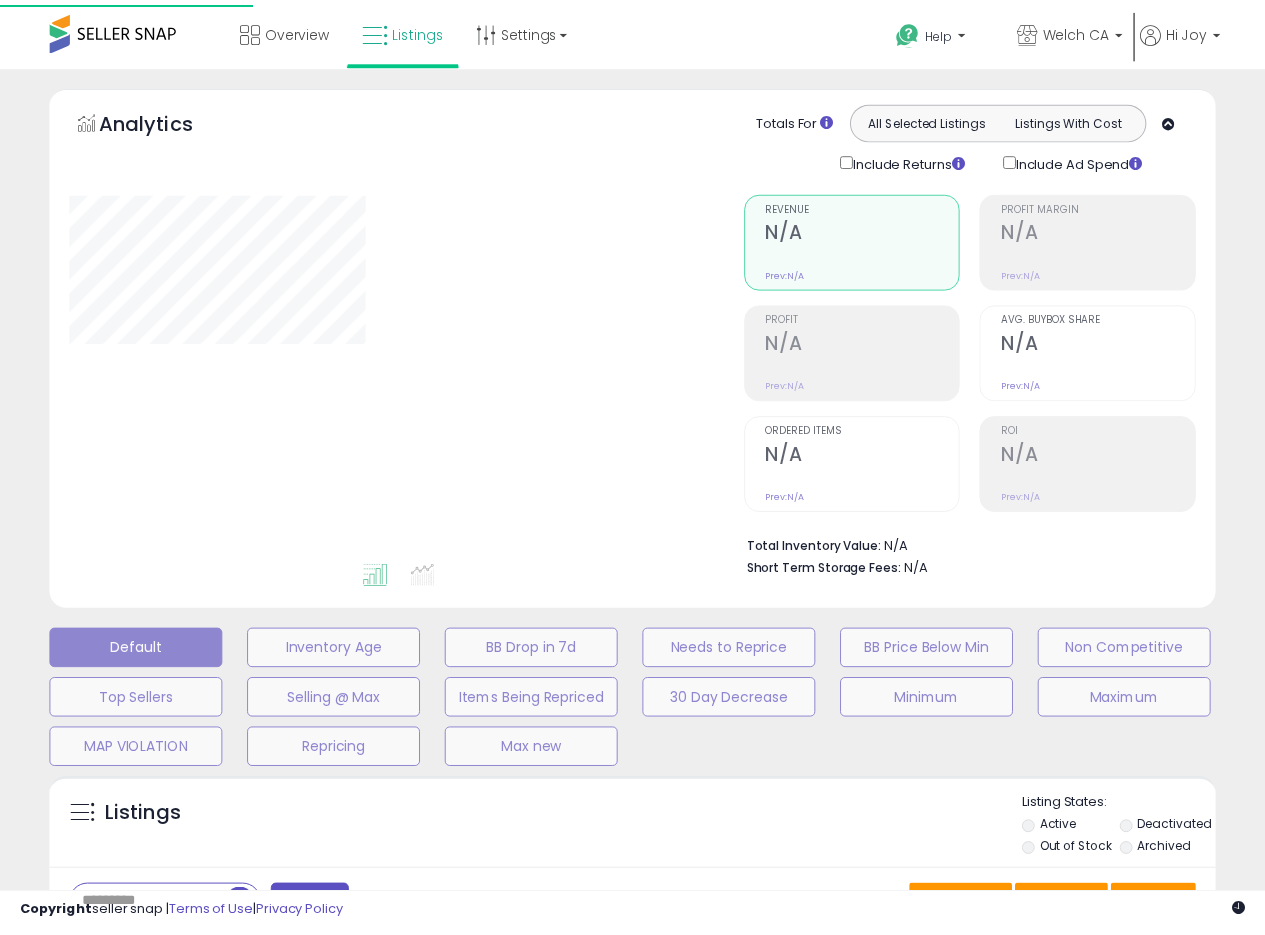 scroll, scrollTop: 0, scrollLeft: 0, axis: both 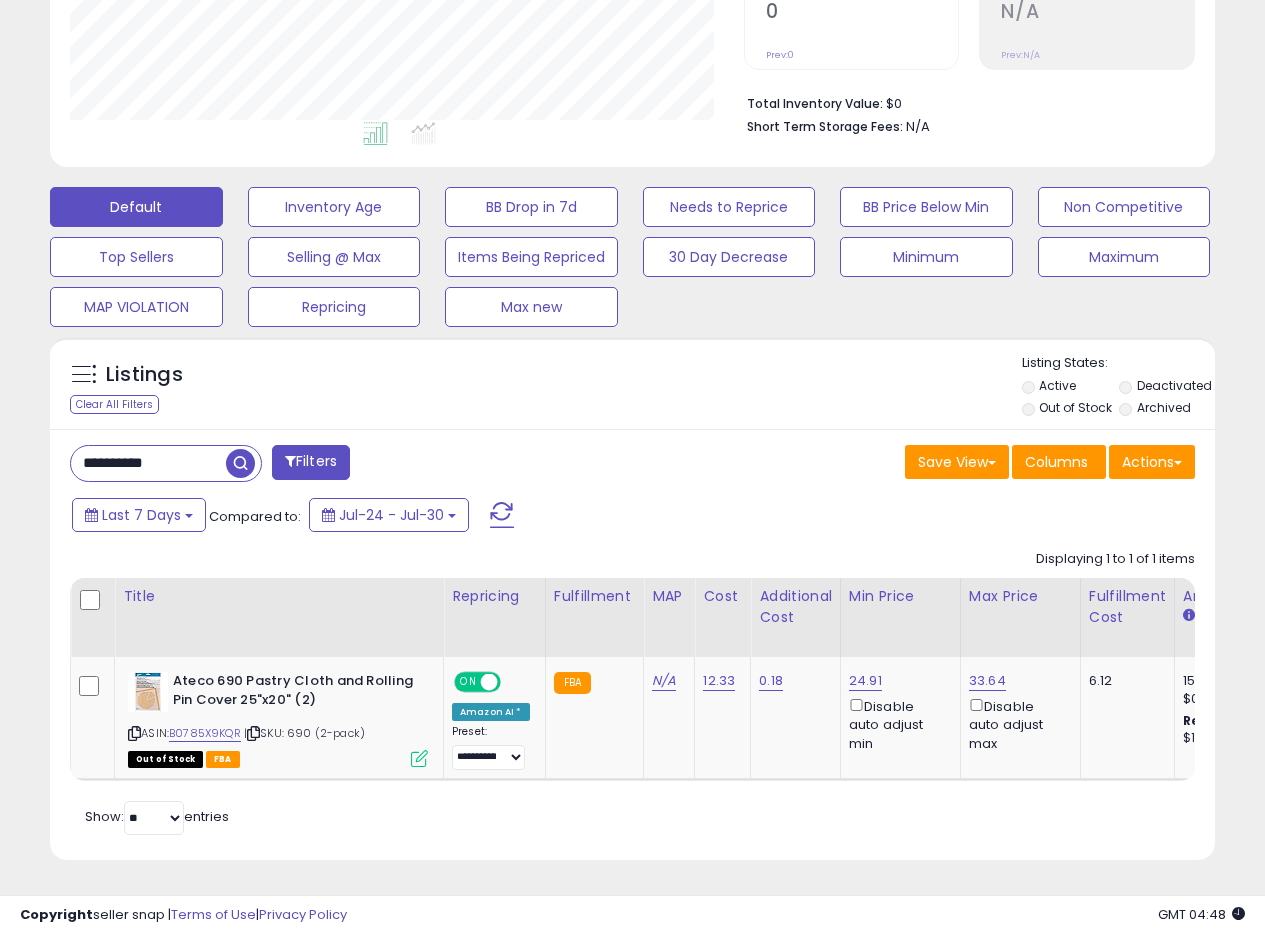 drag, startPoint x: 197, startPoint y: 453, endPoint x: 4, endPoint y: 426, distance: 194.87946 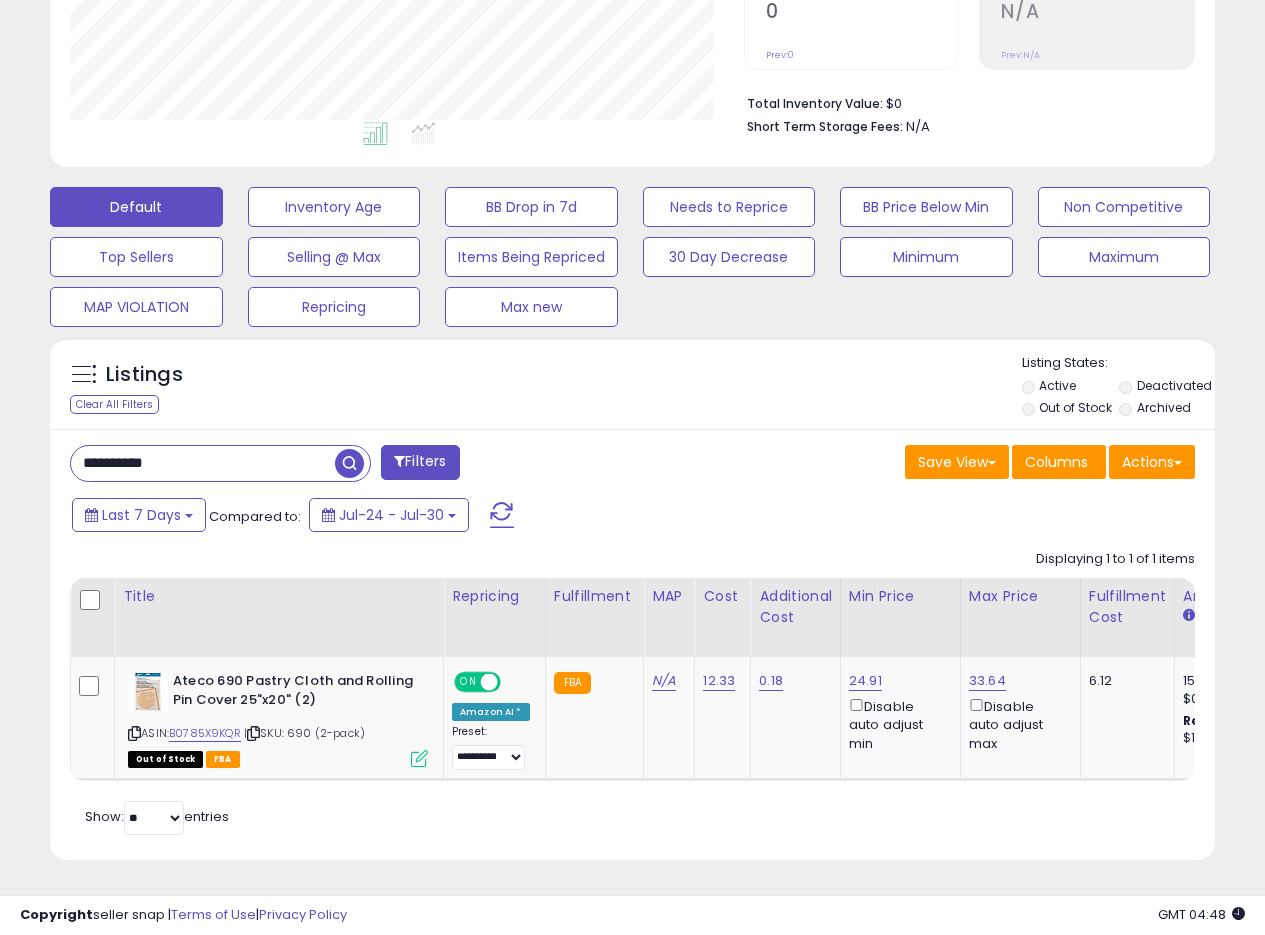 paste 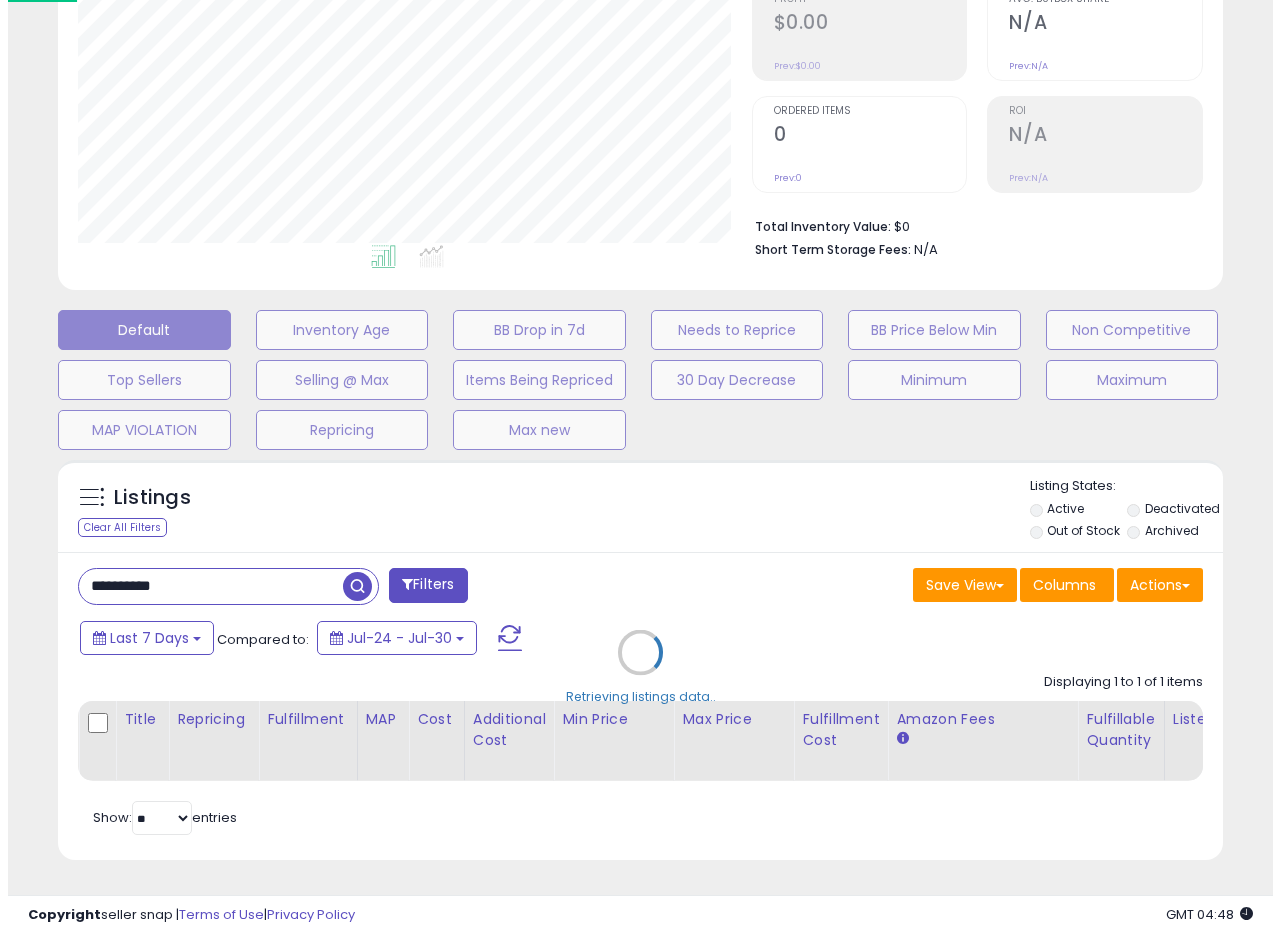 scroll, scrollTop: 335, scrollLeft: 0, axis: vertical 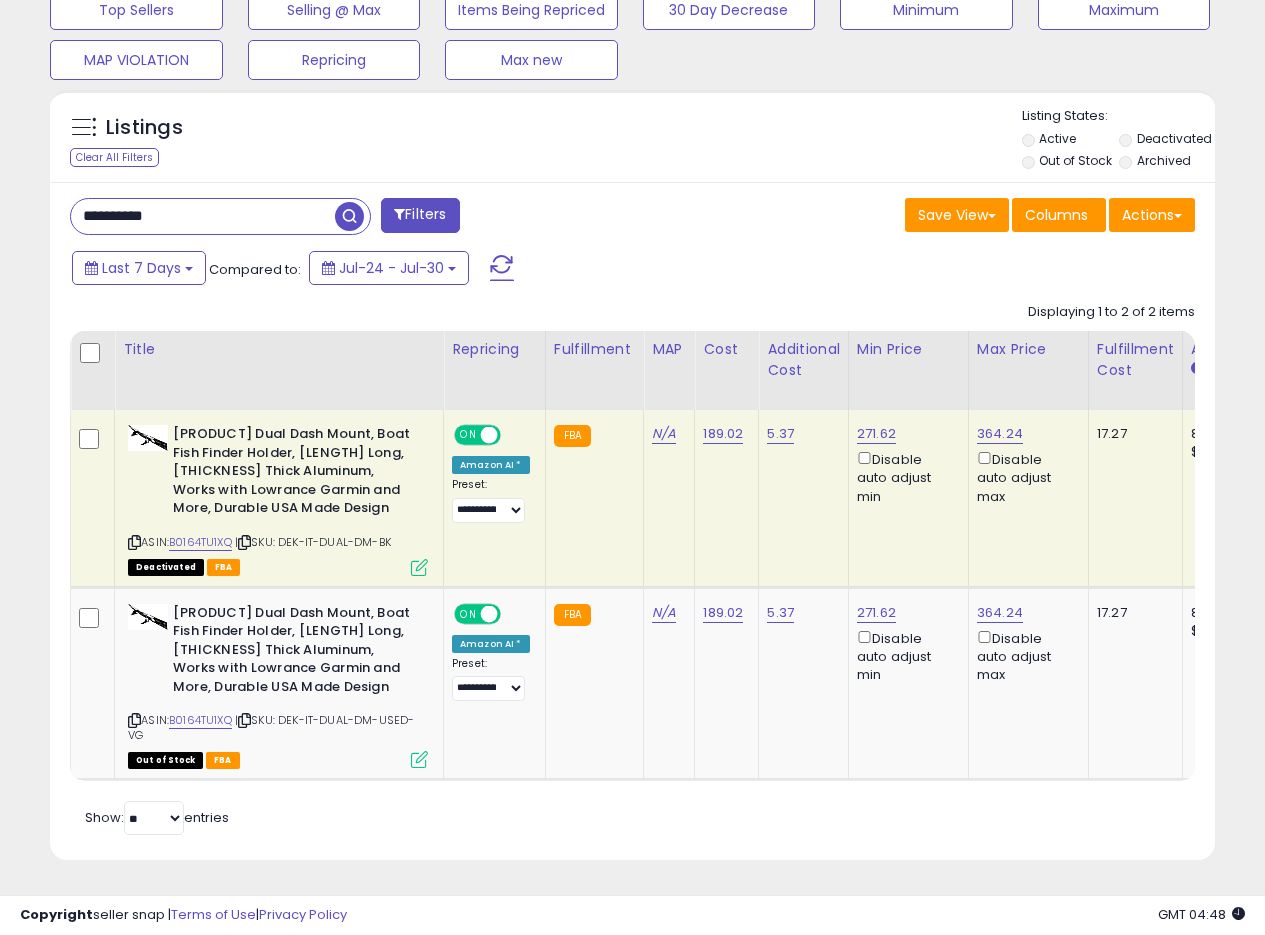 click at bounding box center (419, 567) 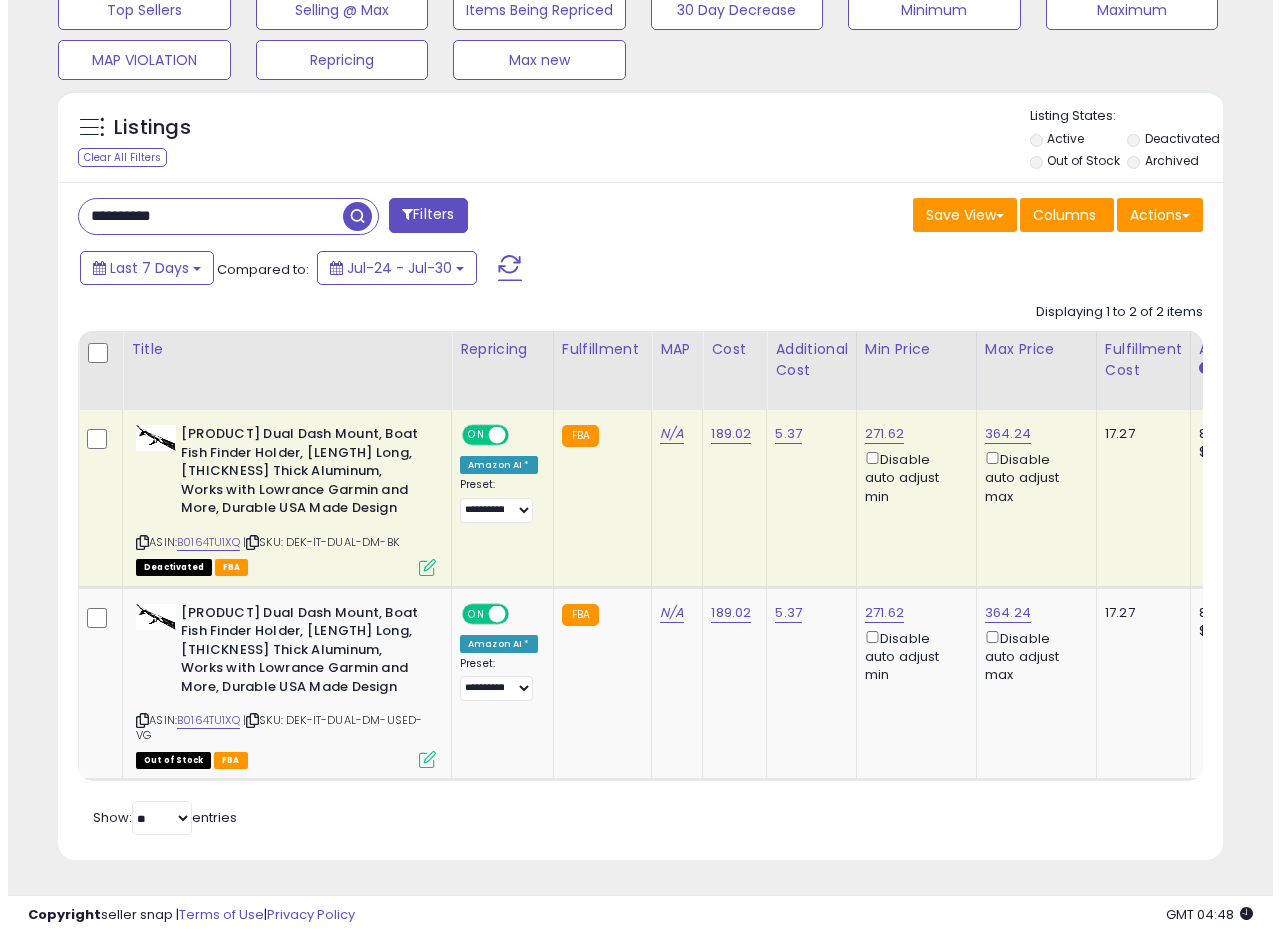 scroll, scrollTop: 999590, scrollLeft: 999317, axis: both 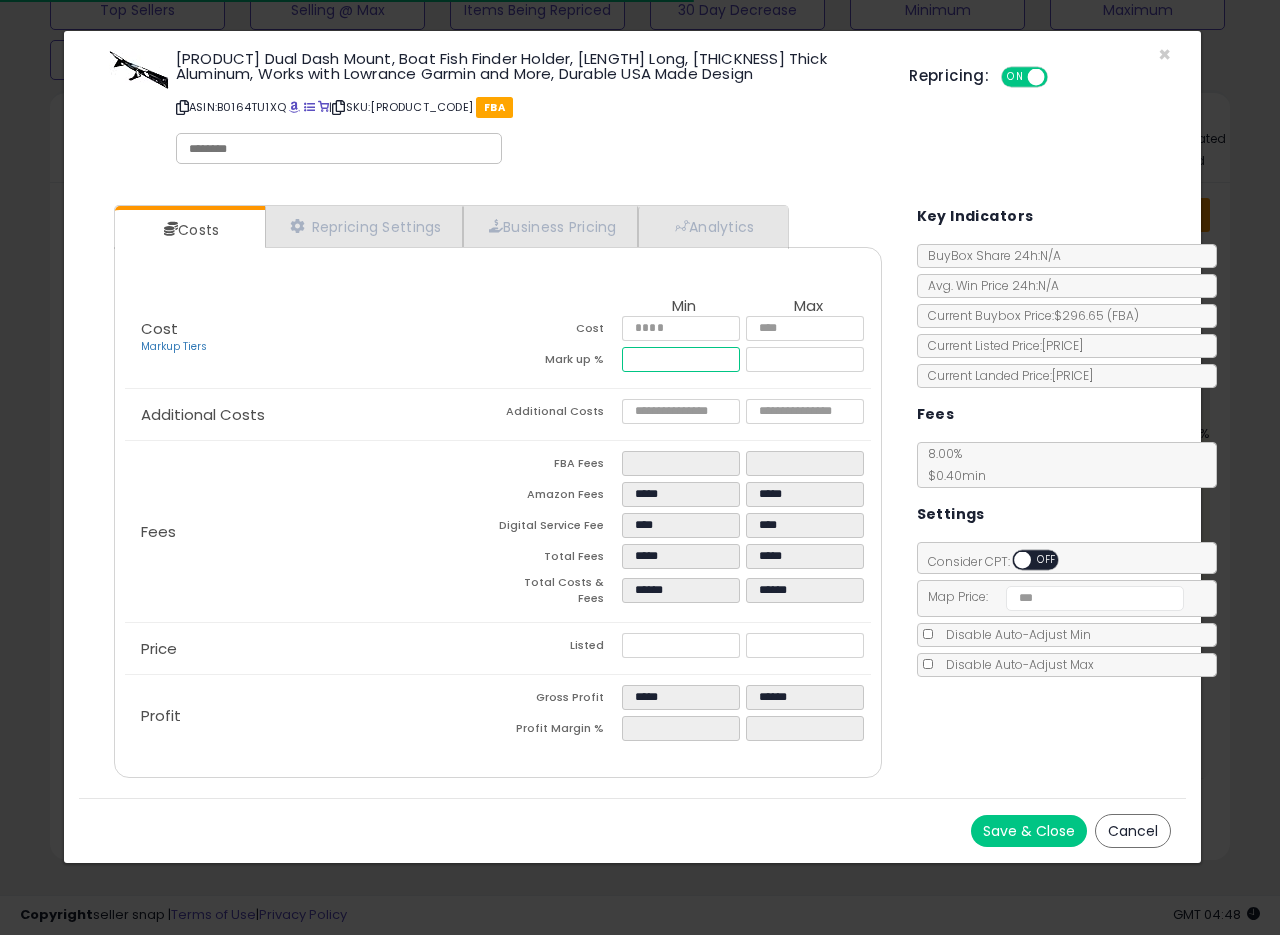 drag, startPoint x: 642, startPoint y: 360, endPoint x: 595, endPoint y: 351, distance: 47.853943 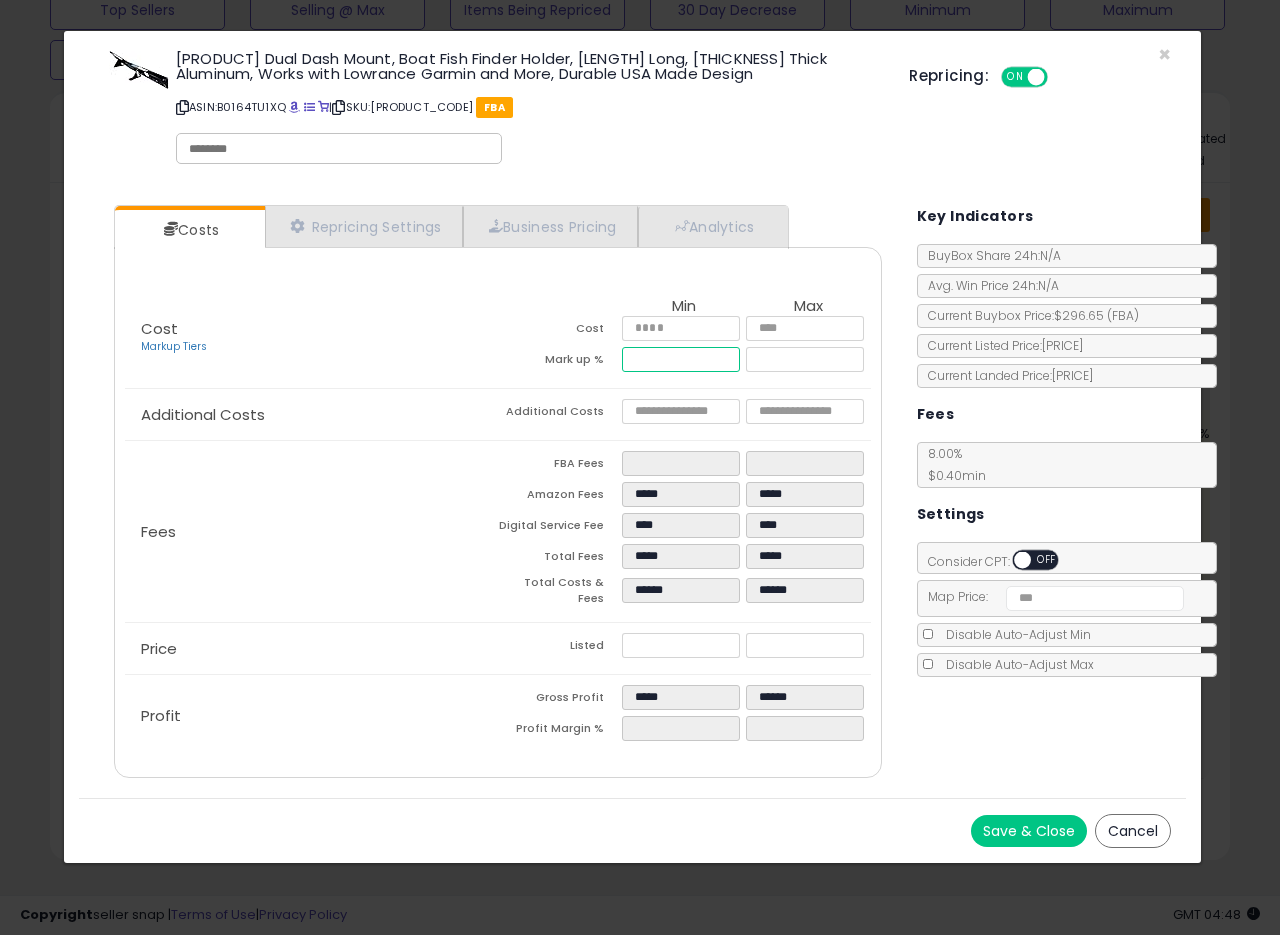 type on "*****" 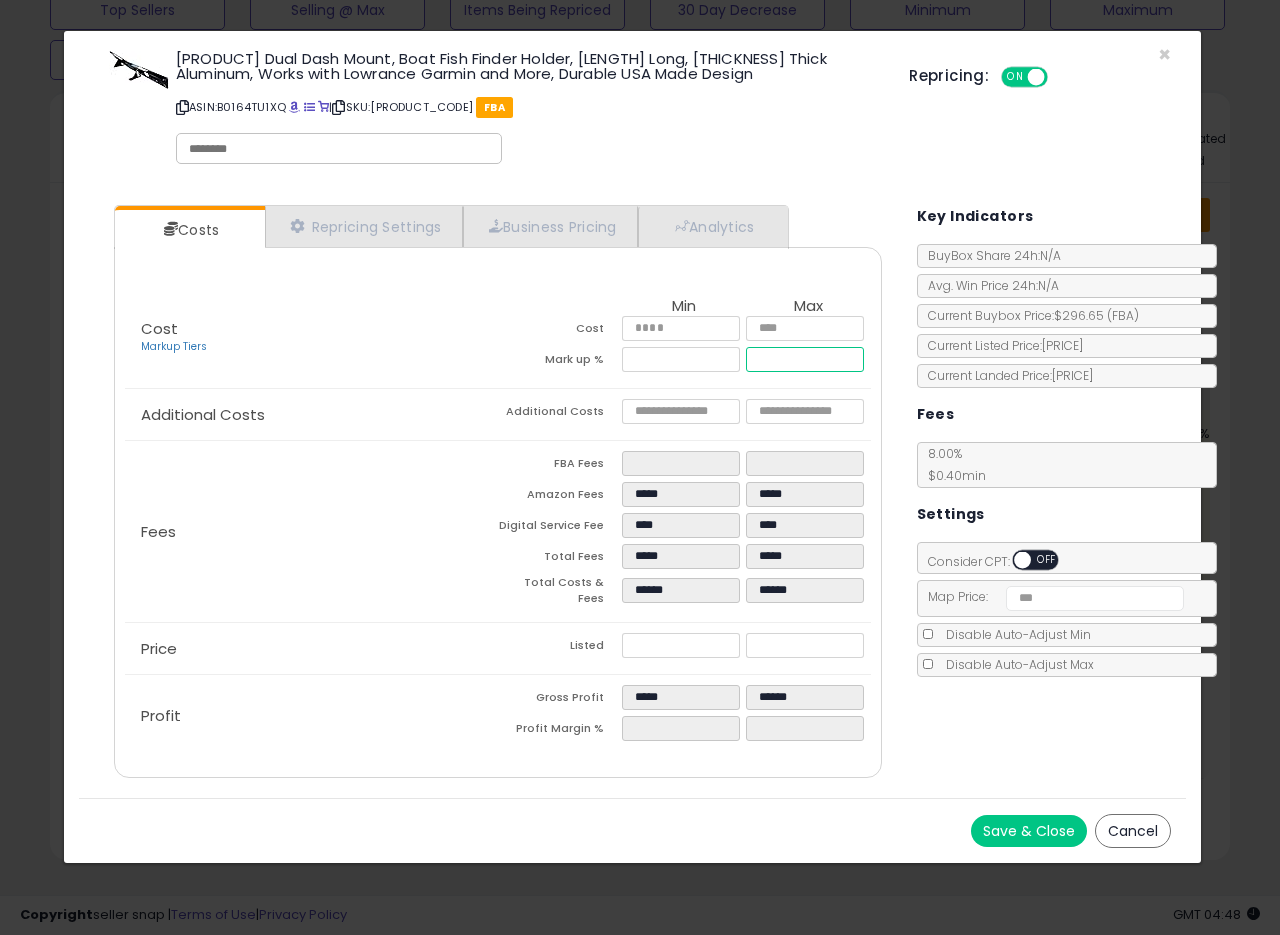 type on "*****" 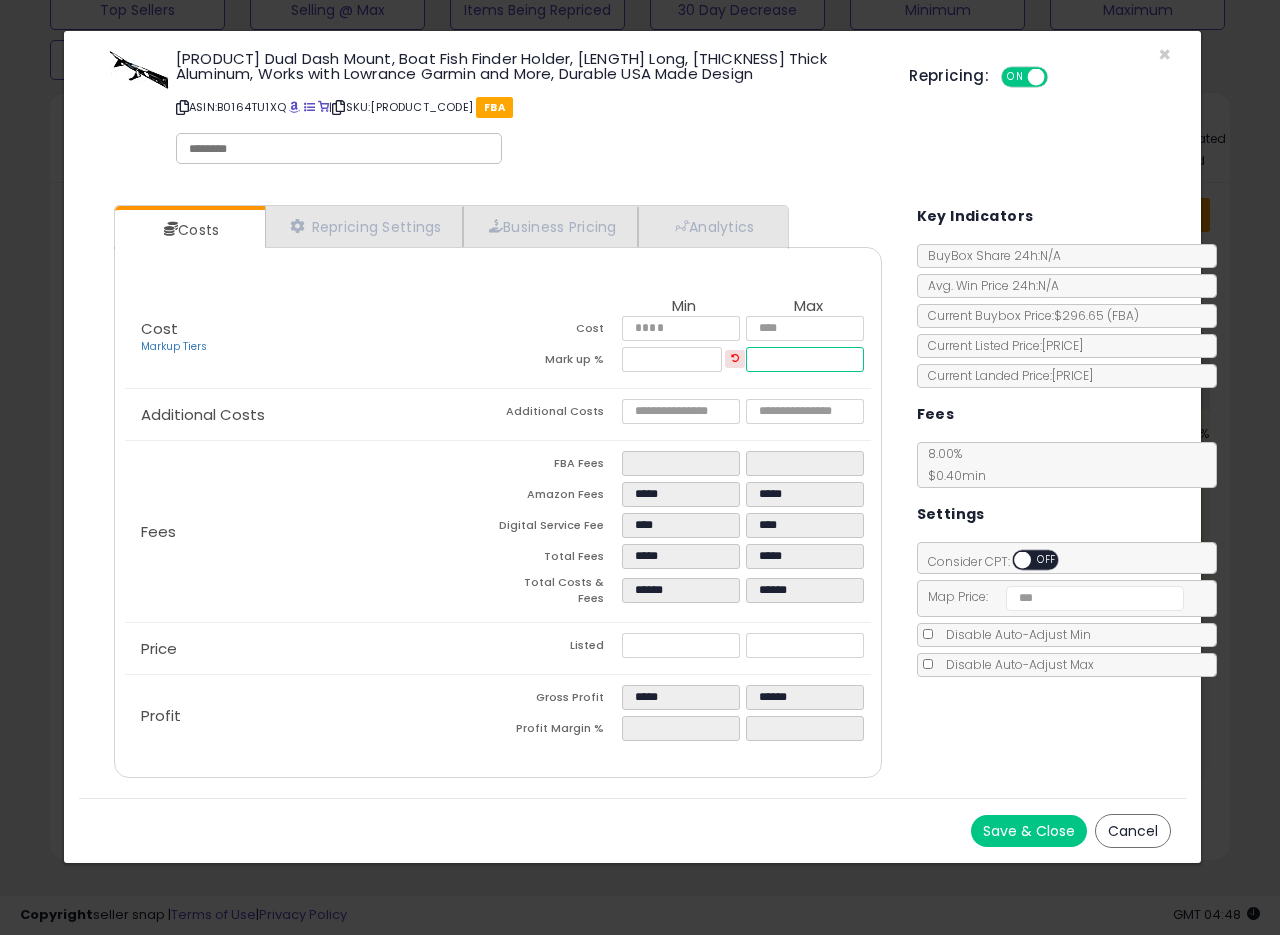 click on "Mark up %
*****
*****" at bounding box center (684, 362) 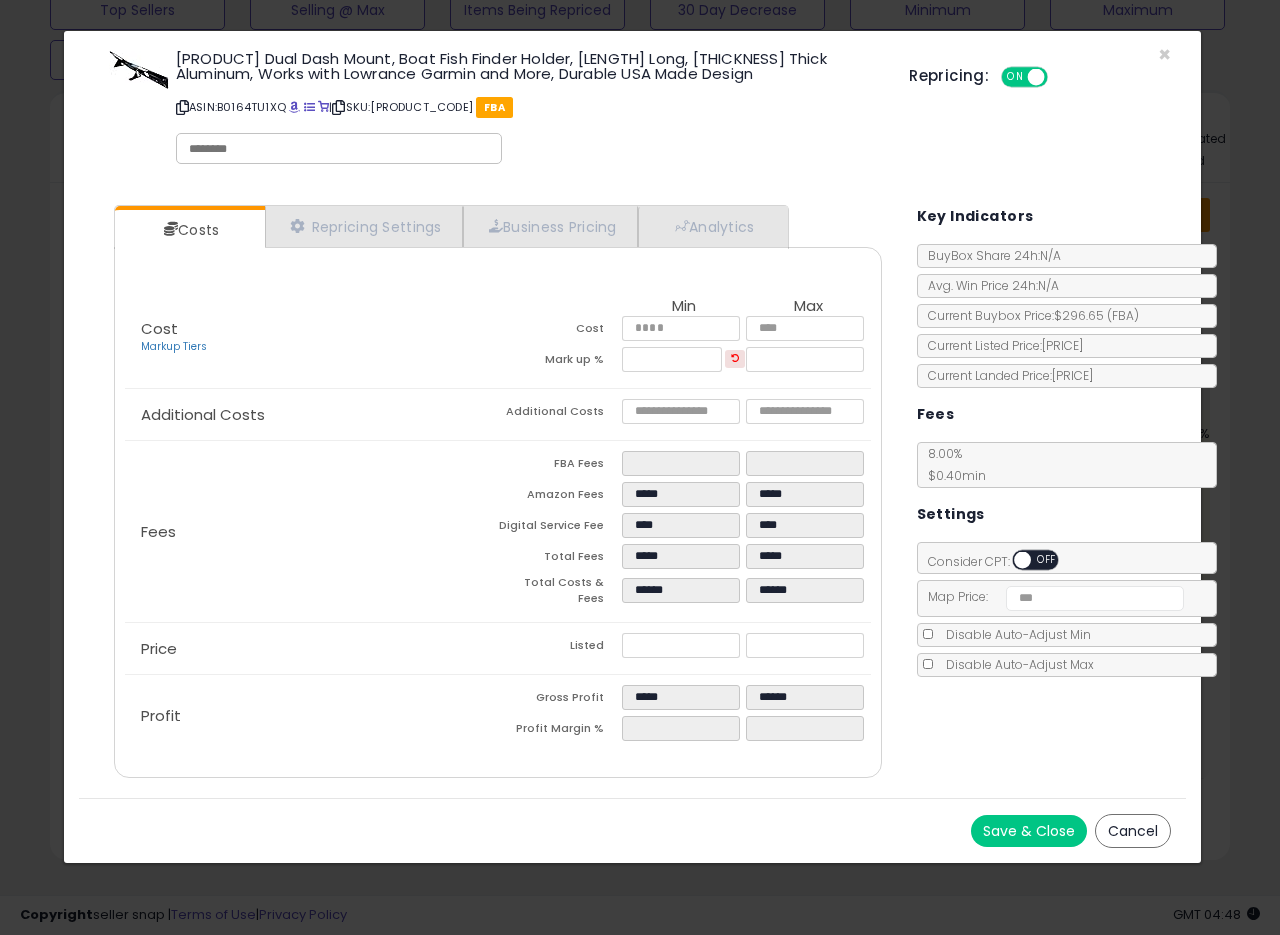 click on "Price
Listed
******
******" 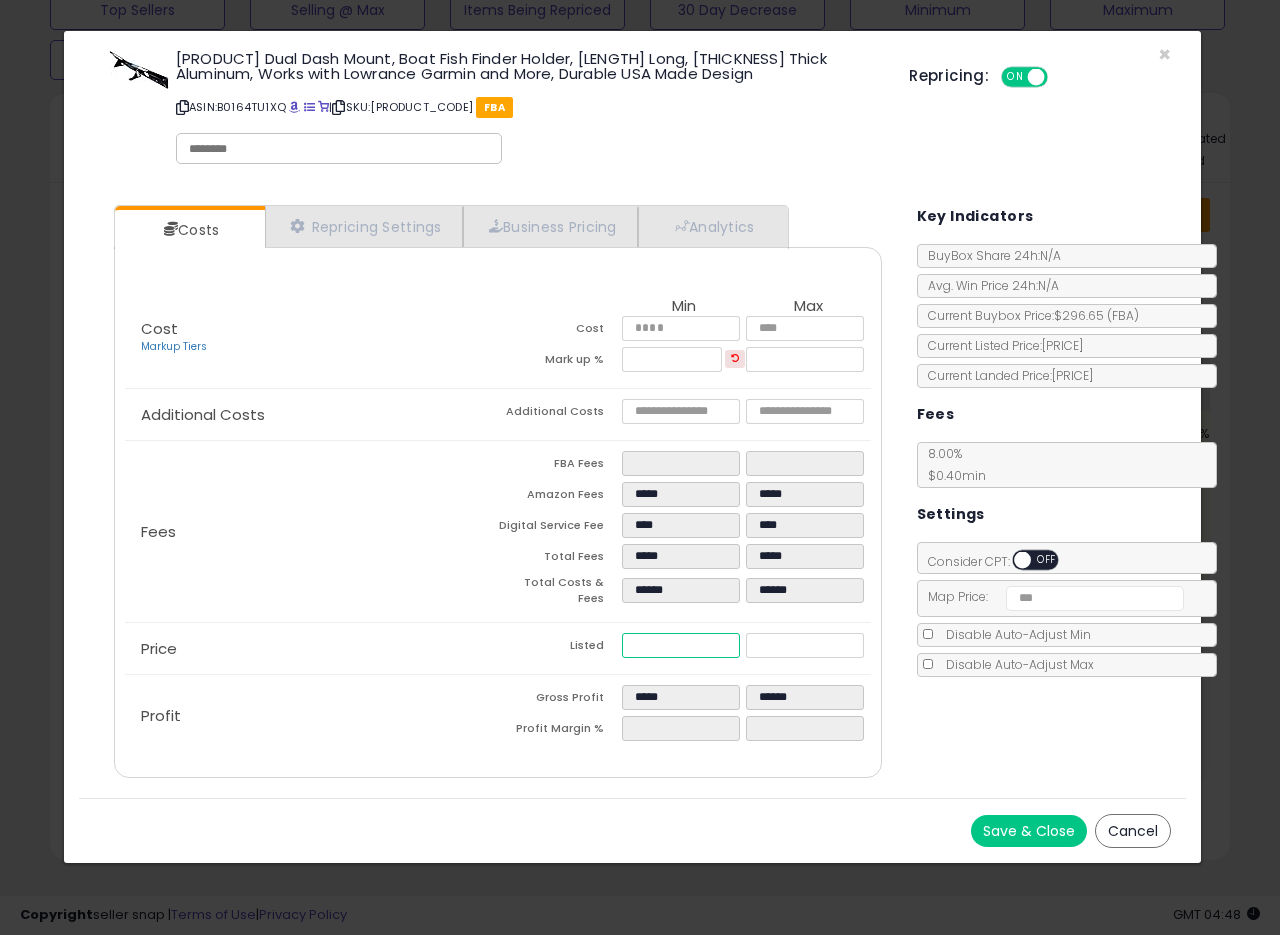 drag, startPoint x: 683, startPoint y: 638, endPoint x: 561, endPoint y: 623, distance: 122.91867 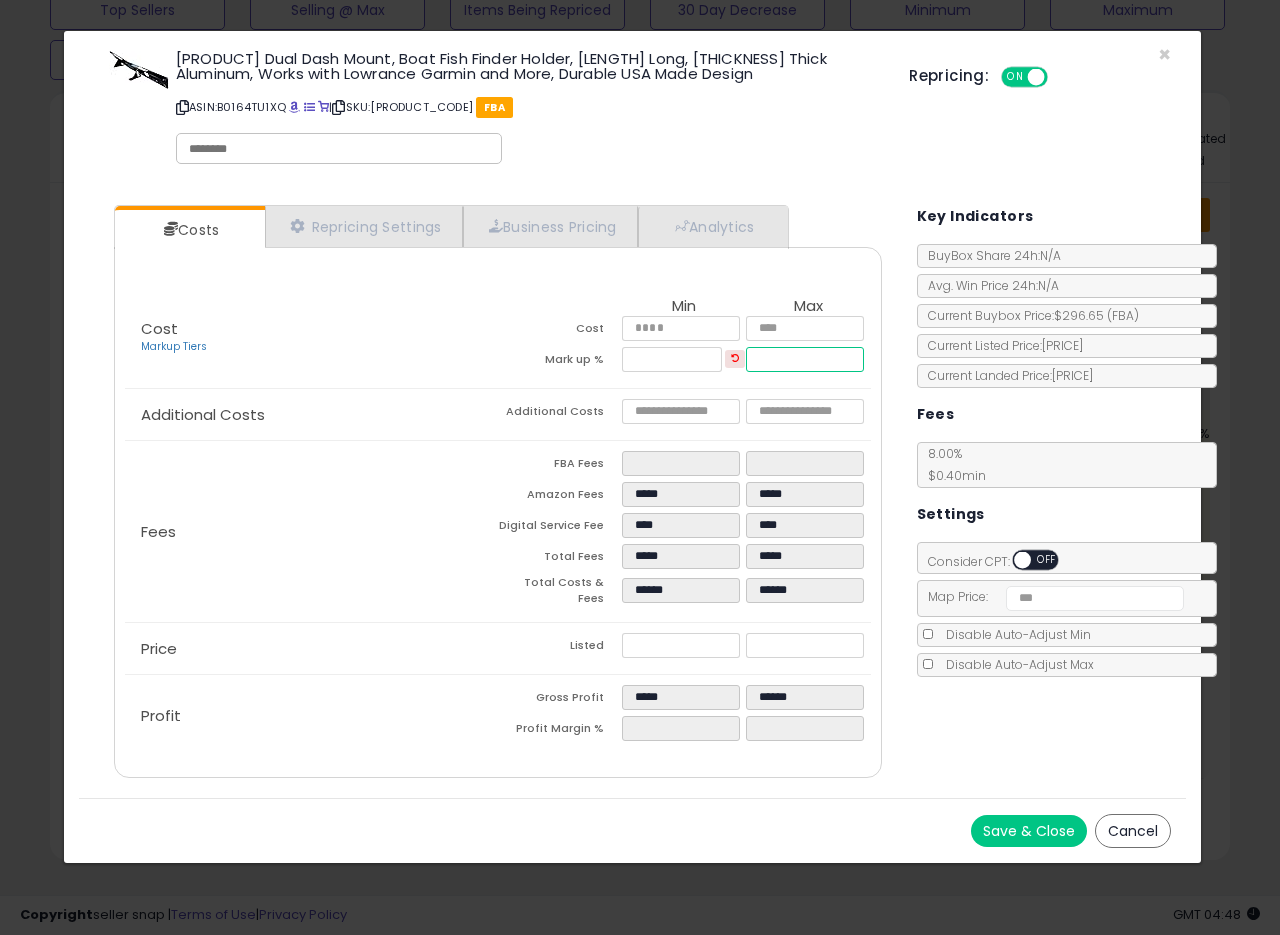drag, startPoint x: 797, startPoint y: 354, endPoint x: 723, endPoint y: 368, distance: 75.31268 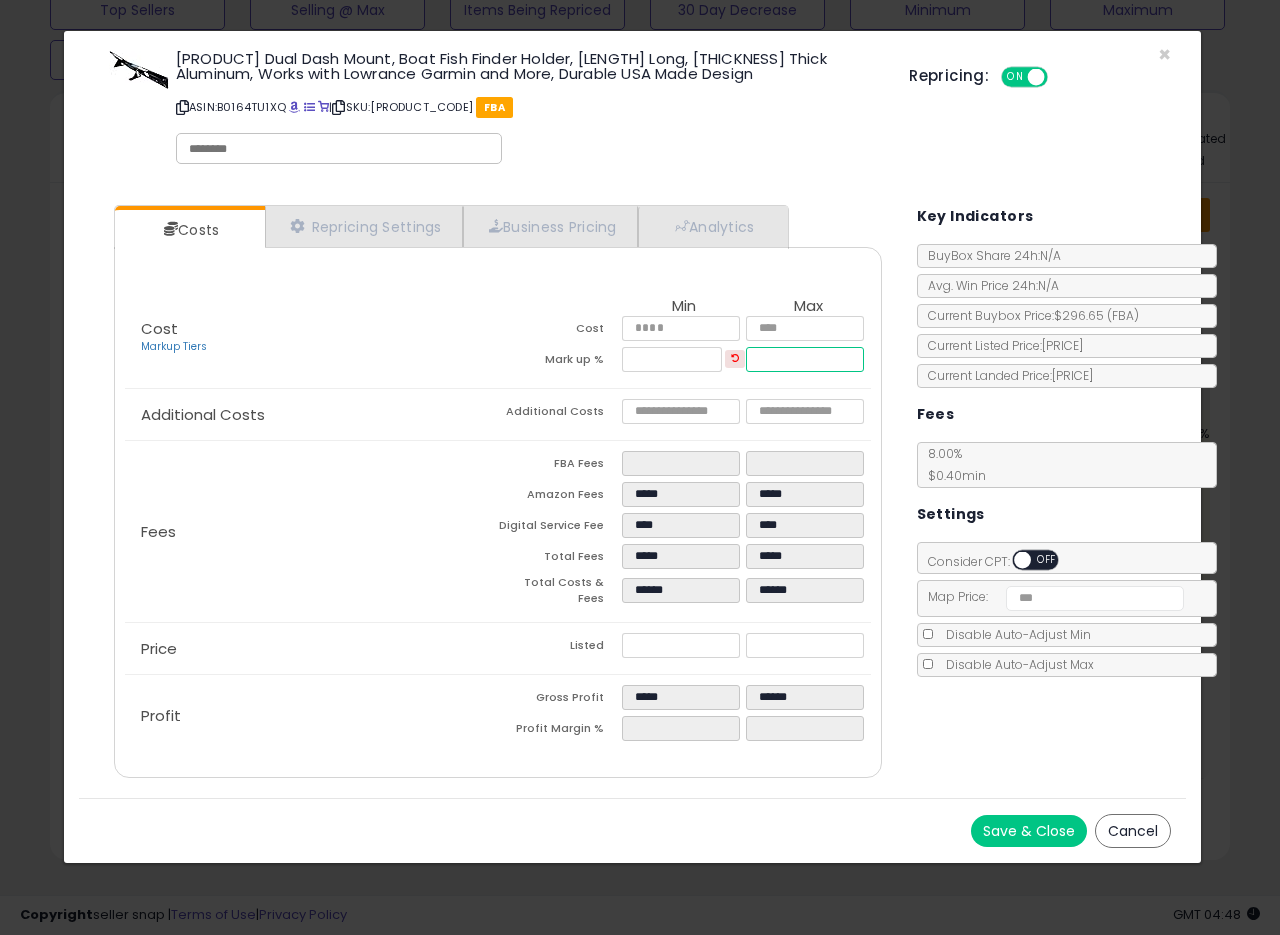 type on "*" 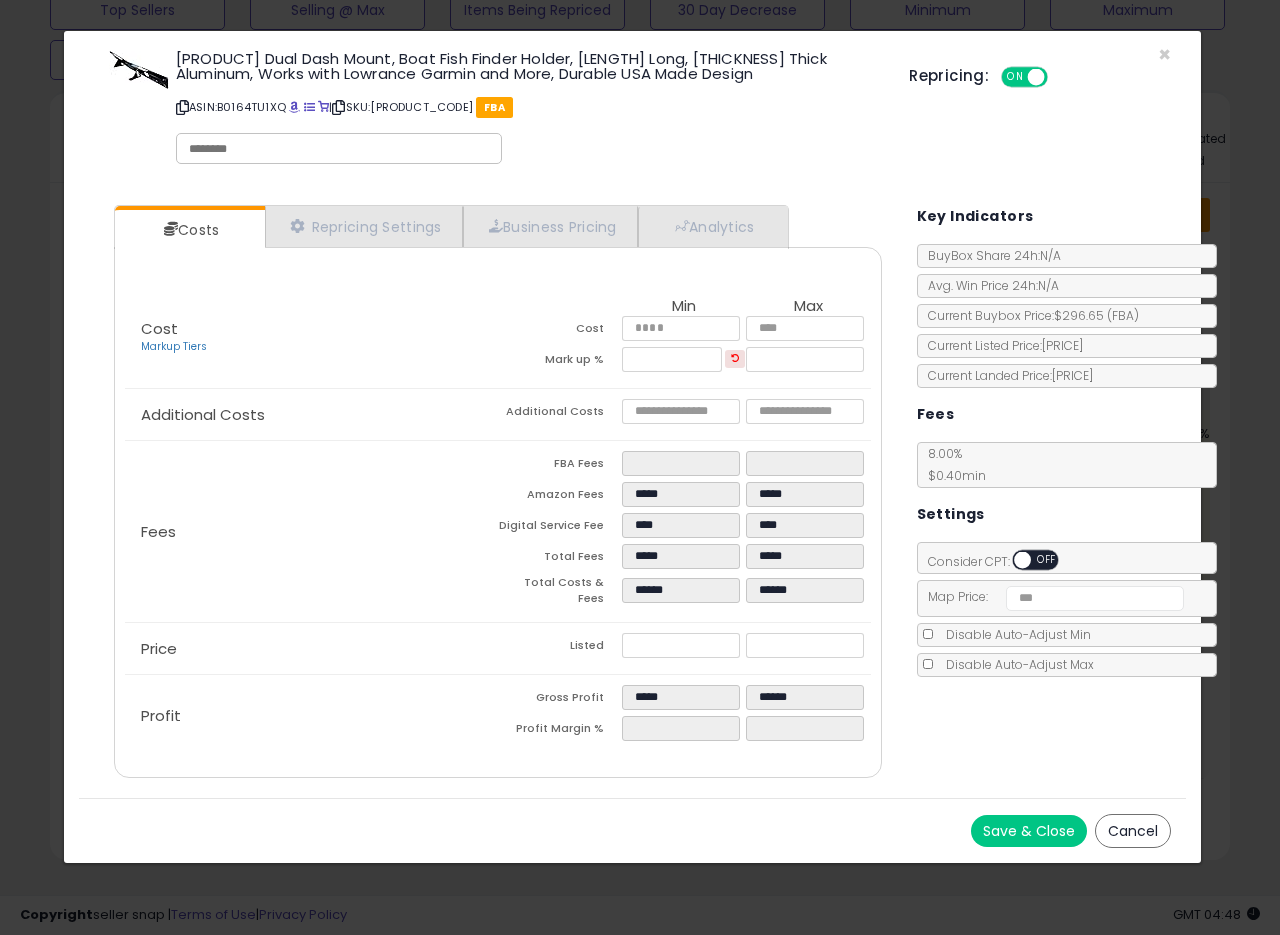 type on "*****" 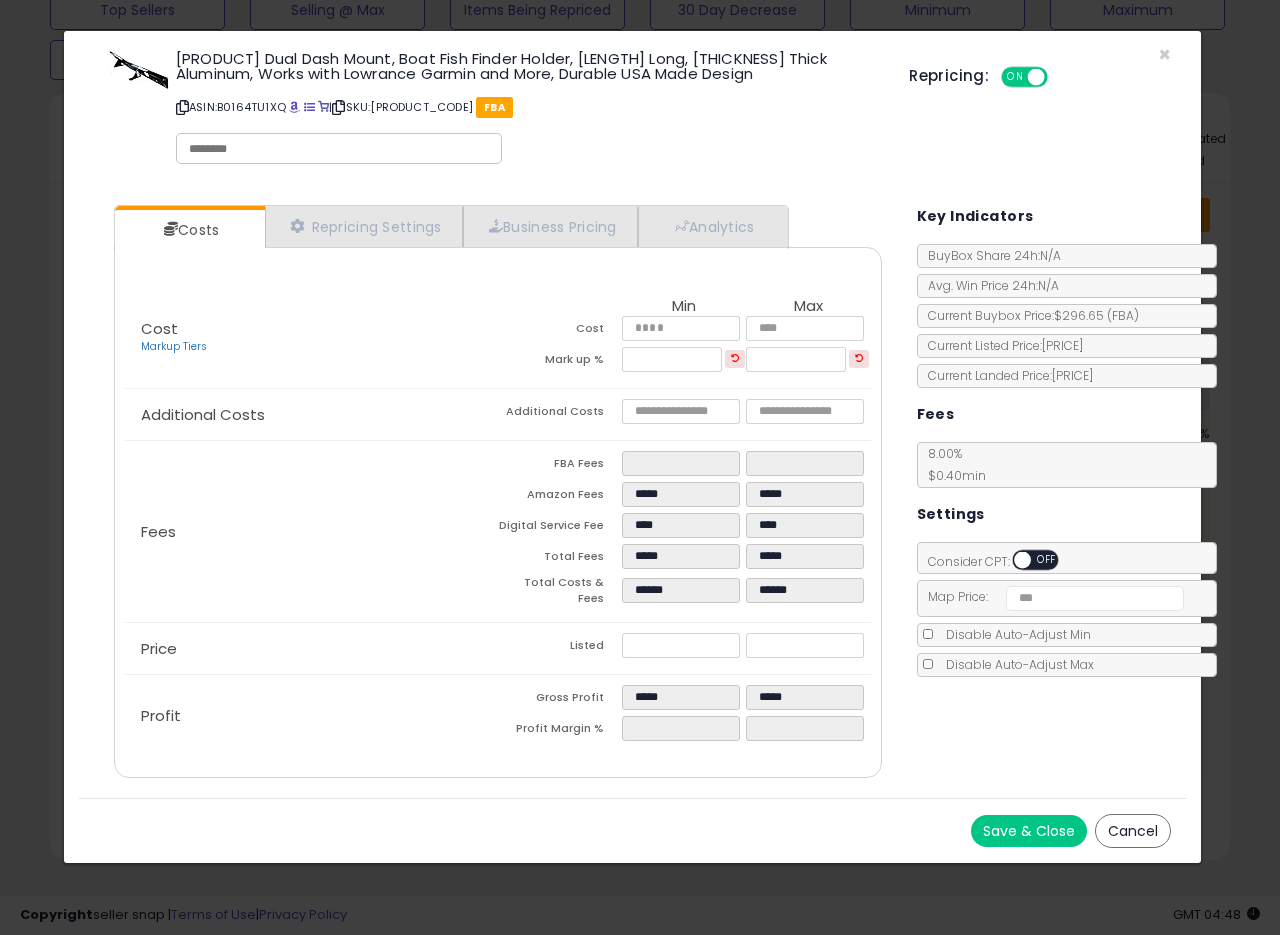 click on "FBA Fees" at bounding box center (560, 466) 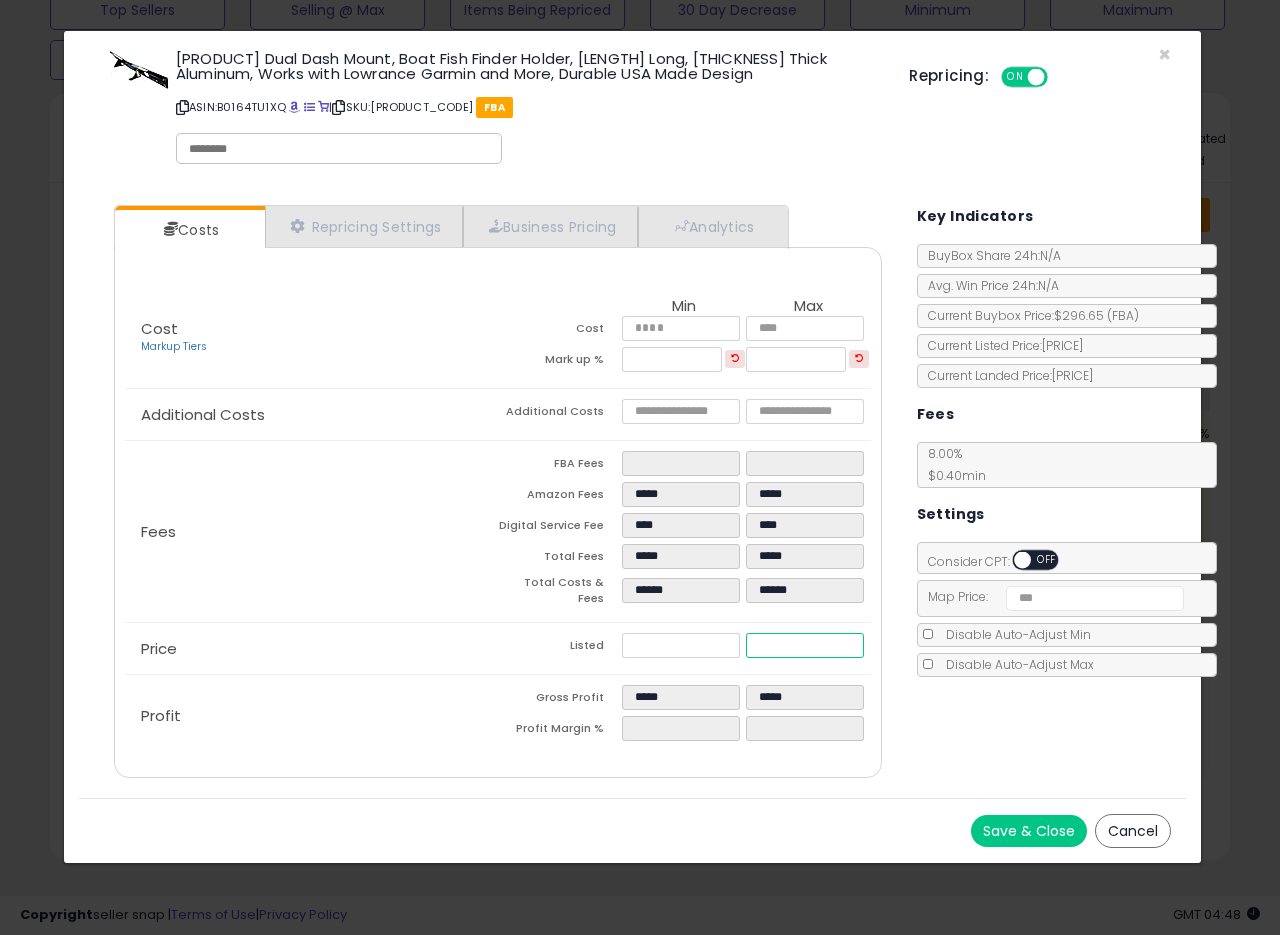 drag, startPoint x: 785, startPoint y: 640, endPoint x: 707, endPoint y: 635, distance: 78.160095 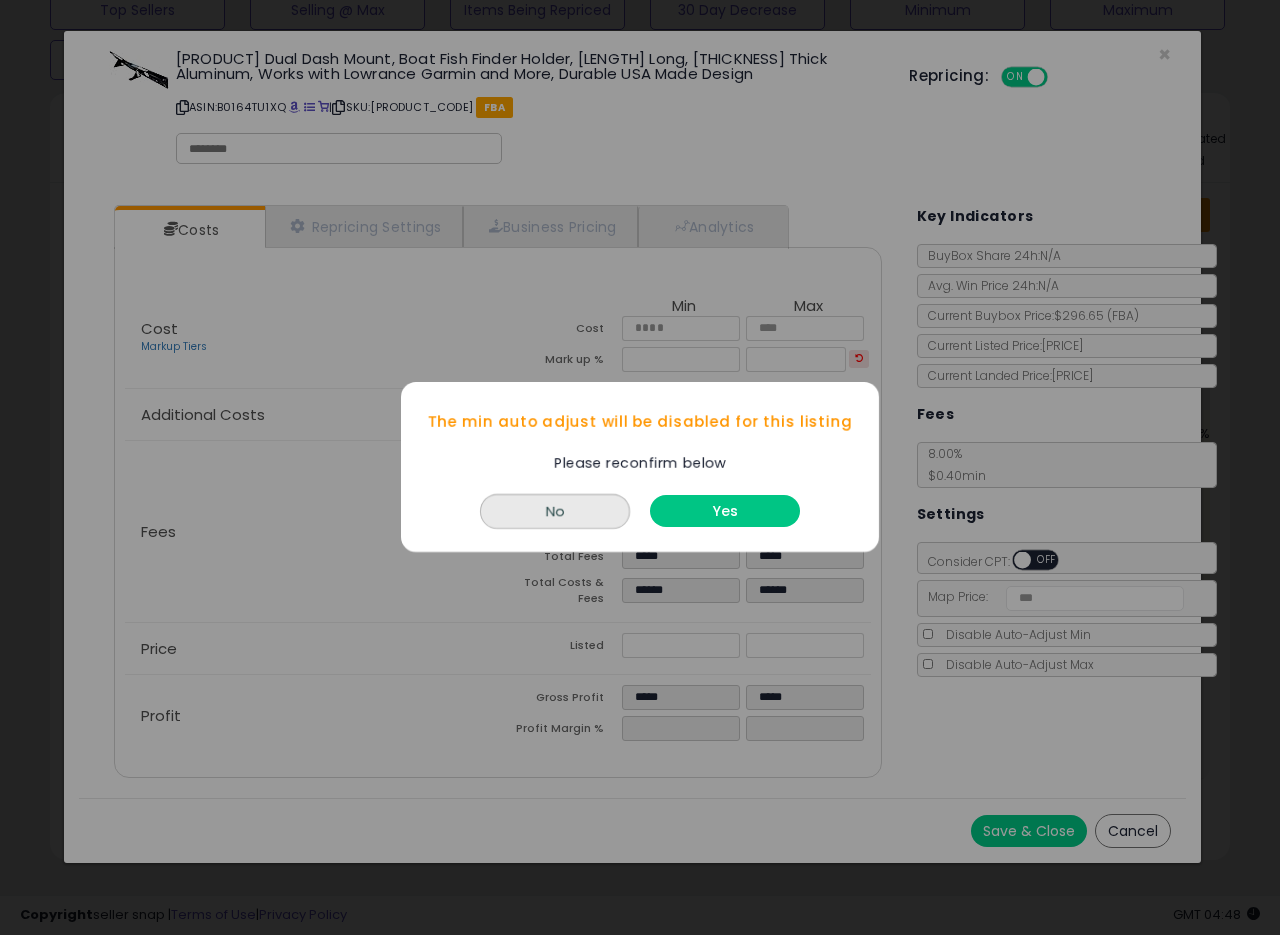 click on "Yes" at bounding box center (725, 507) 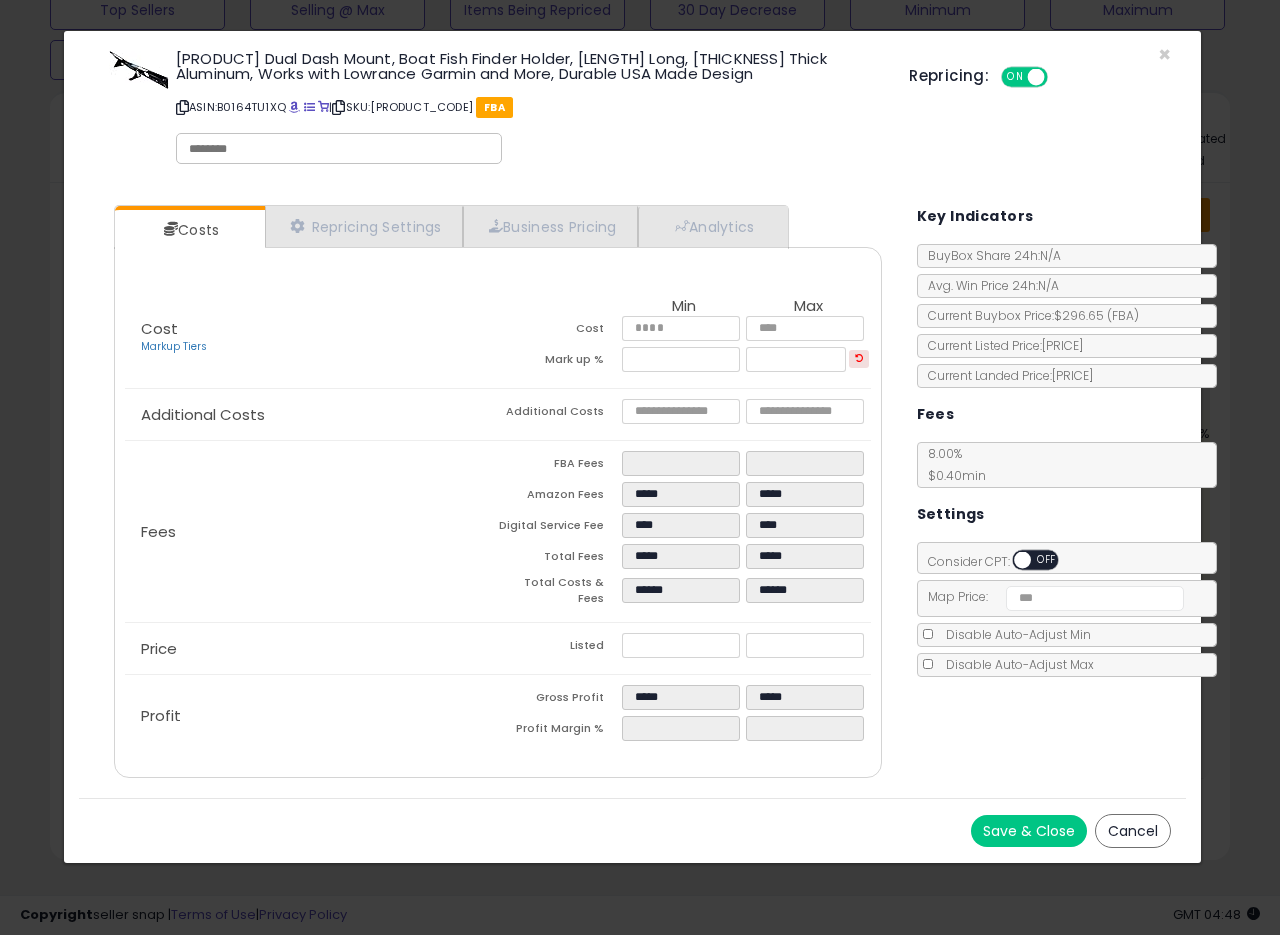 click on "Disable Auto-Adjust Max" 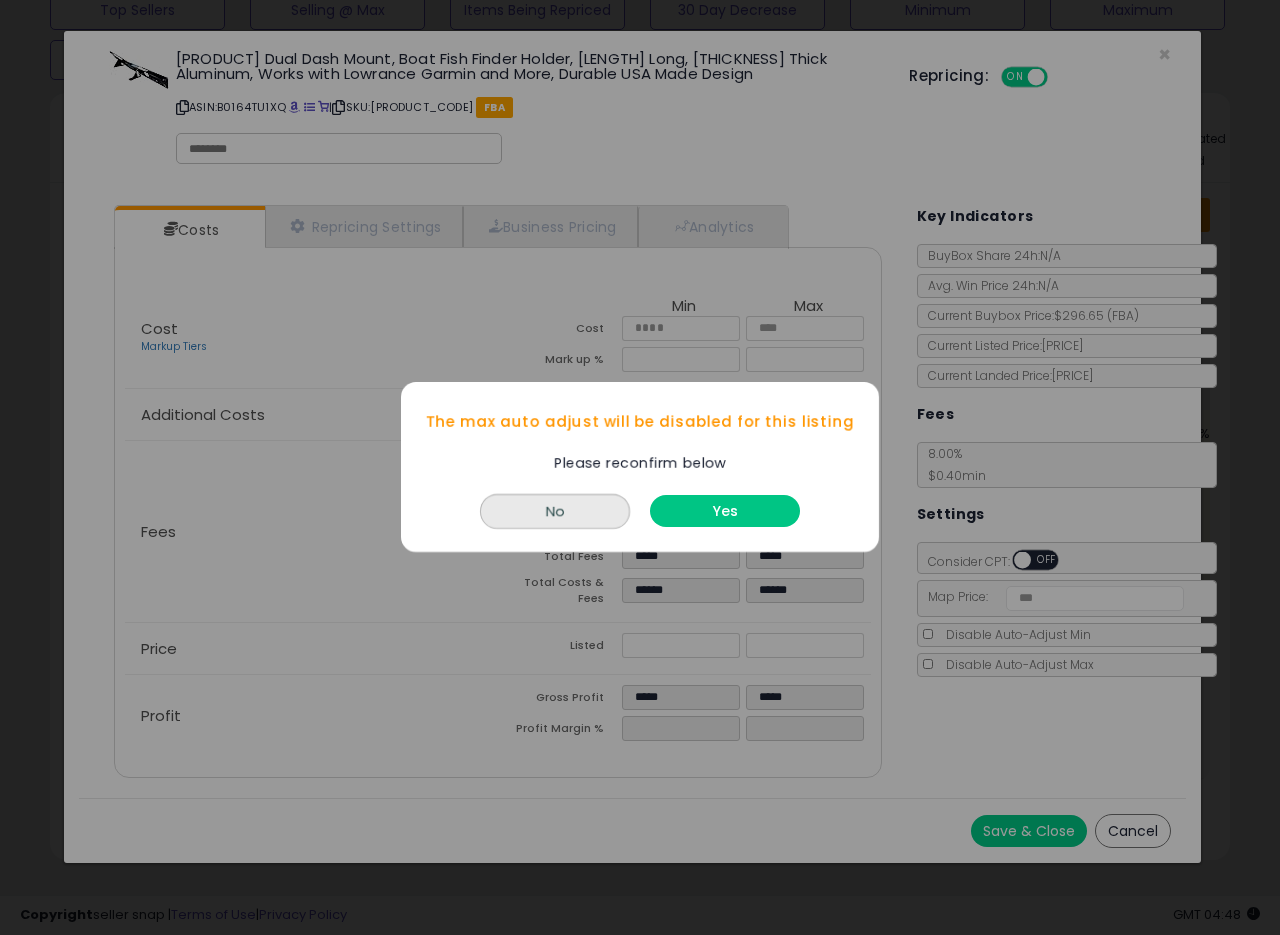 click on "Yes" at bounding box center (725, 512) 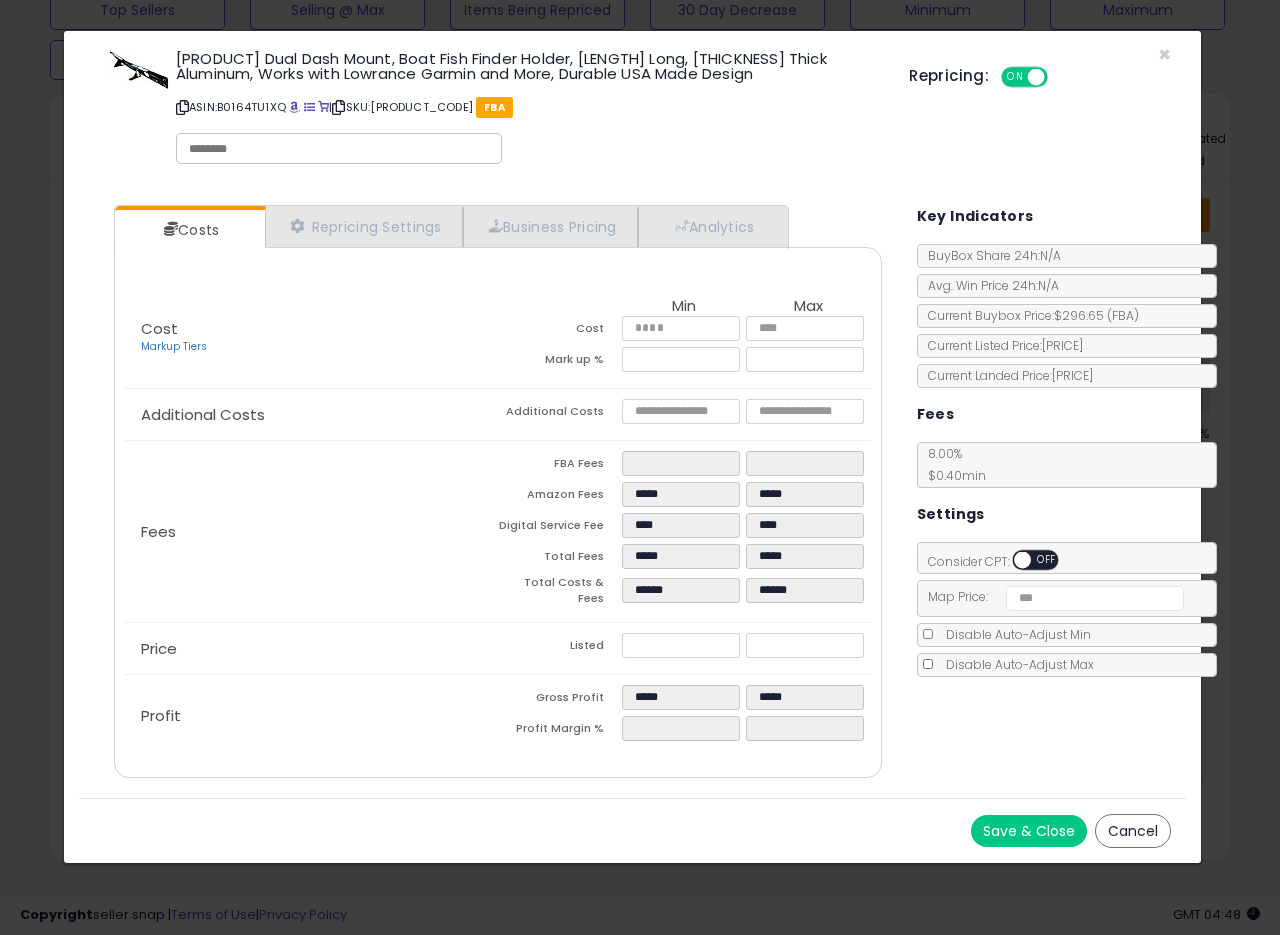 click on "Save & Close" at bounding box center (1029, 831) 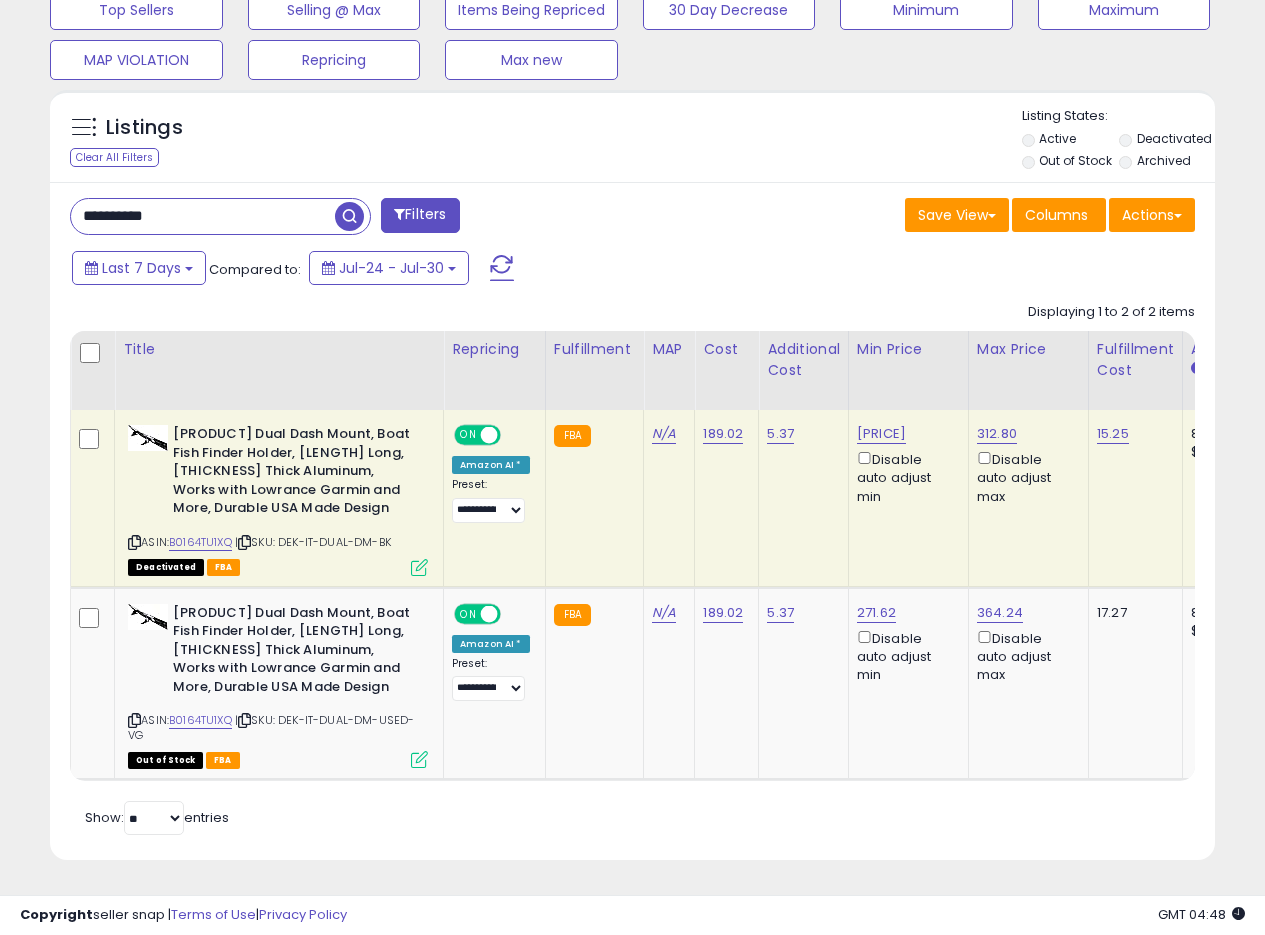 scroll, scrollTop: 410, scrollLeft: 674, axis: both 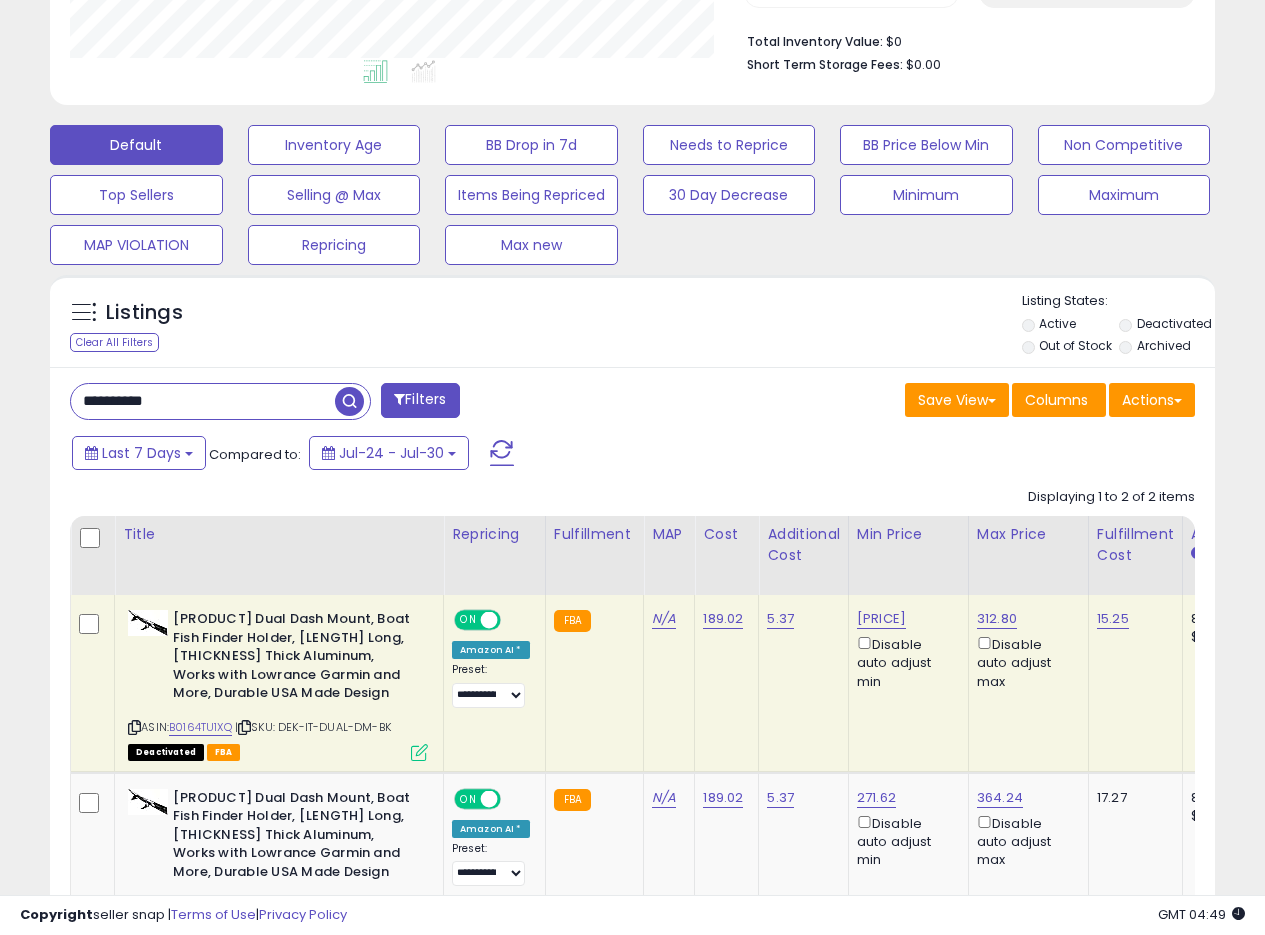 drag, startPoint x: 202, startPoint y: 401, endPoint x: 0, endPoint y: 361, distance: 205.92232 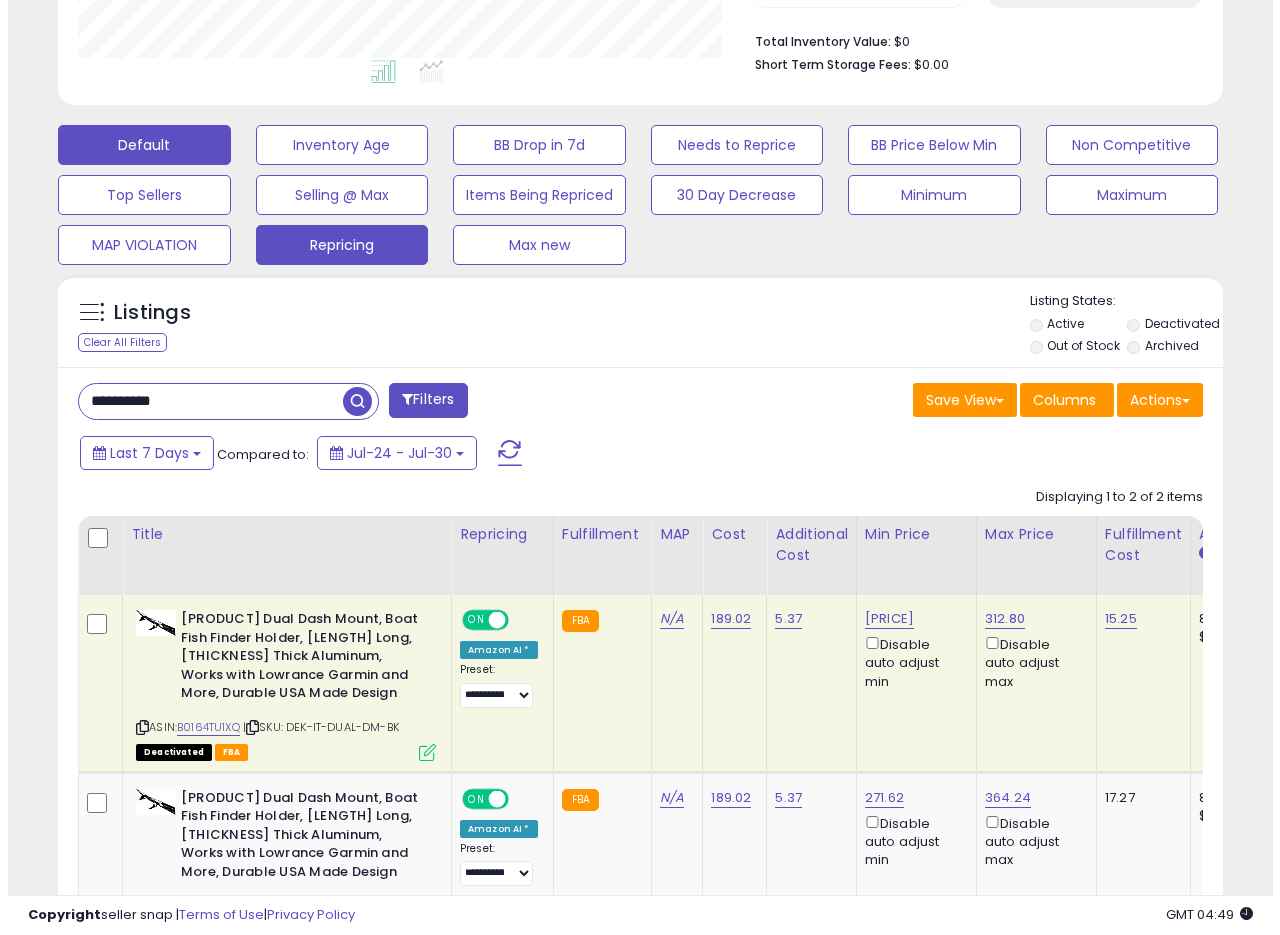 scroll, scrollTop: 335, scrollLeft: 0, axis: vertical 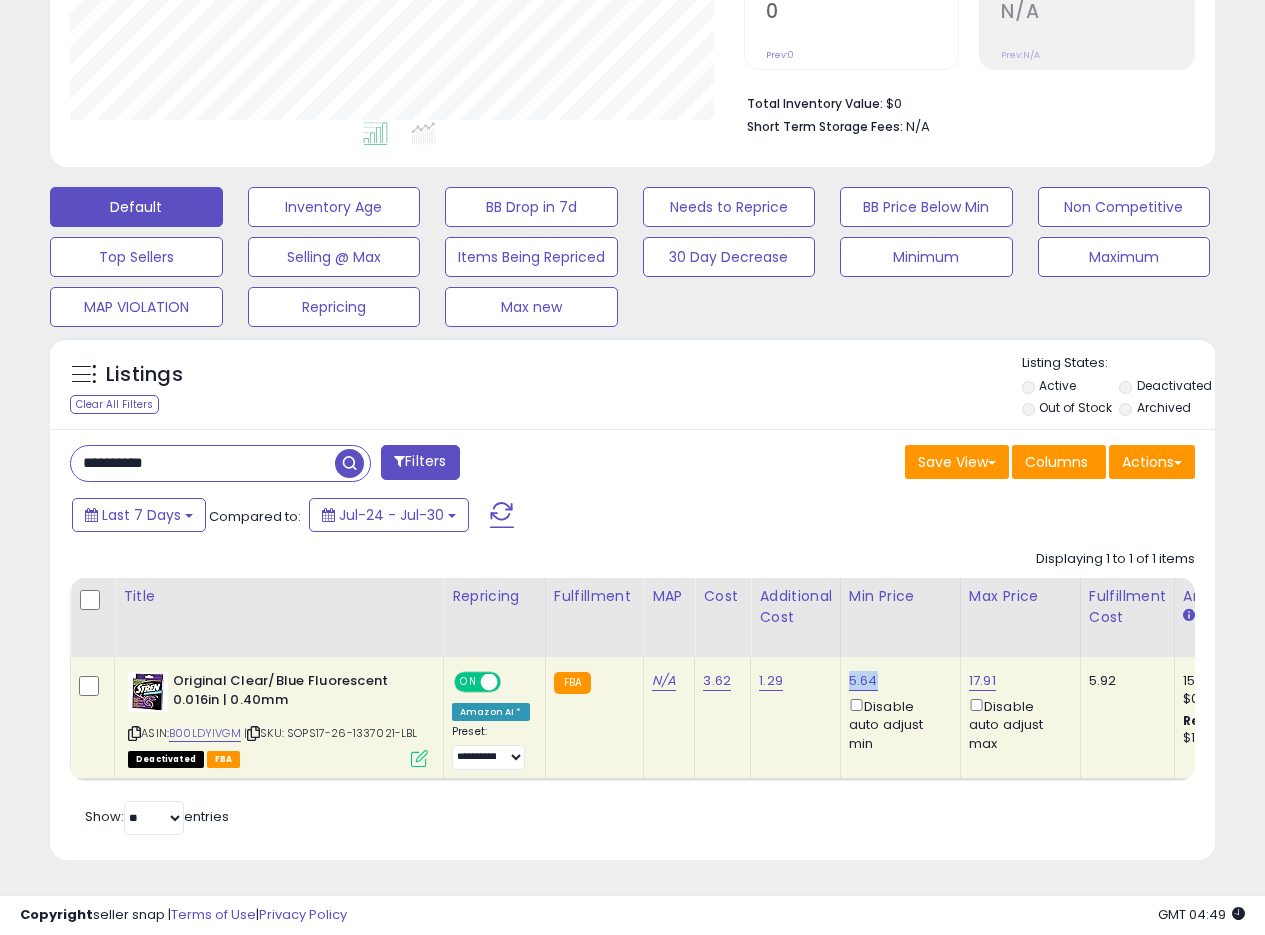 drag, startPoint x: 876, startPoint y: 664, endPoint x: 847, endPoint y: 670, distance: 29.614185 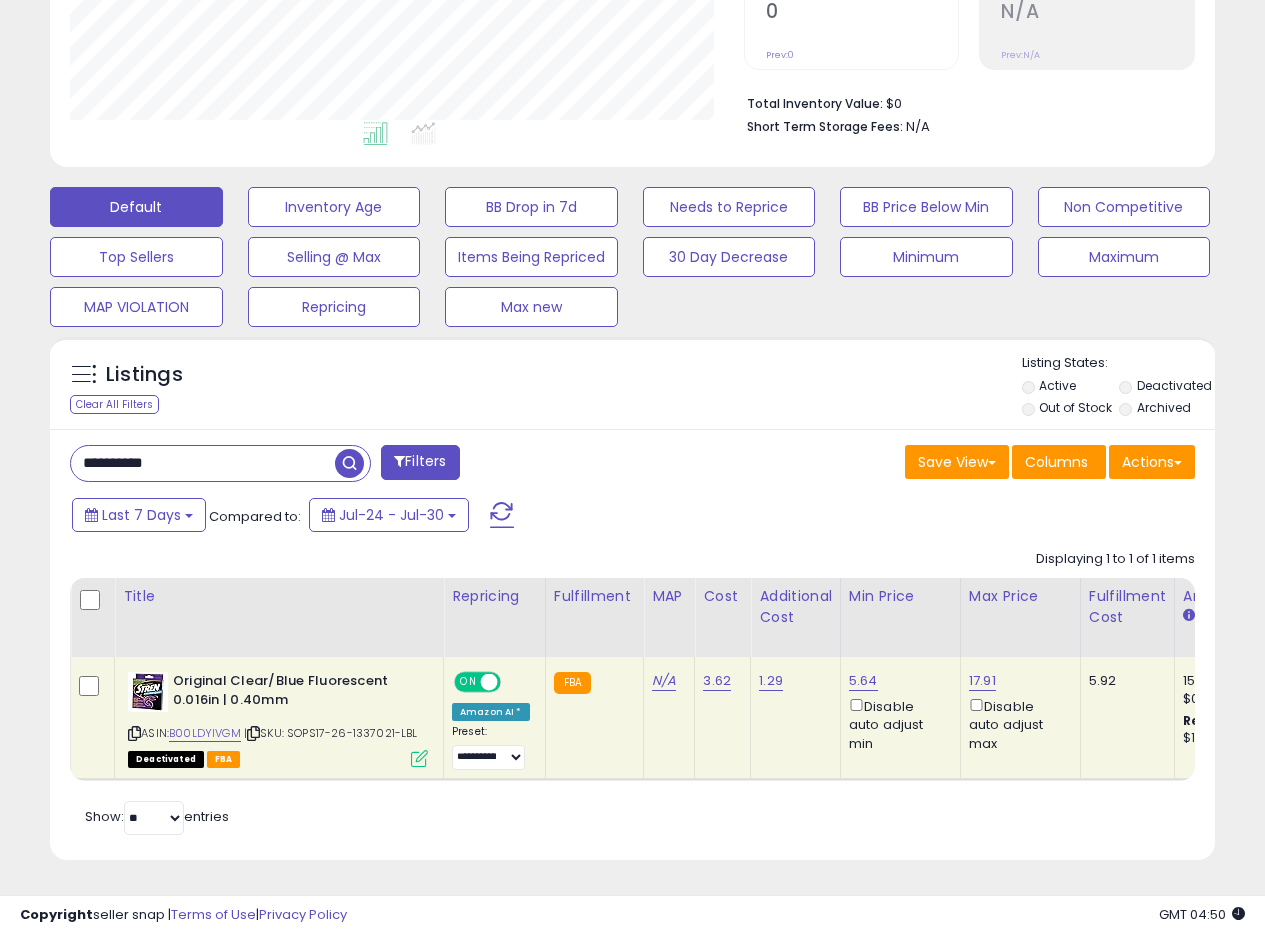 click on "Save View
Save As New View
Update Current View
Columns
Actions
Import  Export Visible Columns" at bounding box center (922, 464) 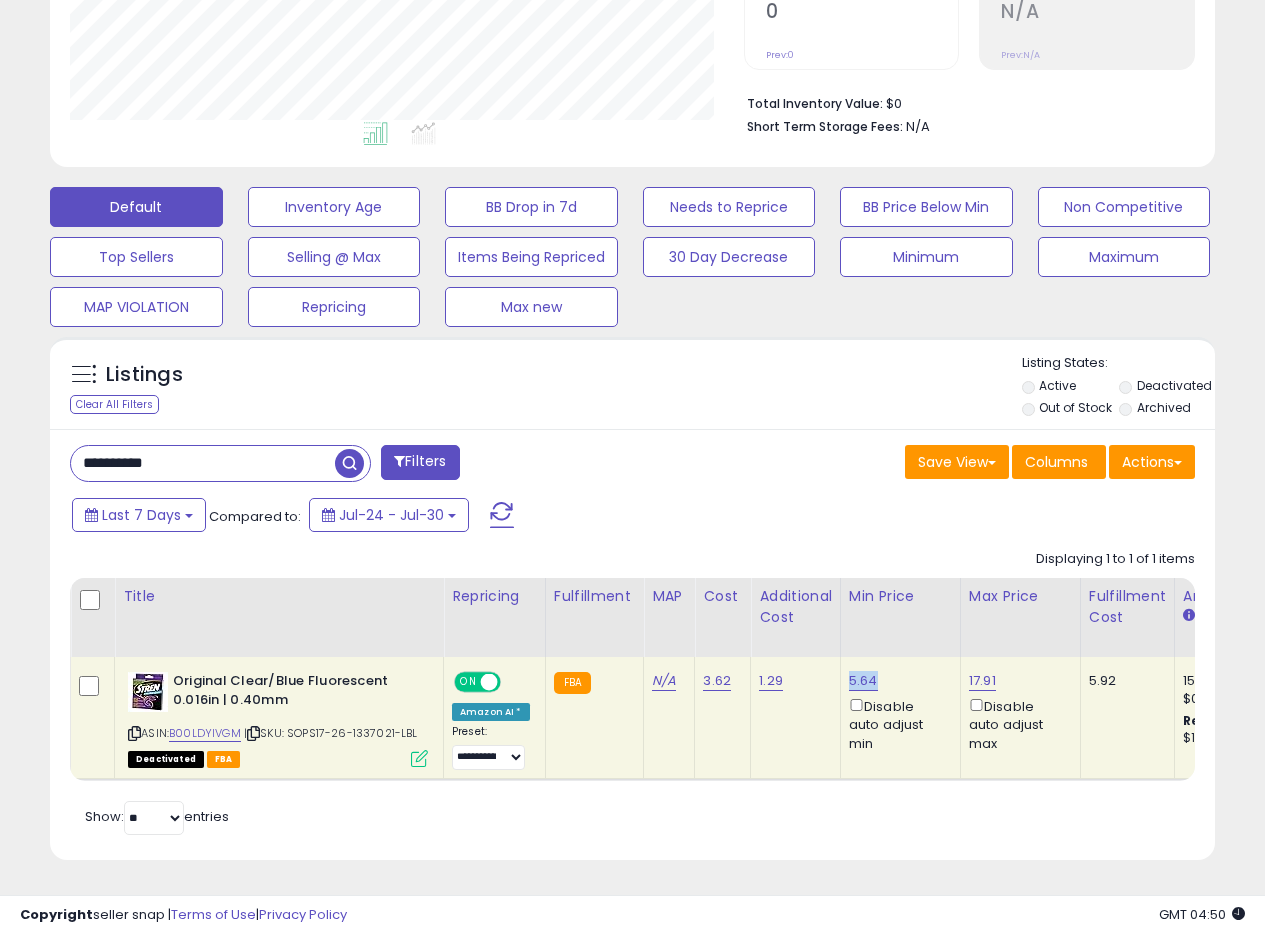 drag, startPoint x: 879, startPoint y: 657, endPoint x: 846, endPoint y: 662, distance: 33.37664 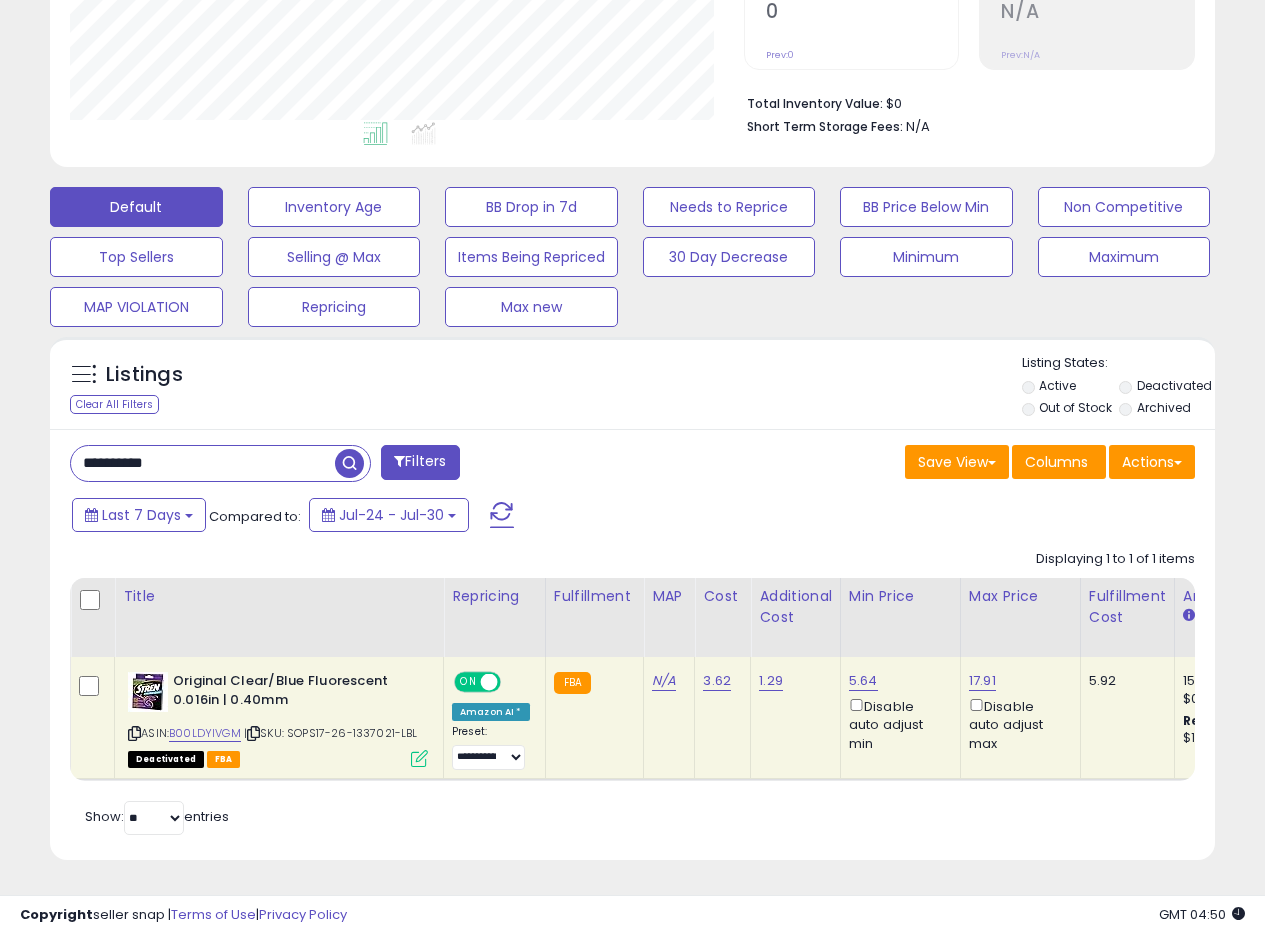 drag, startPoint x: 206, startPoint y: 452, endPoint x: 24, endPoint y: 423, distance: 184.29596 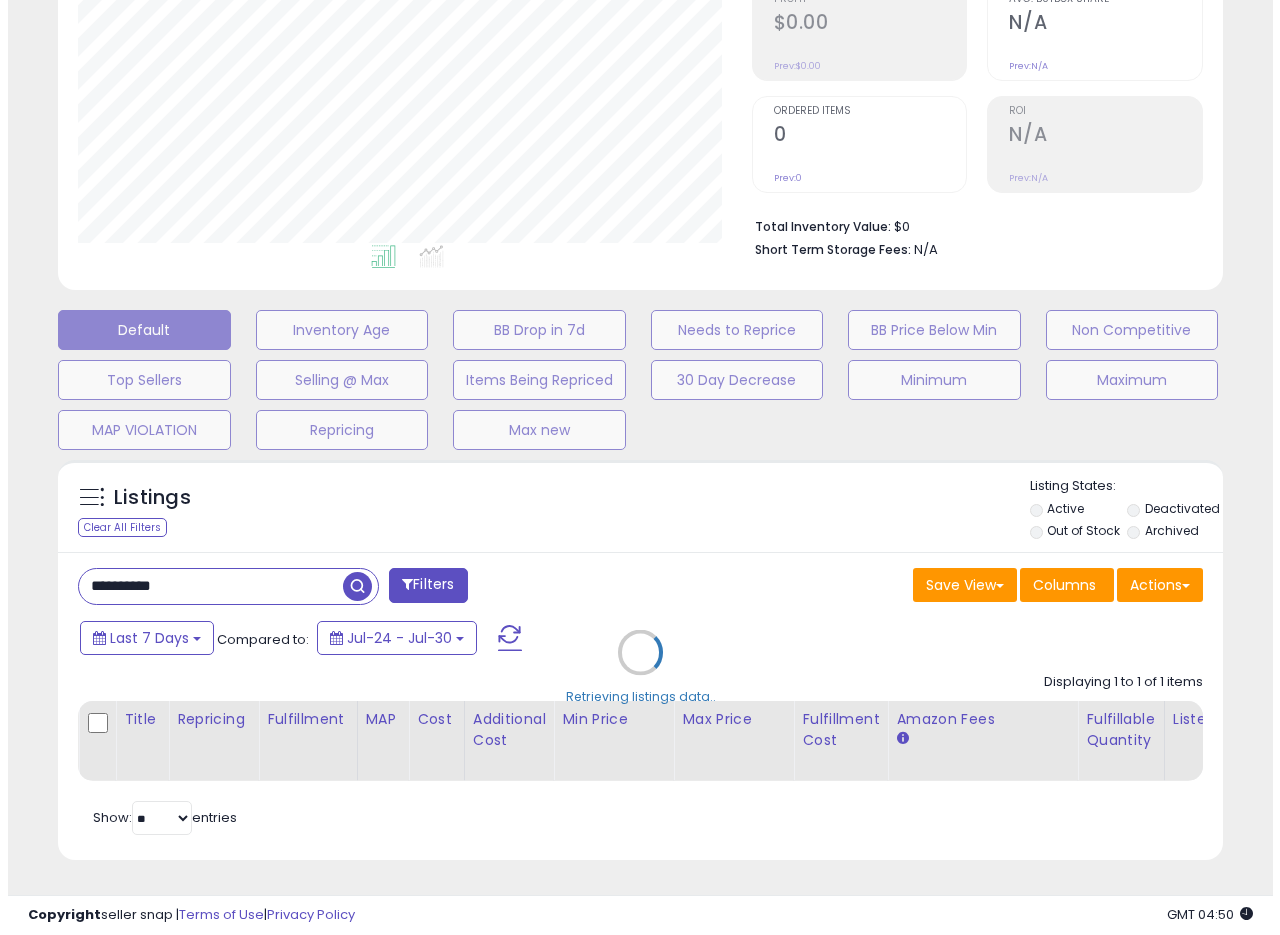 scroll, scrollTop: 335, scrollLeft: 0, axis: vertical 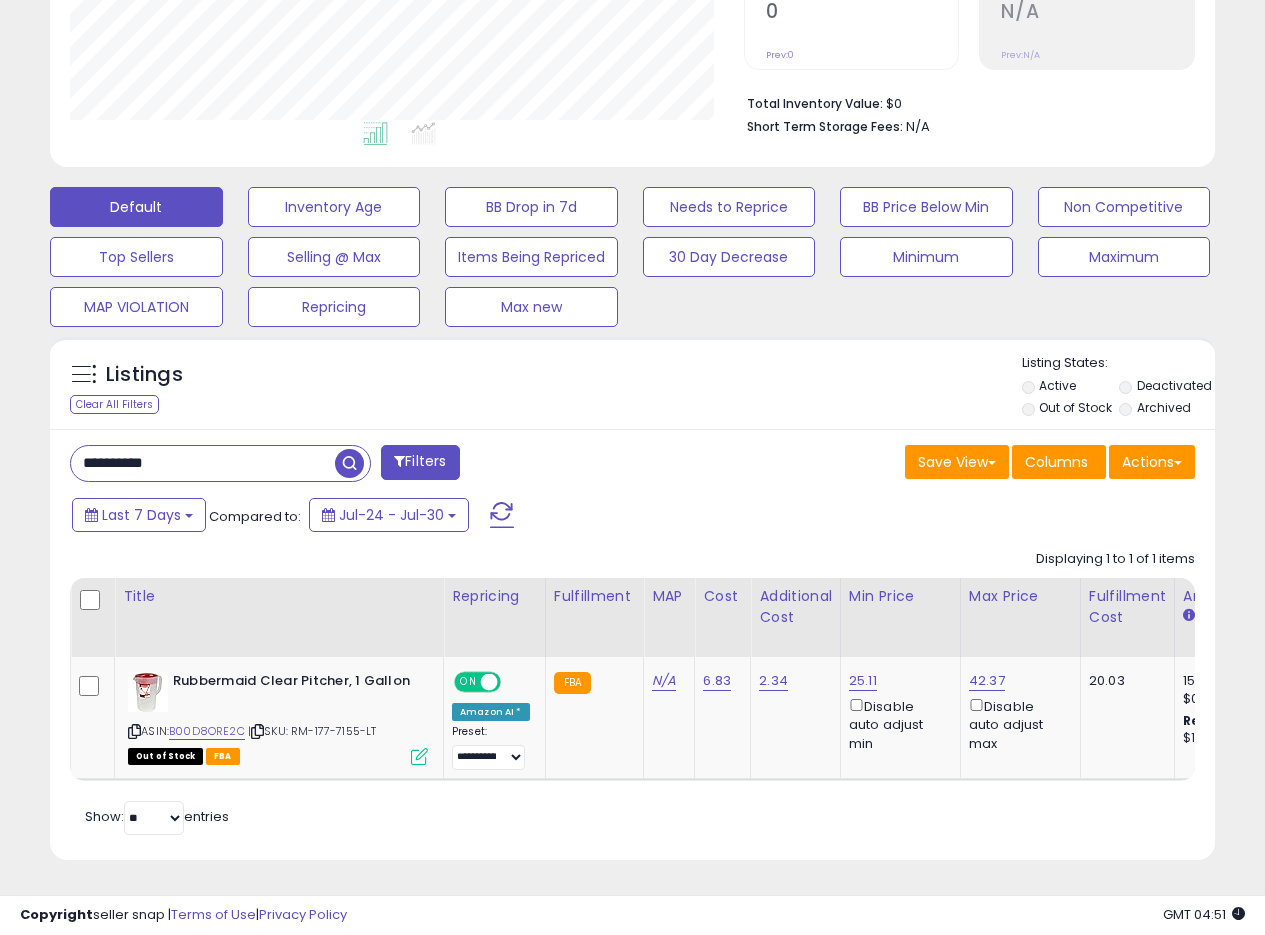 drag, startPoint x: 233, startPoint y: 458, endPoint x: 0, endPoint y: 436, distance: 234.03632 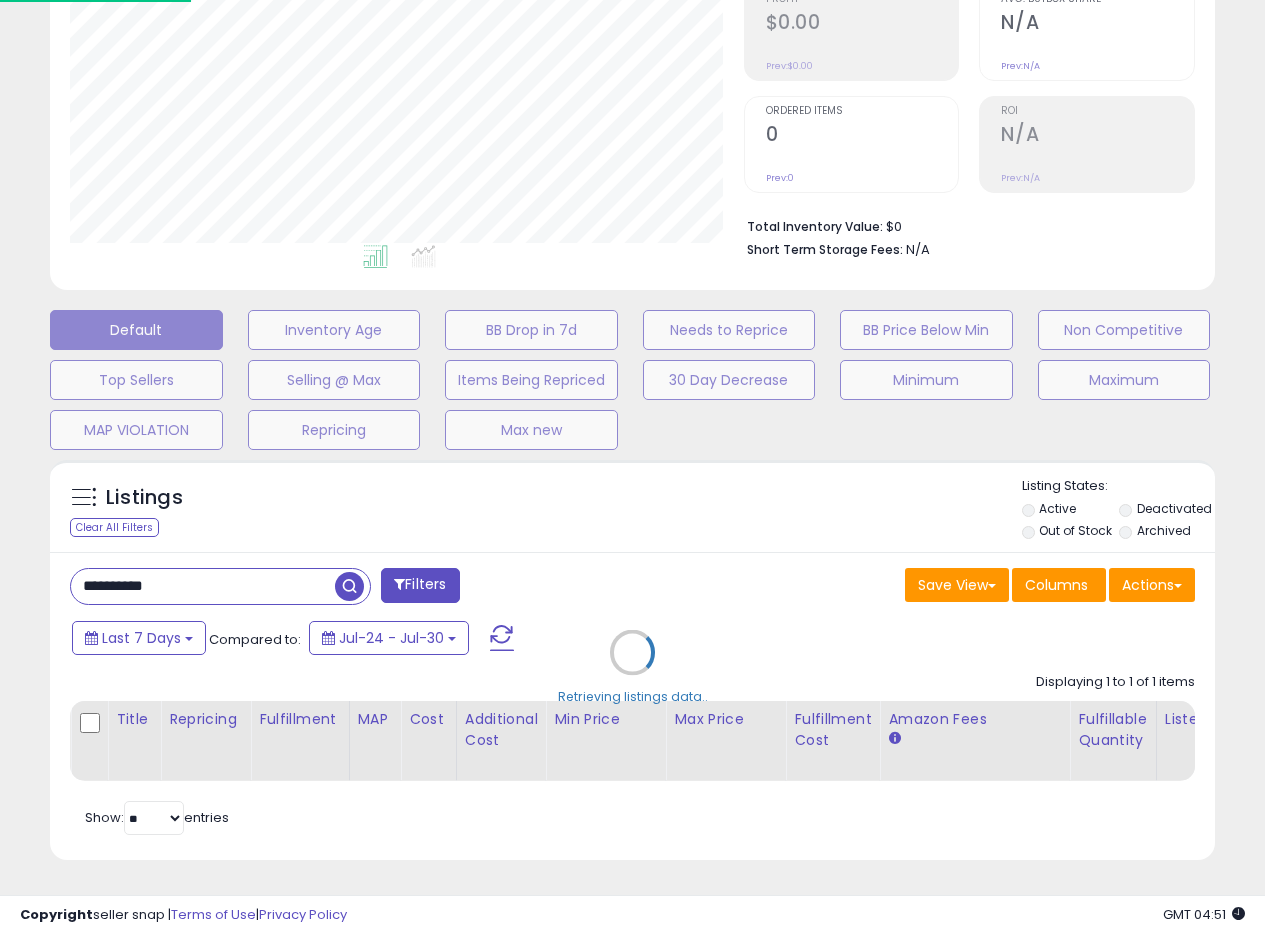 scroll, scrollTop: 999590, scrollLeft: 999317, axis: both 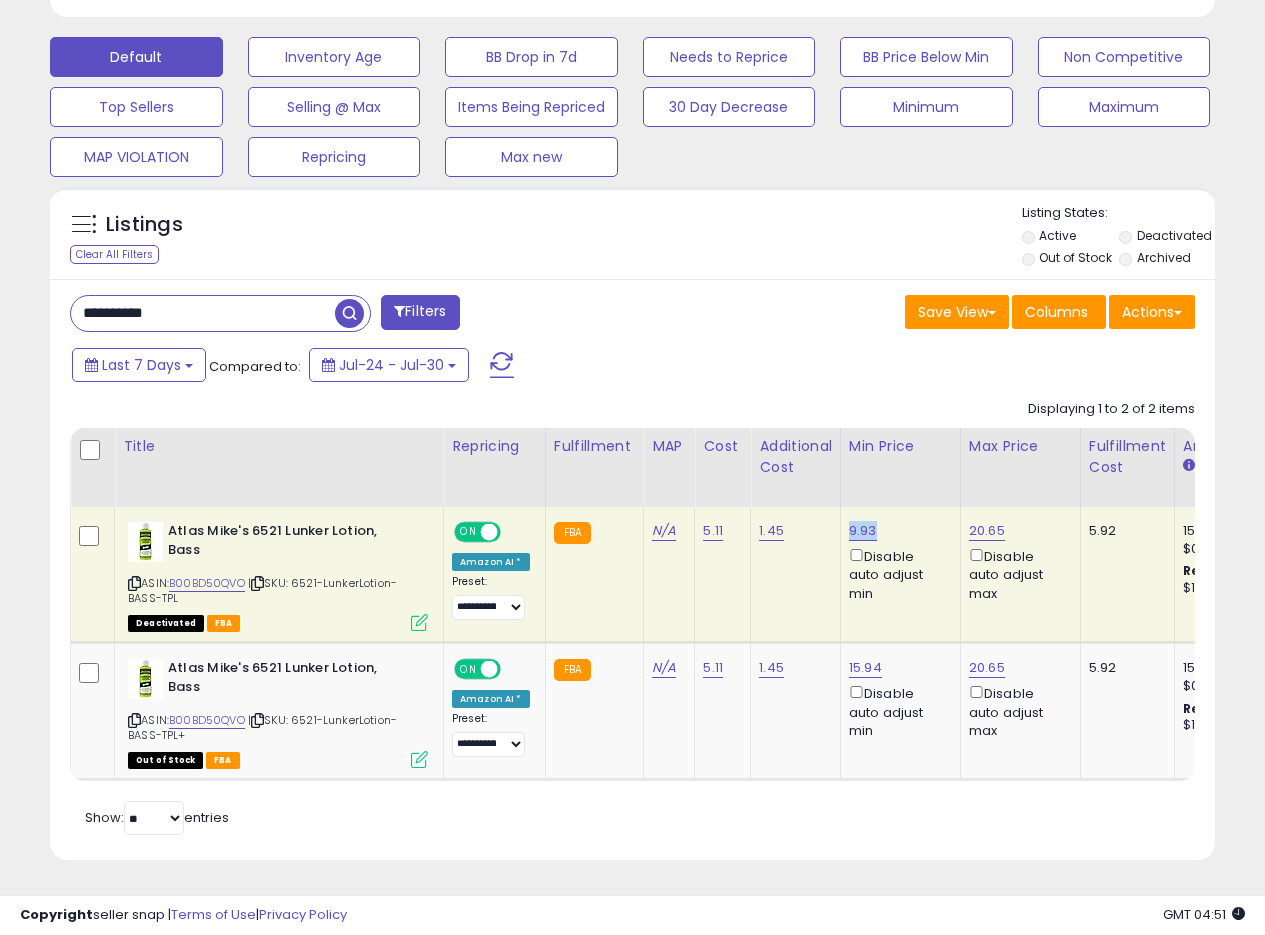 drag, startPoint x: 876, startPoint y: 515, endPoint x: 848, endPoint y: 527, distance: 30.463093 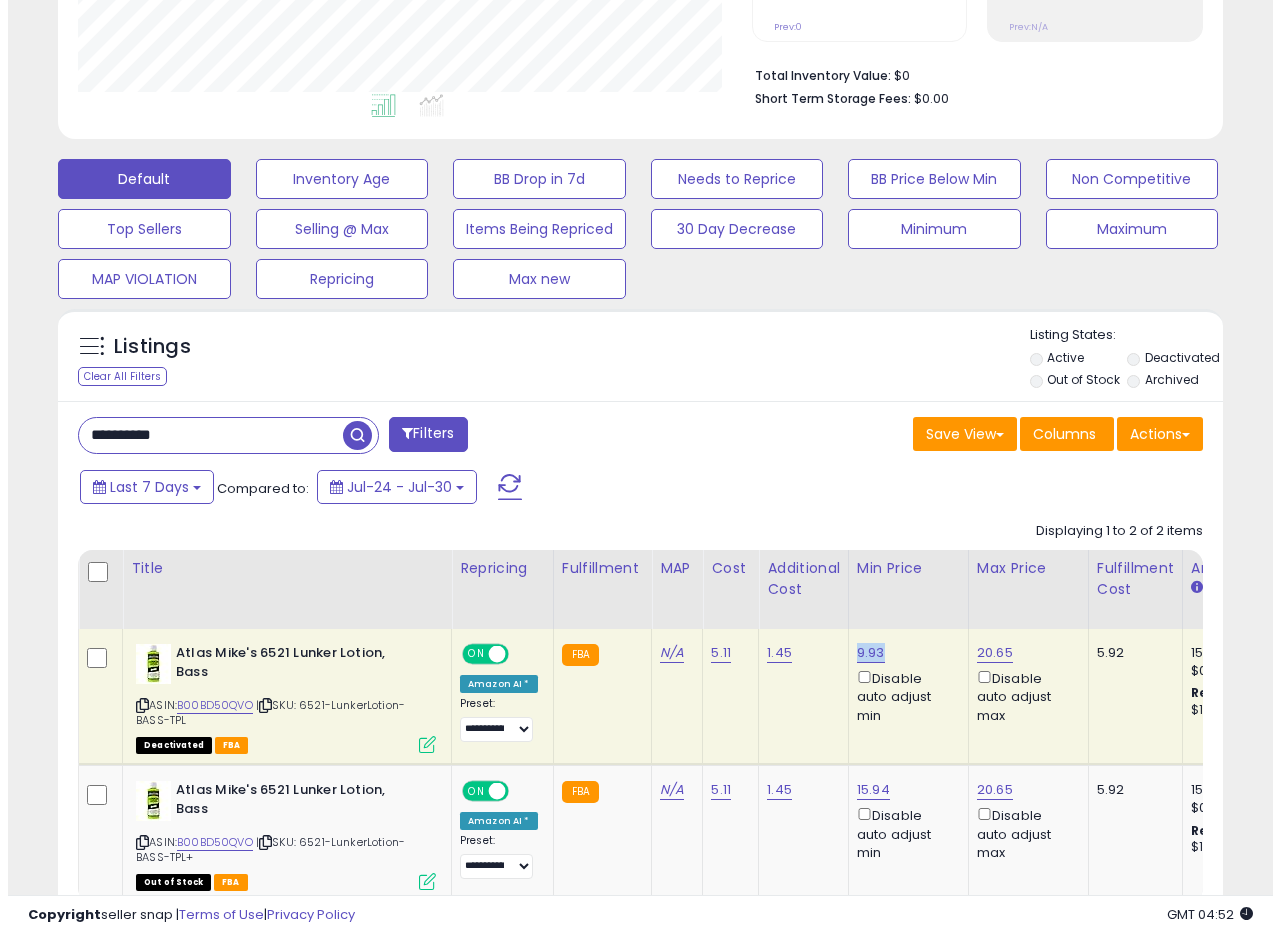 scroll, scrollTop: 304, scrollLeft: 0, axis: vertical 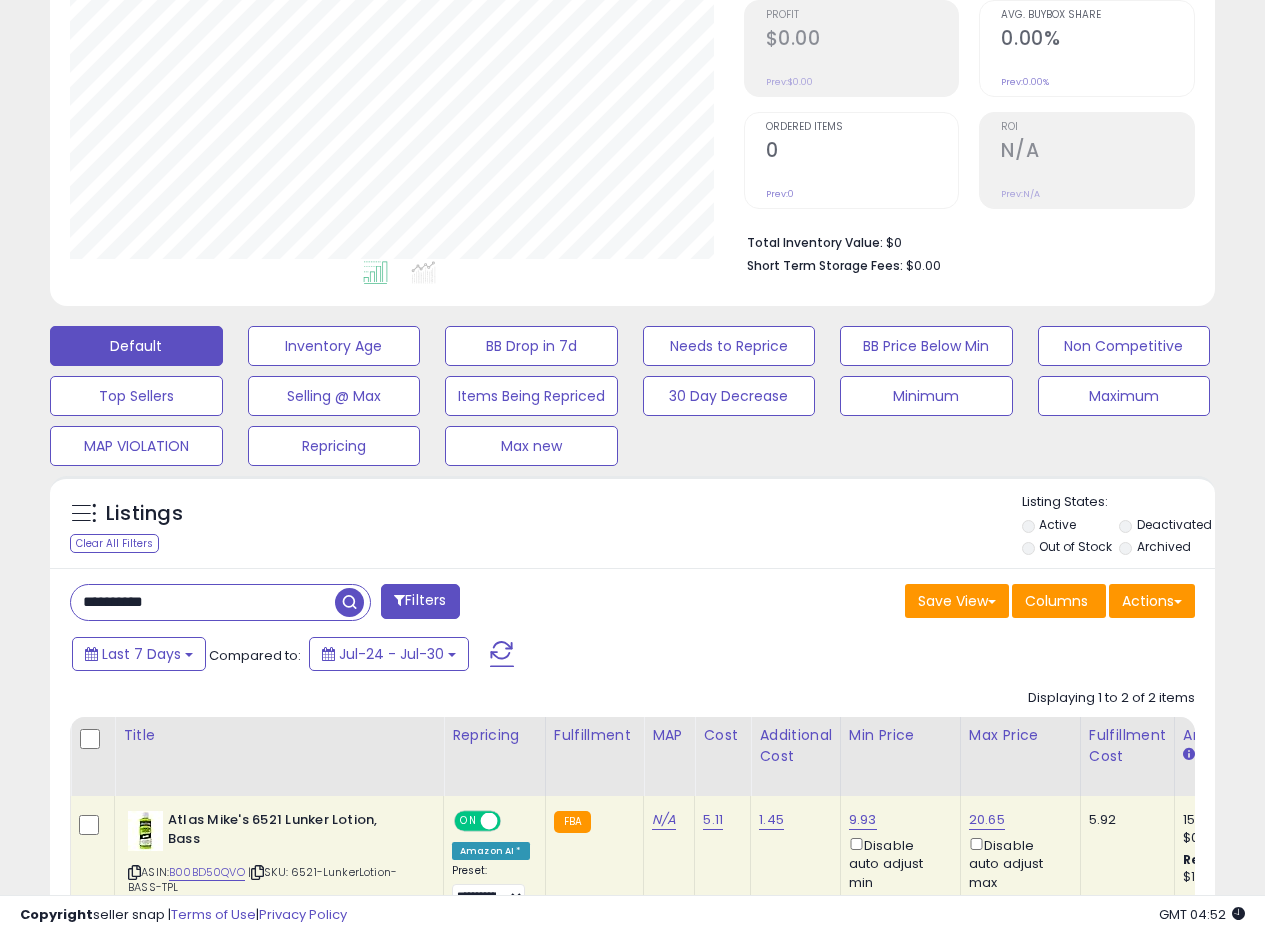drag, startPoint x: 201, startPoint y: 602, endPoint x: 0, endPoint y: 564, distance: 204.5605 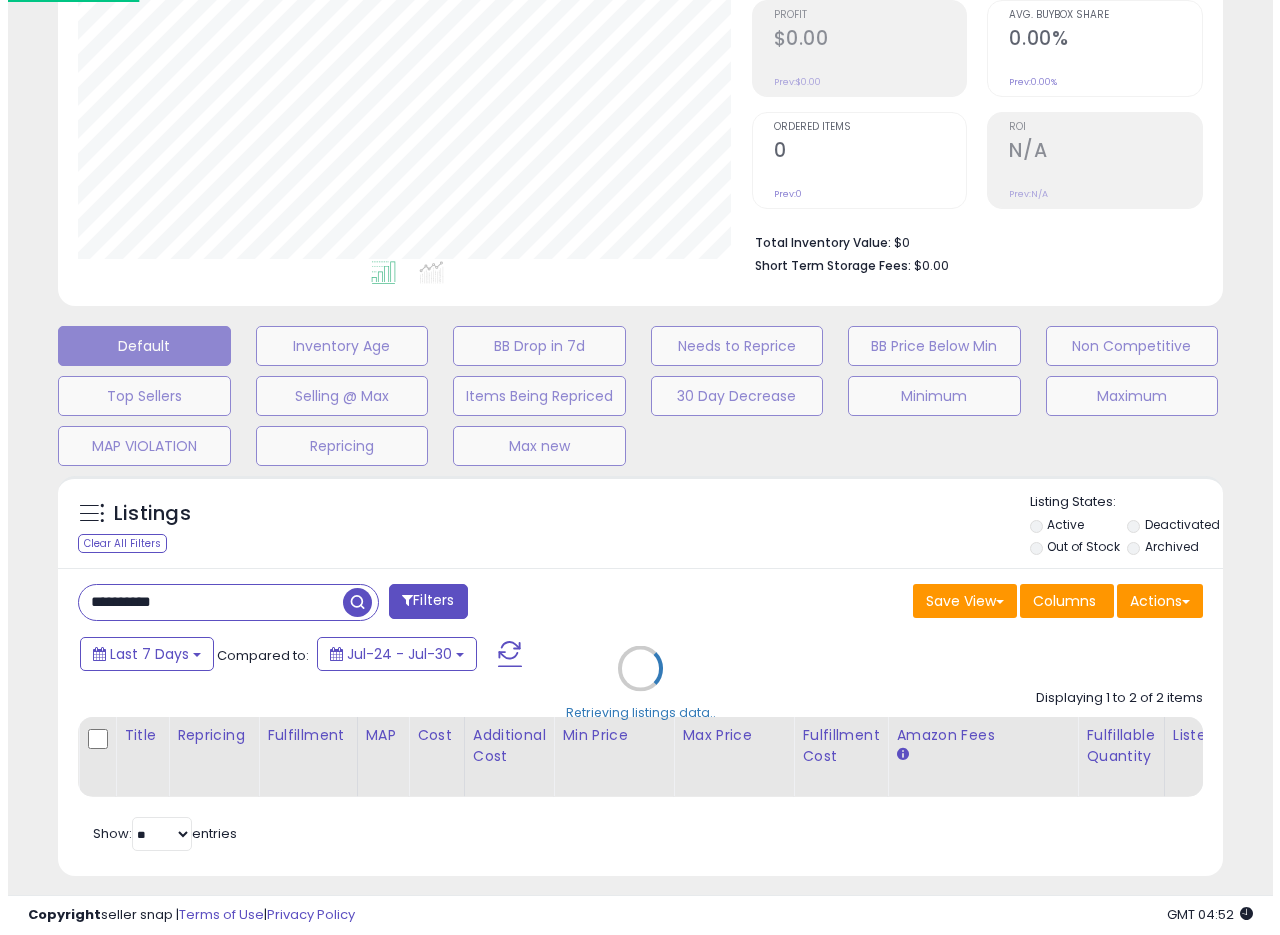 scroll, scrollTop: 999590, scrollLeft: 999317, axis: both 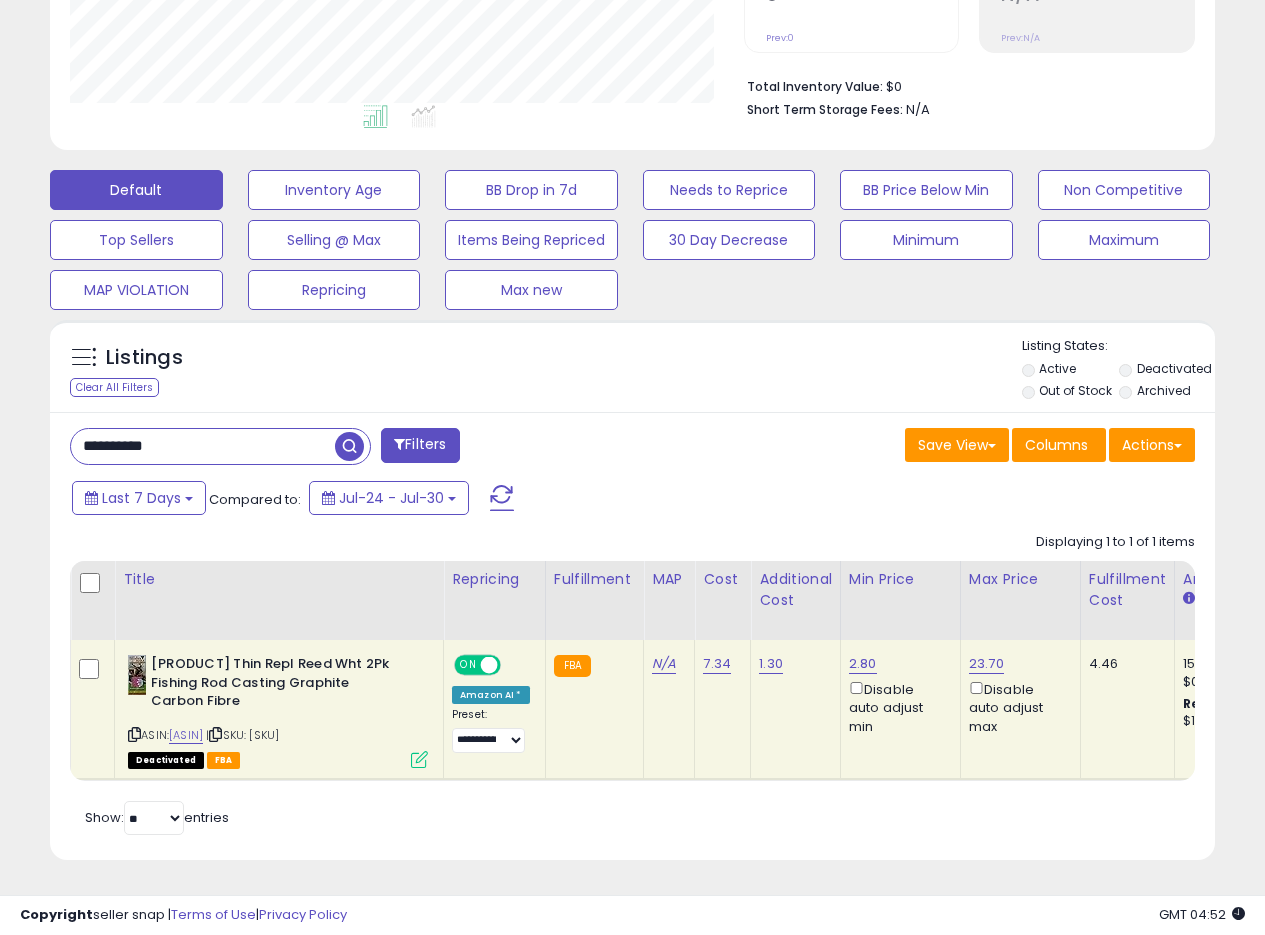 drag, startPoint x: 197, startPoint y: 435, endPoint x: 12, endPoint y: 419, distance: 185.6906 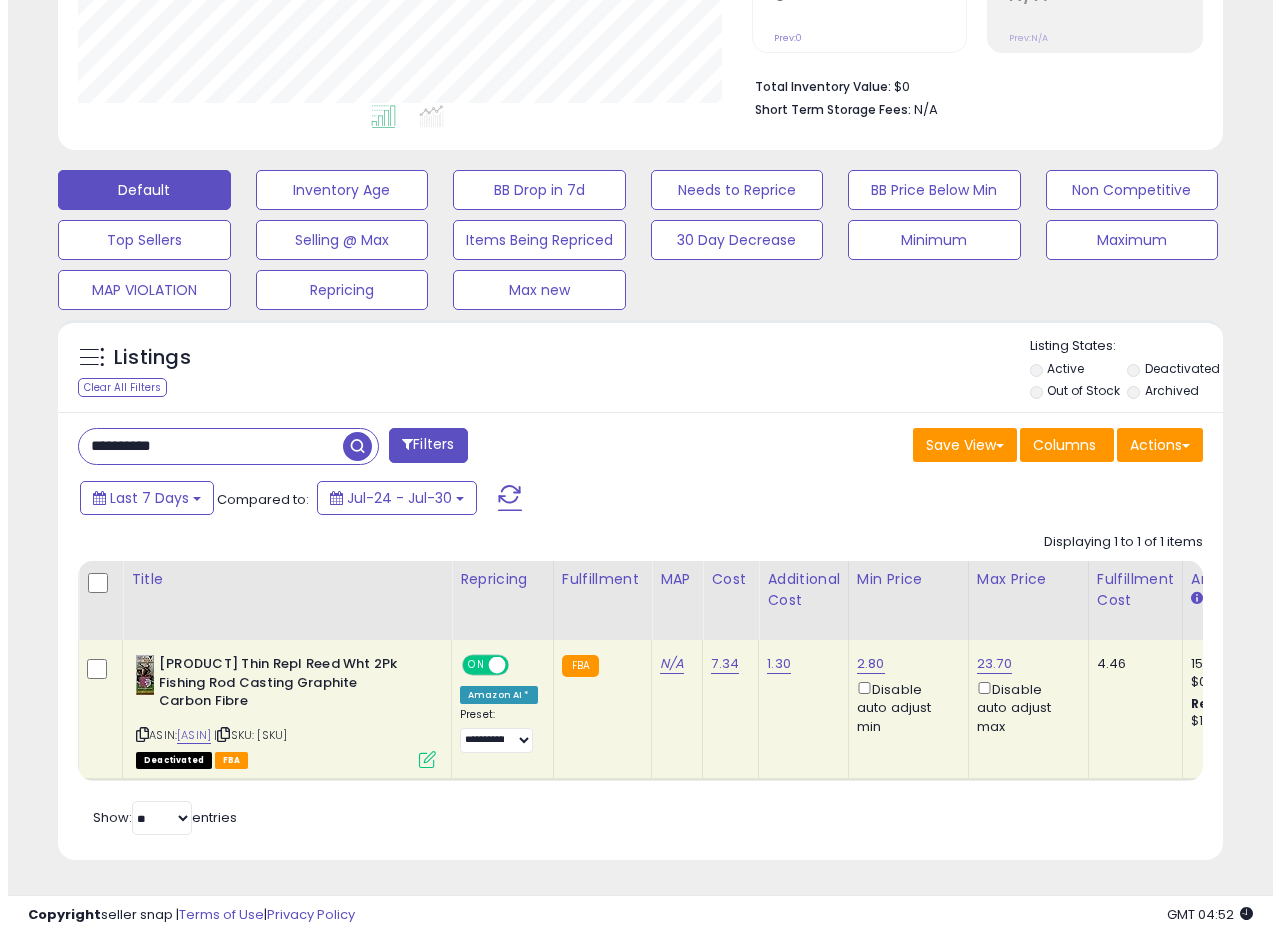 scroll, scrollTop: 335, scrollLeft: 0, axis: vertical 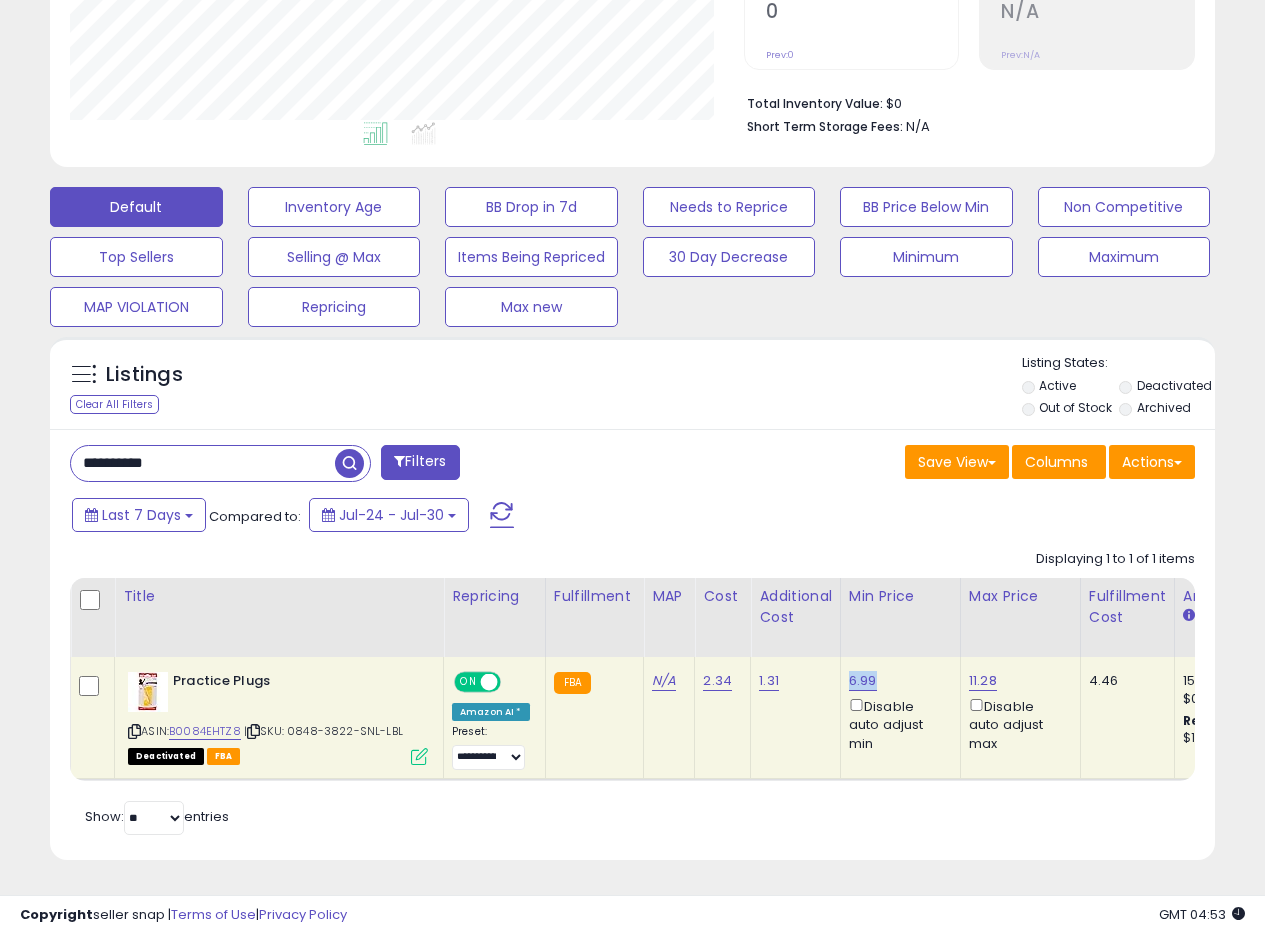 drag, startPoint x: 874, startPoint y: 663, endPoint x: 848, endPoint y: 669, distance: 26.683329 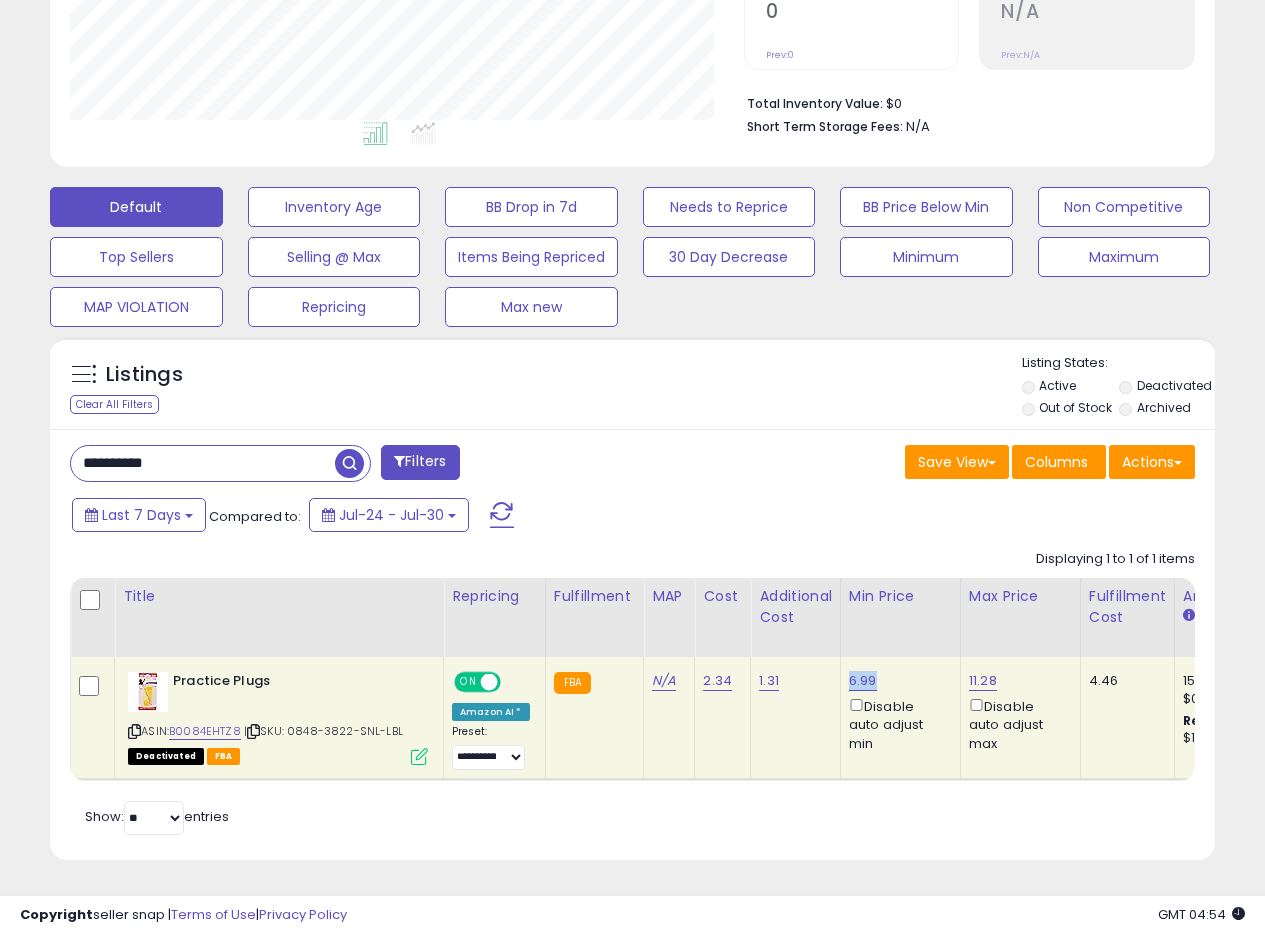 scroll, scrollTop: 0, scrollLeft: 0, axis: both 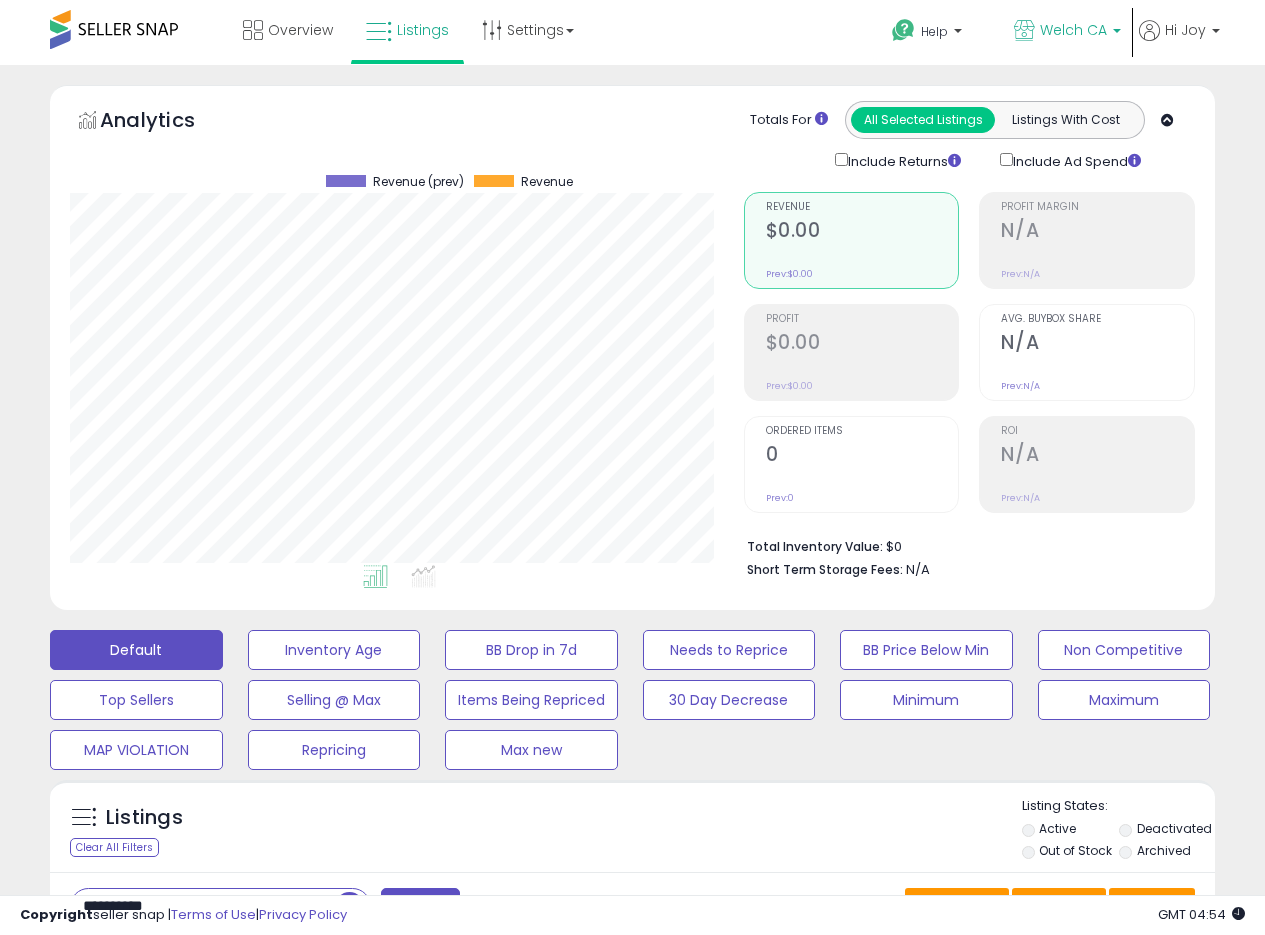 click on "Welch CA" at bounding box center (1073, 30) 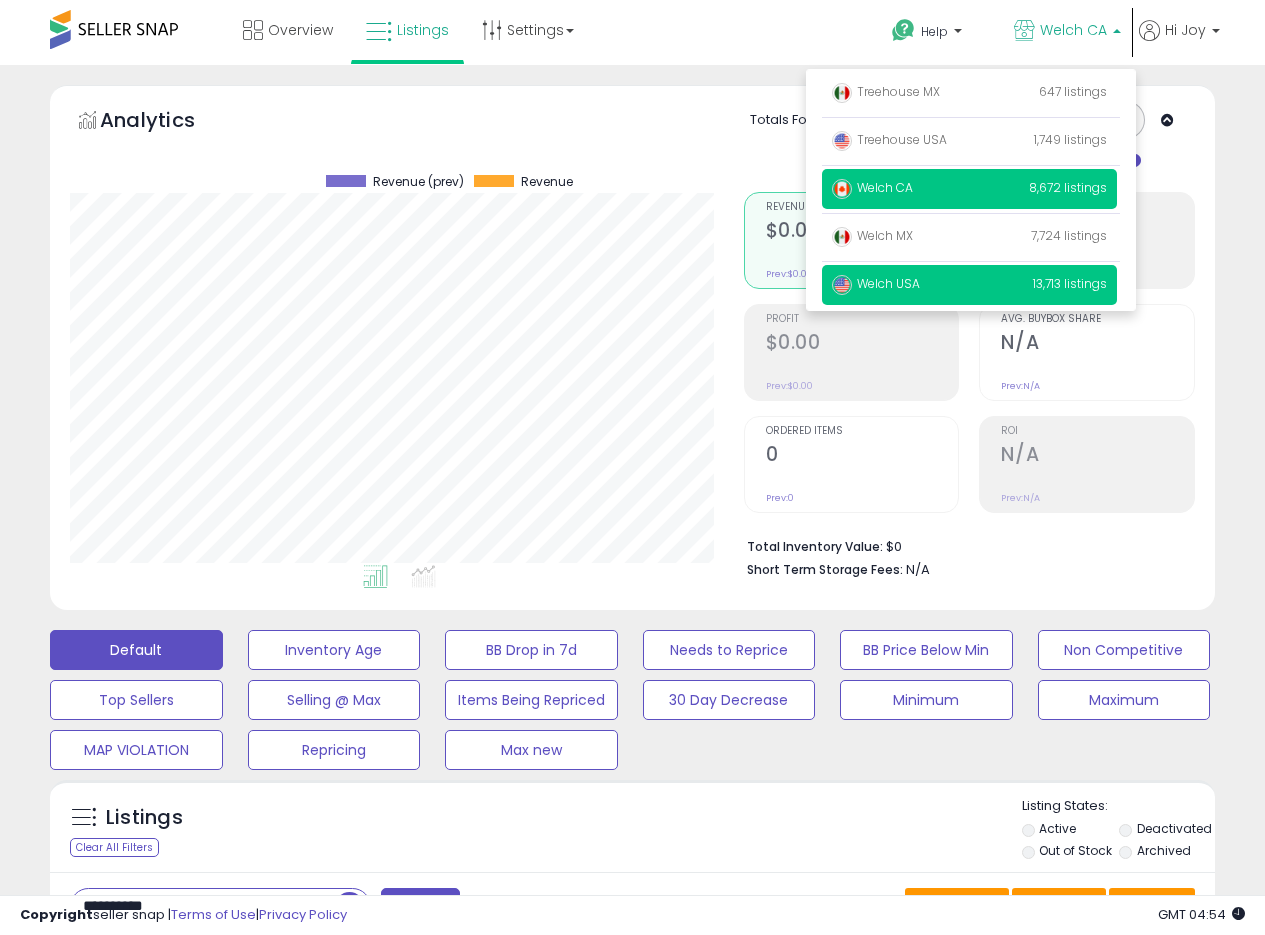 click on "Welch USA" at bounding box center (876, 283) 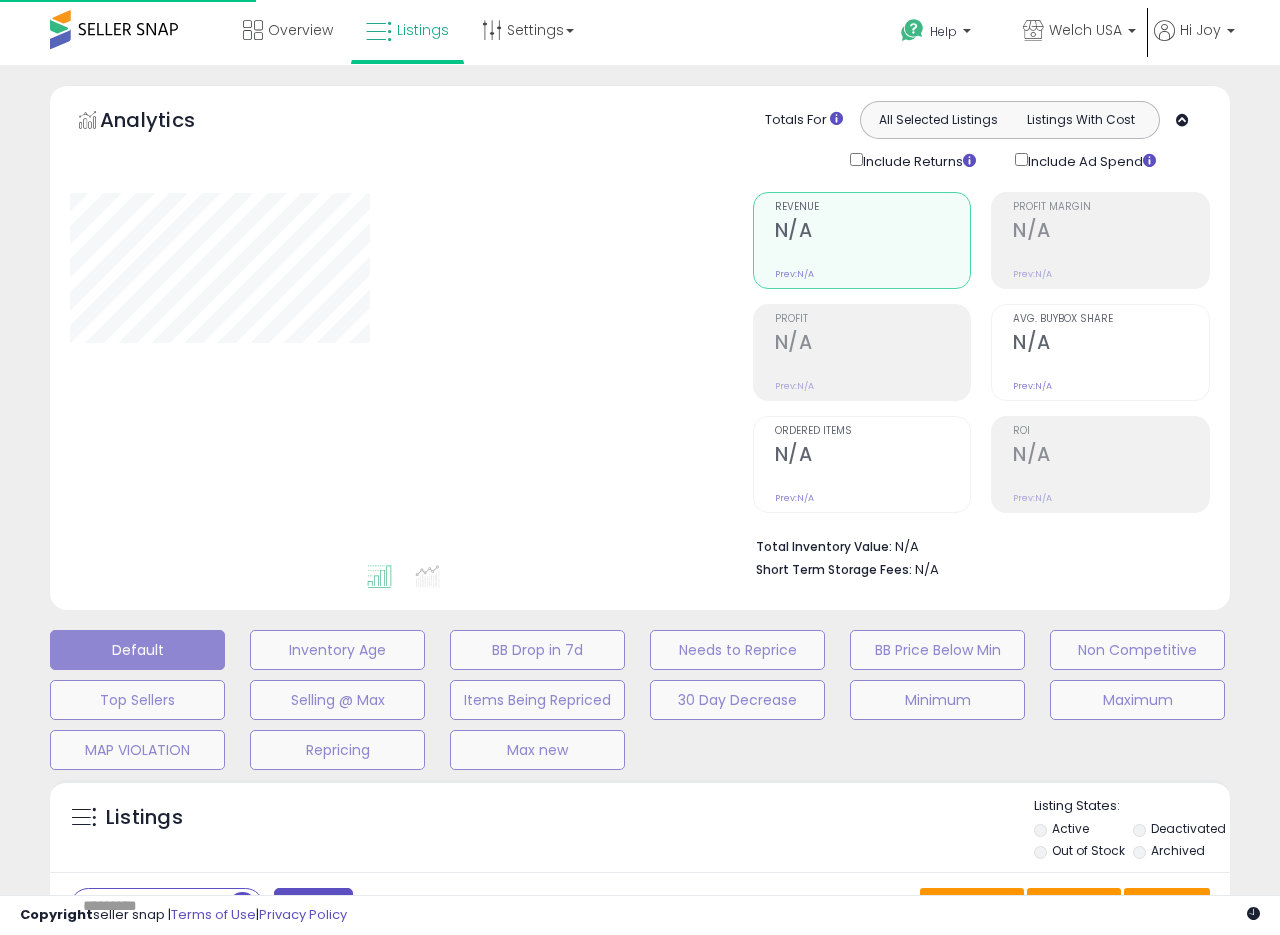 type on "**********" 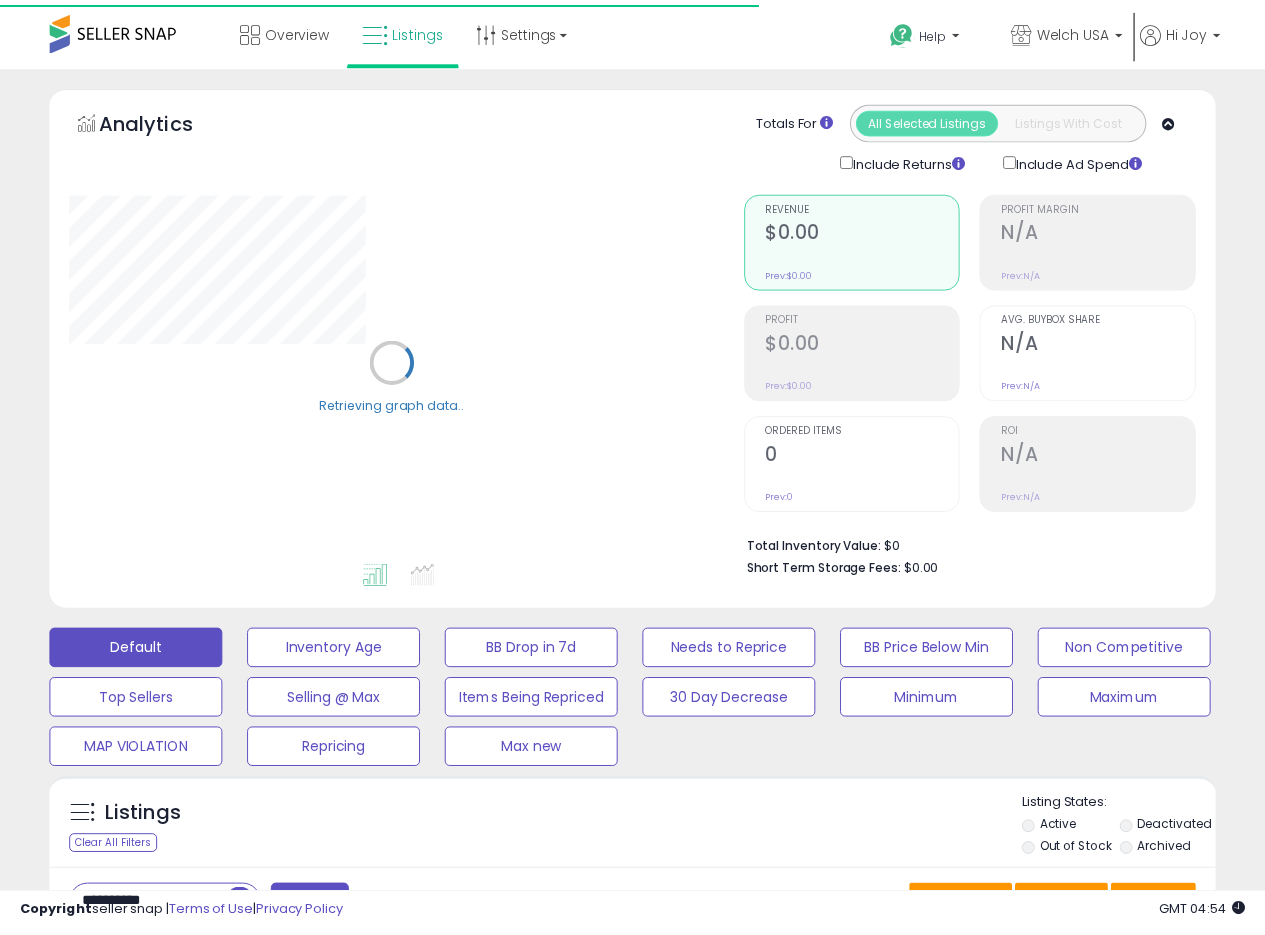 scroll, scrollTop: 0, scrollLeft: 0, axis: both 